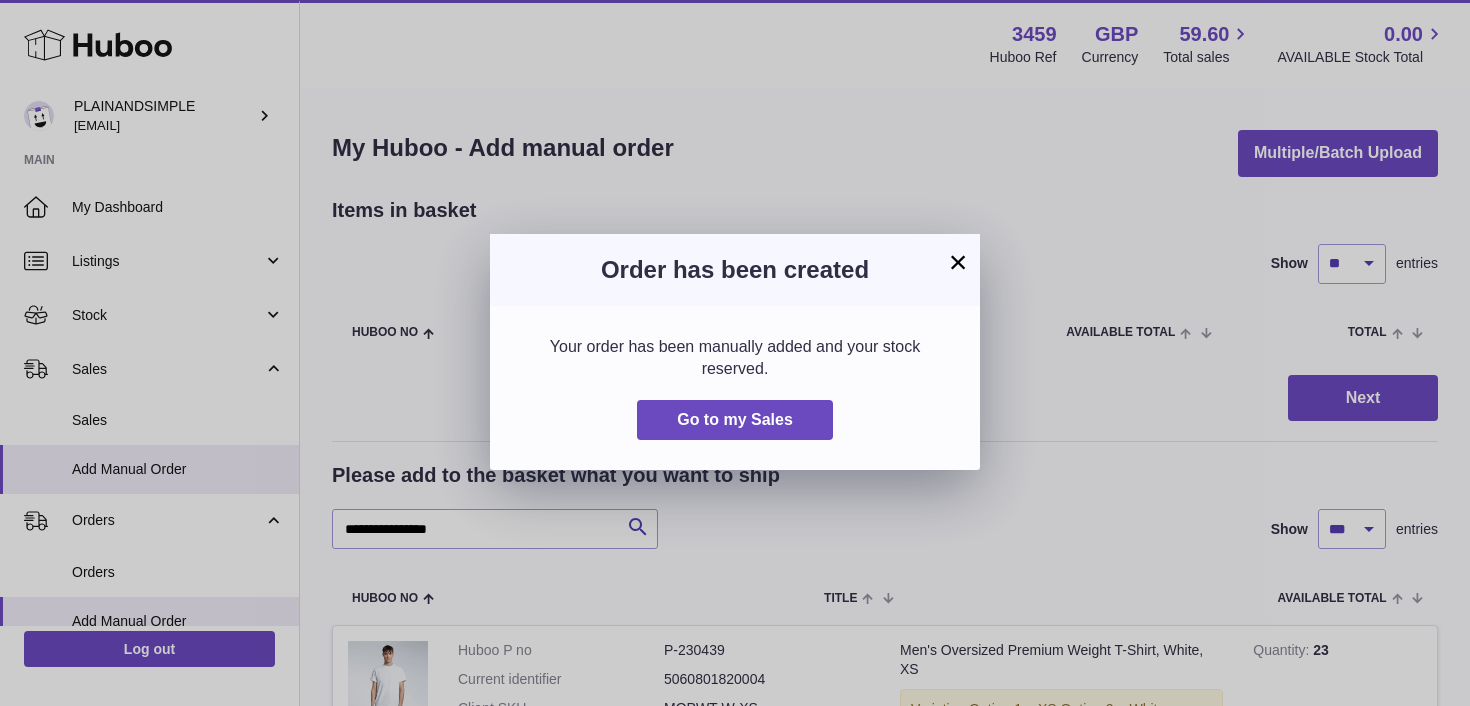select on "***" 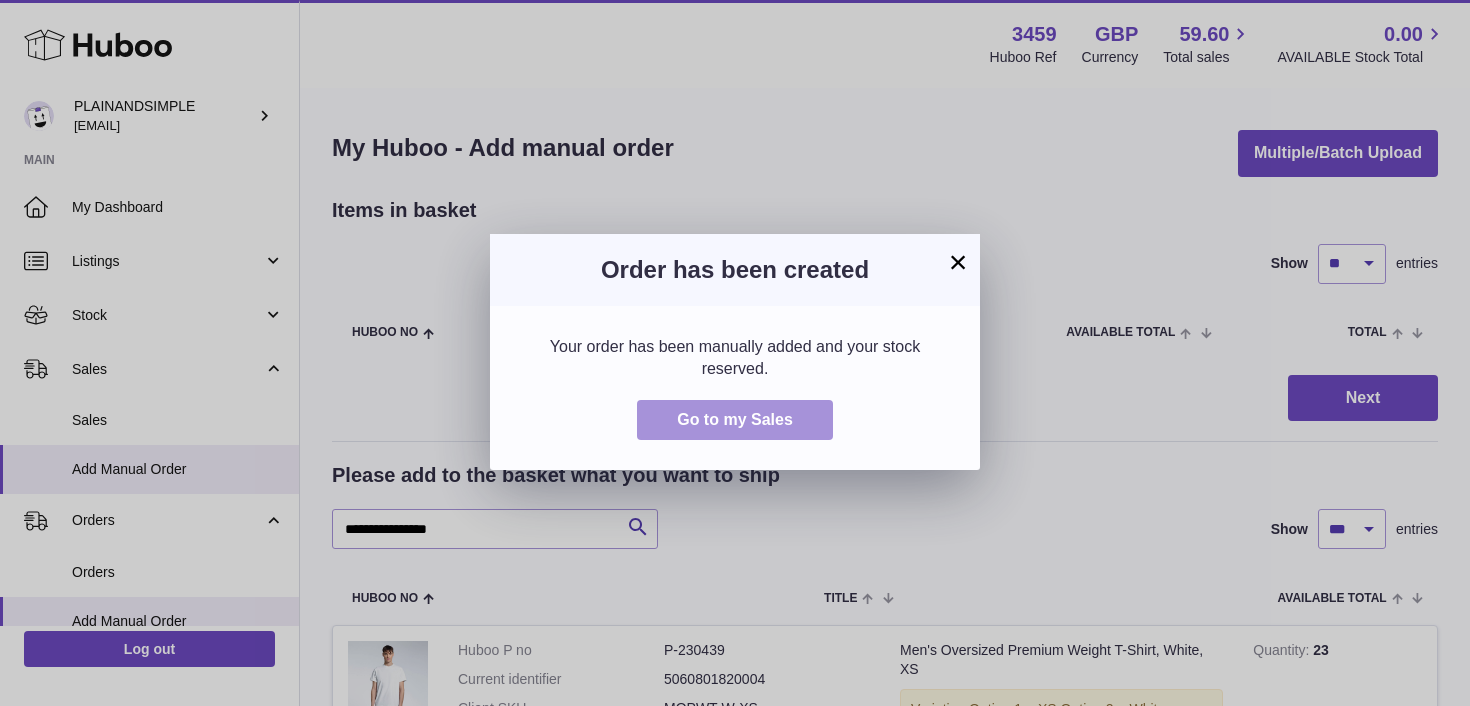 scroll, scrollTop: 0, scrollLeft: 0, axis: both 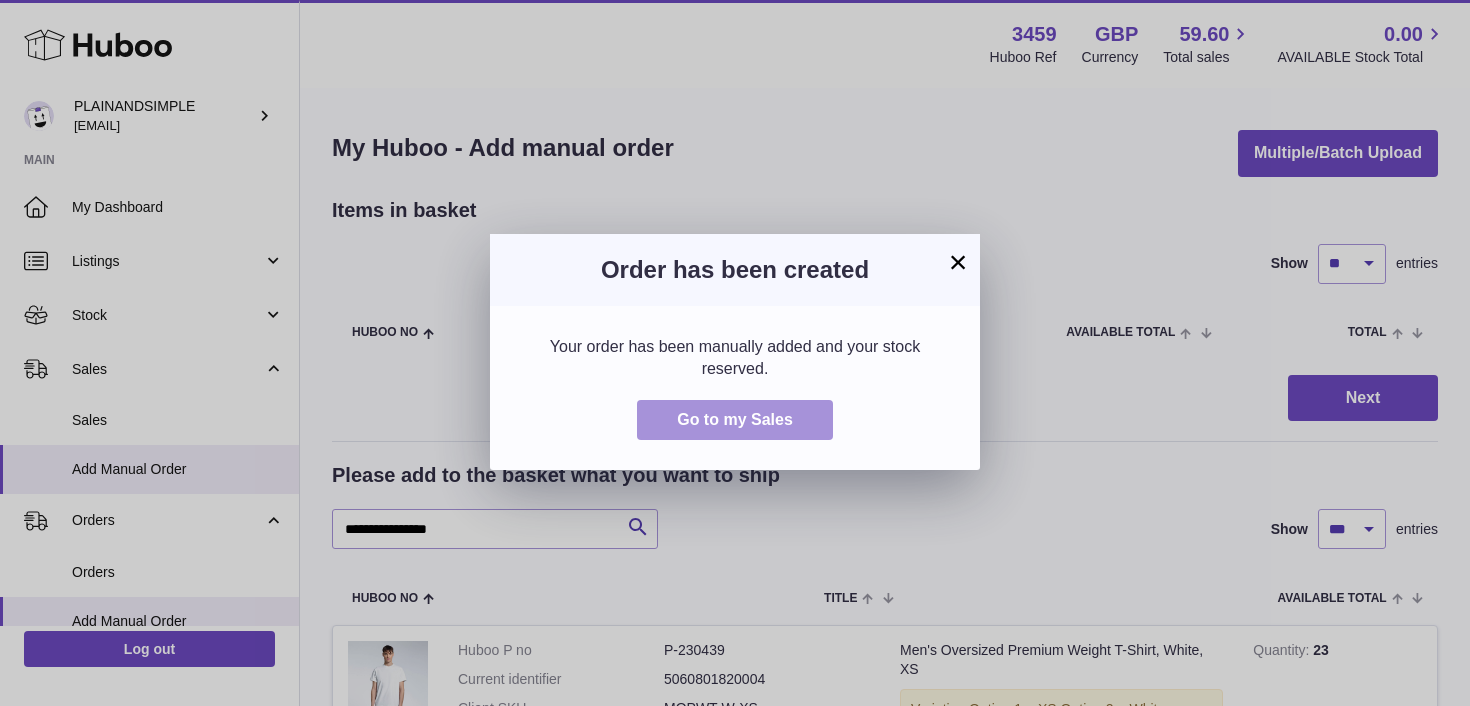 click on "Go to my Sales" at bounding box center (735, 419) 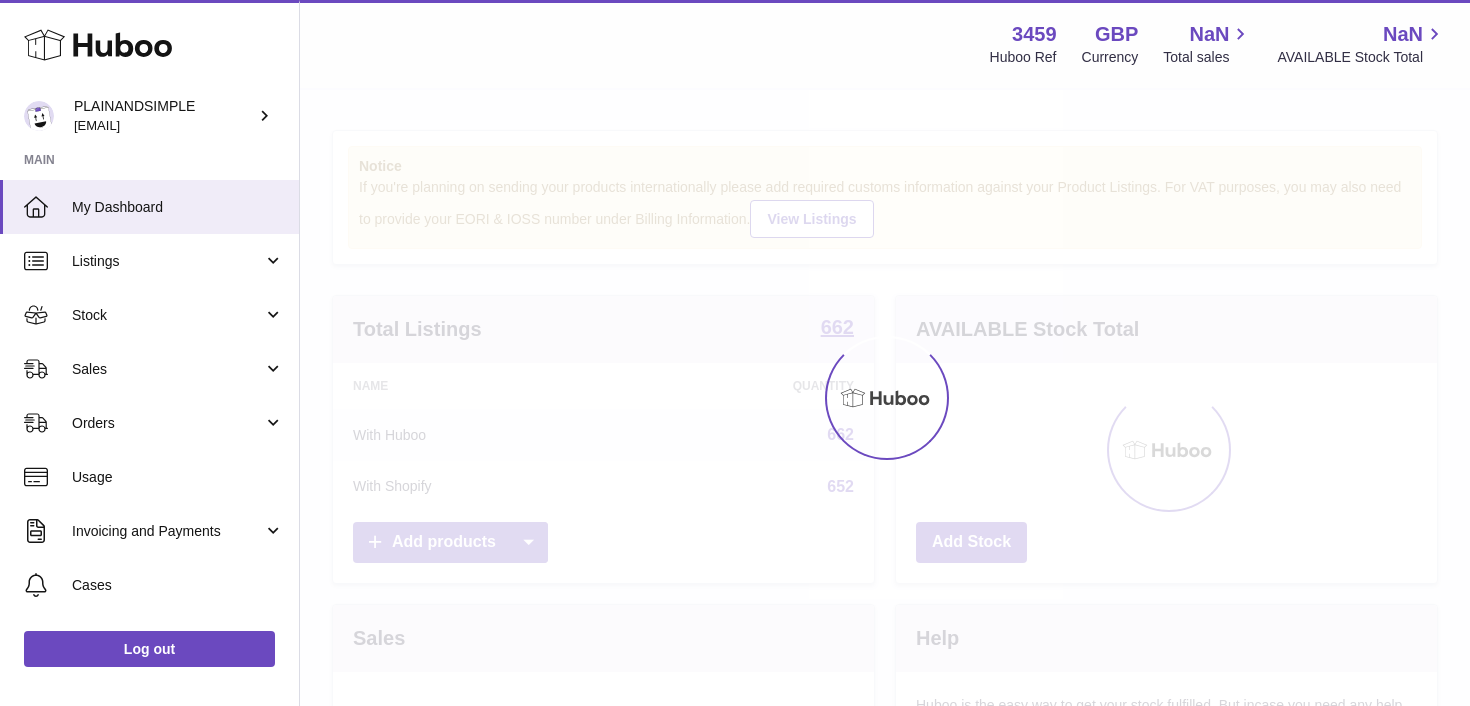 scroll, scrollTop: 0, scrollLeft: 0, axis: both 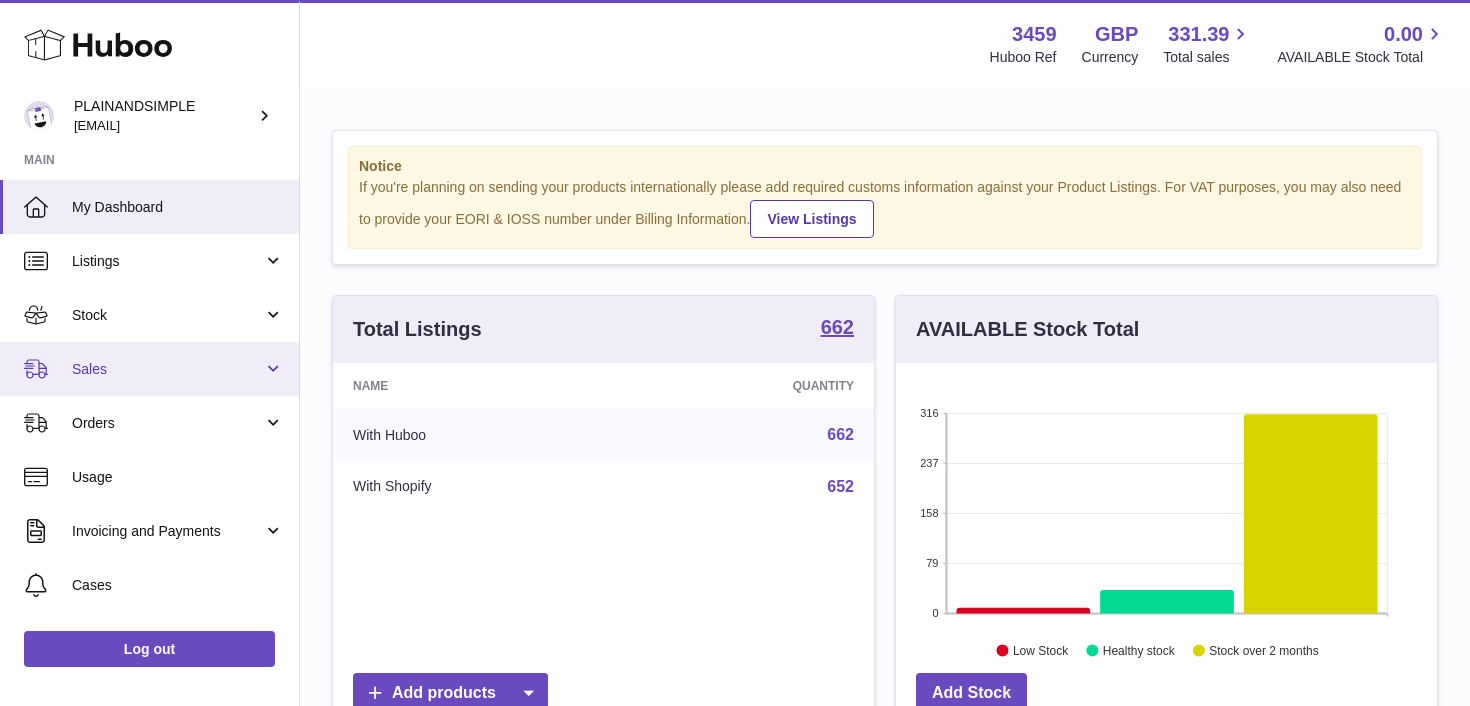 click on "Sales" at bounding box center [149, 369] 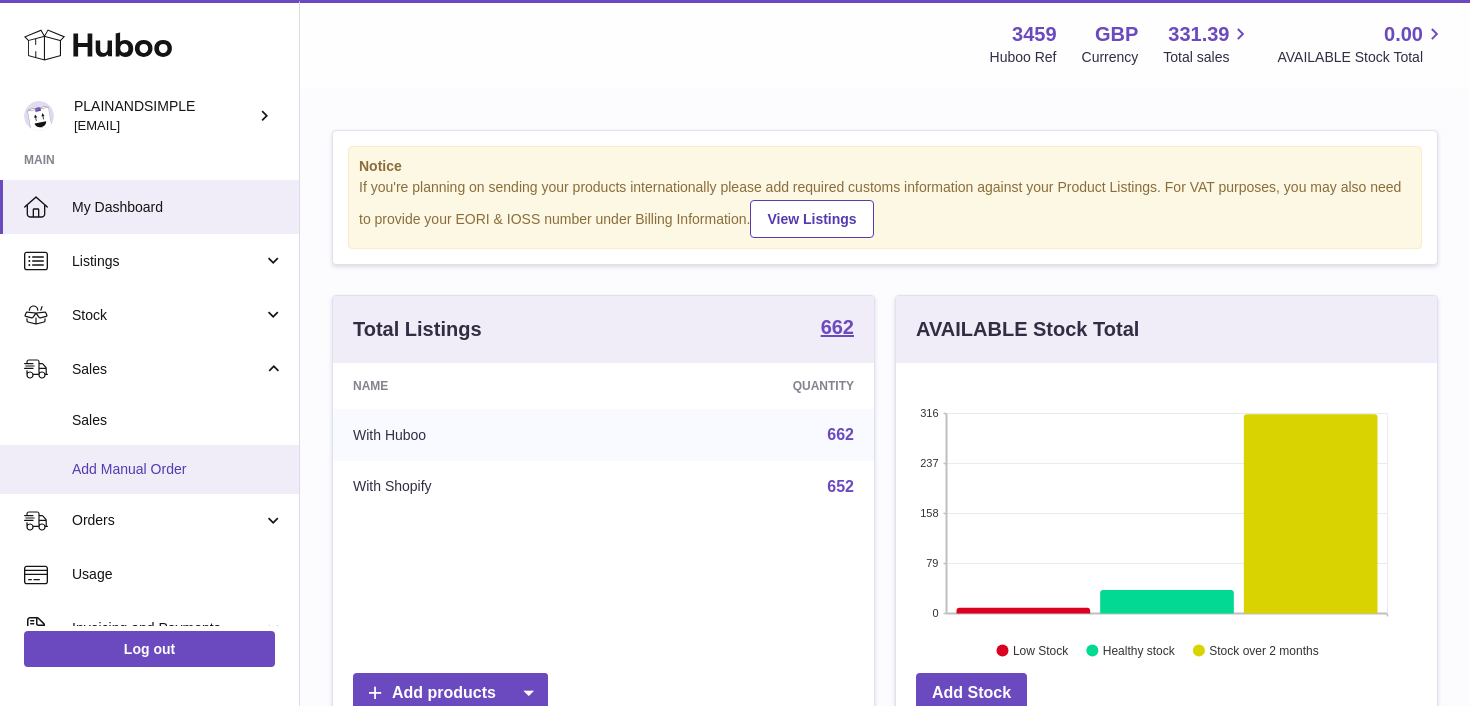 click on "Add Manual Order" at bounding box center (178, 469) 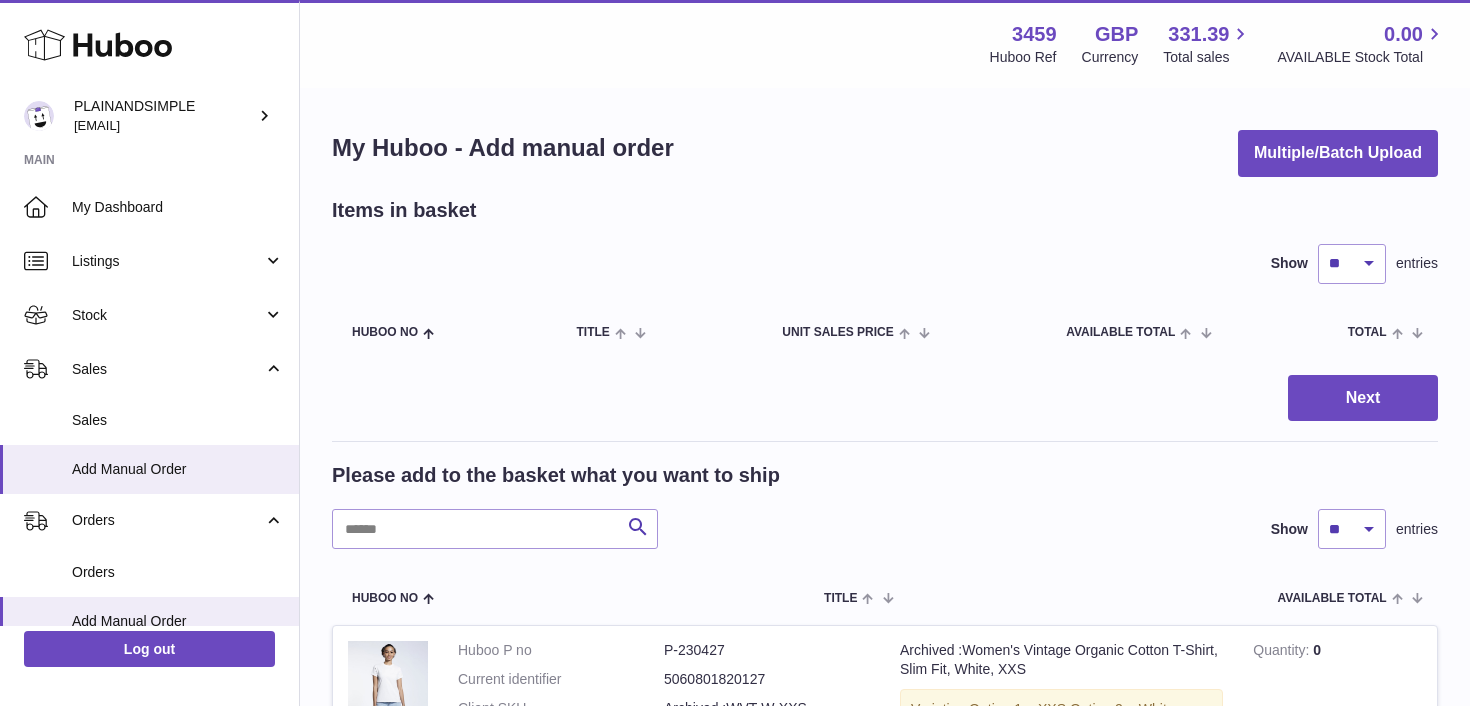 scroll, scrollTop: 0, scrollLeft: 0, axis: both 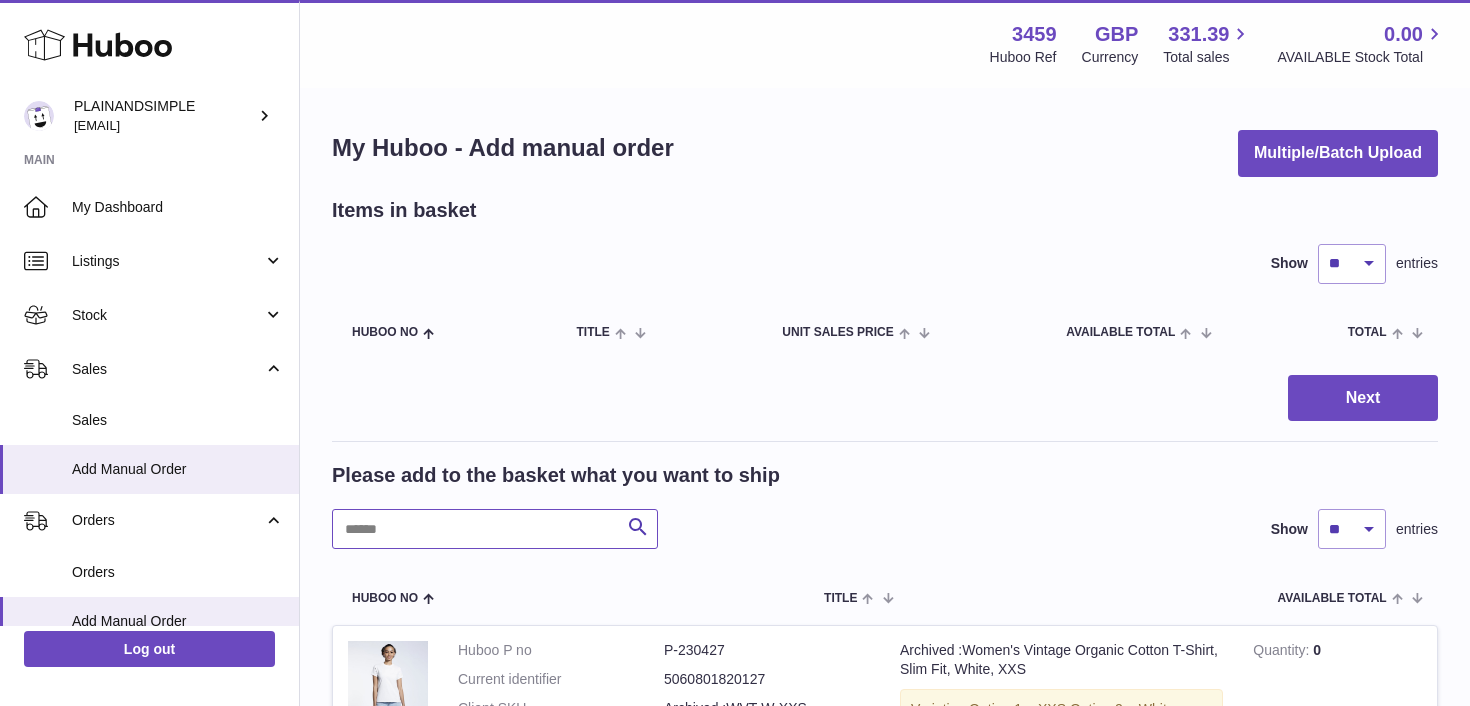 click at bounding box center (495, 529) 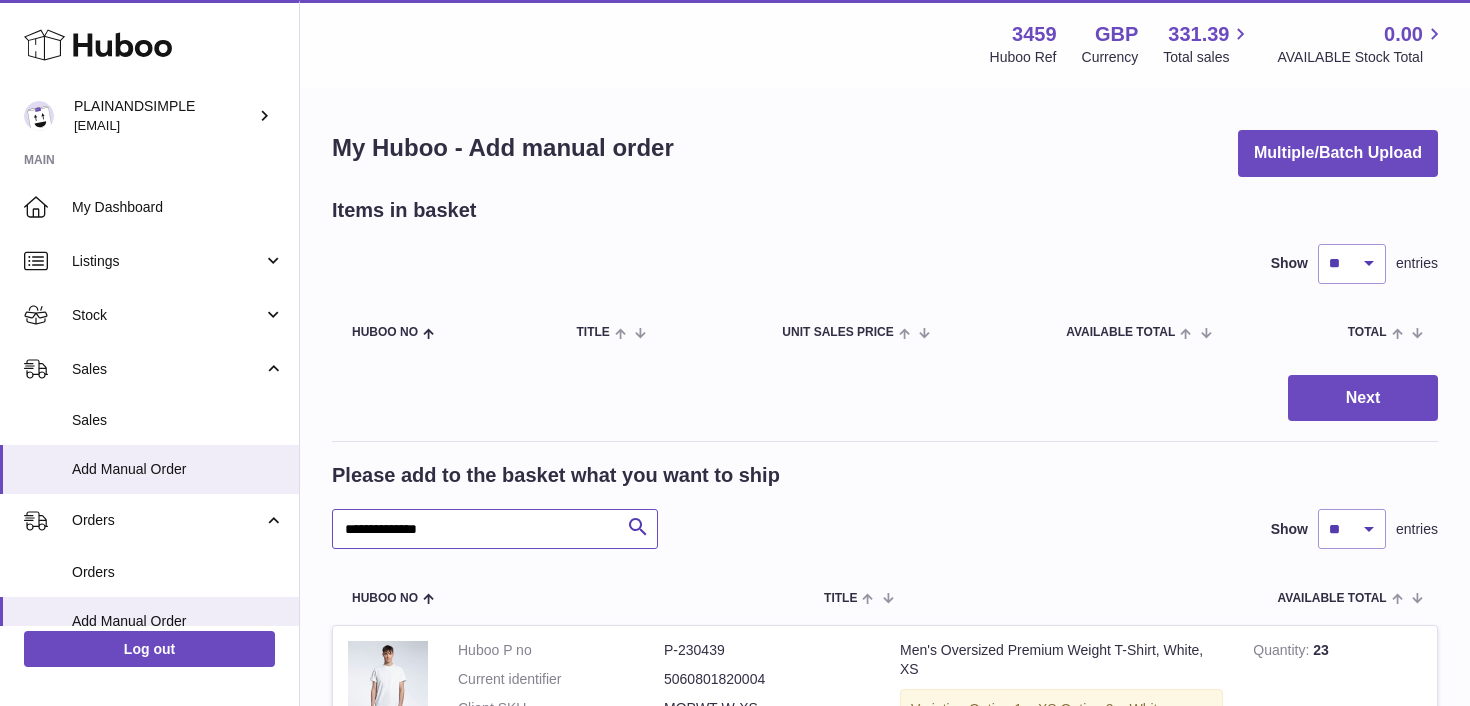 type on "**********" 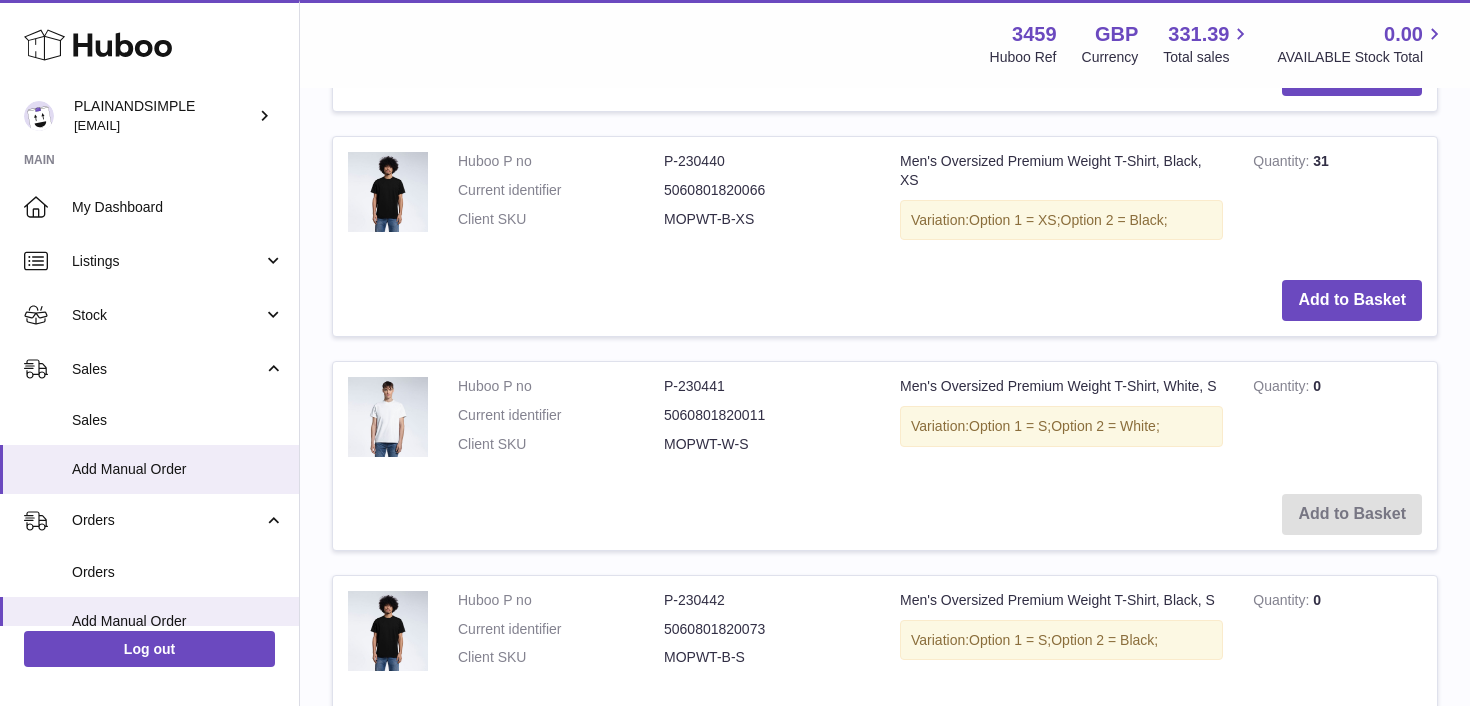 scroll, scrollTop: 780, scrollLeft: 0, axis: vertical 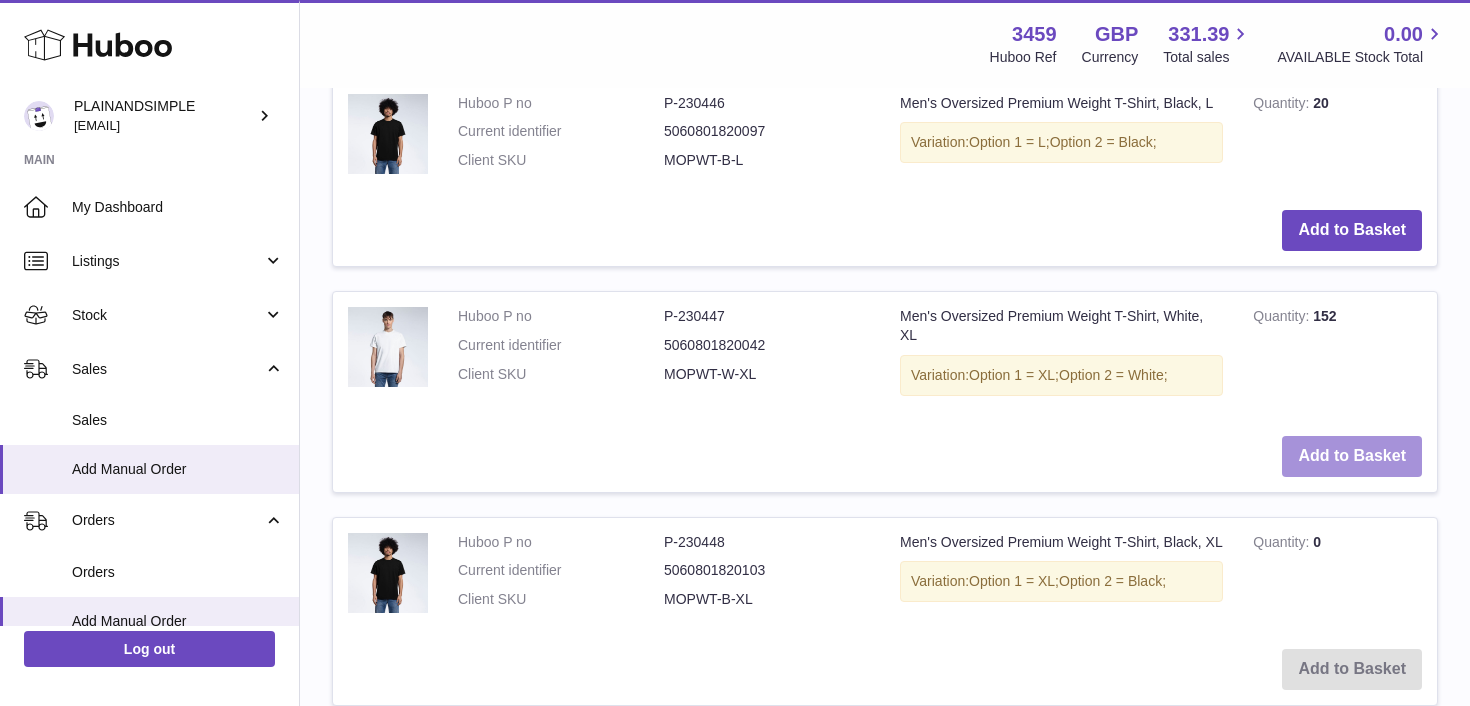 click on "Add to Basket" at bounding box center [1352, 456] 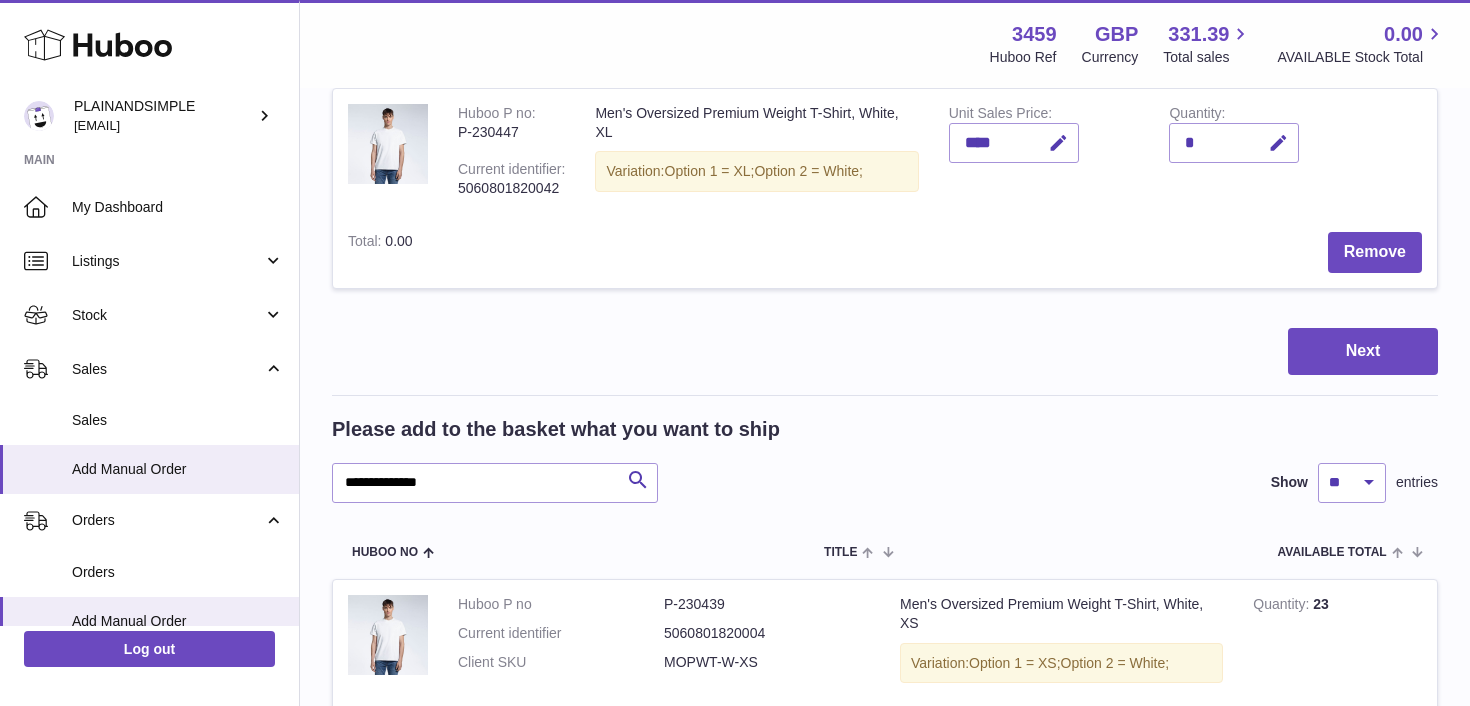 scroll, scrollTop: 0, scrollLeft: 0, axis: both 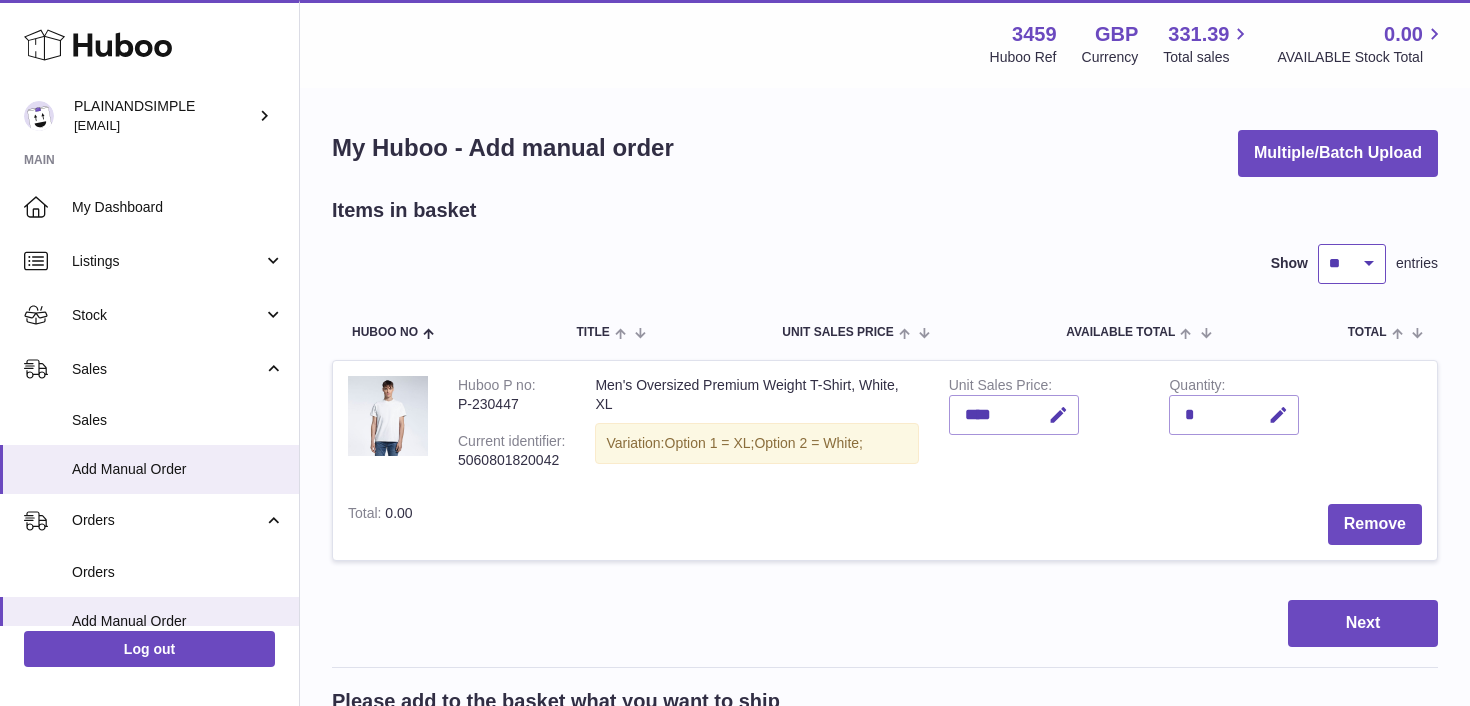 click on "** ** ** ***" at bounding box center (1352, 264) 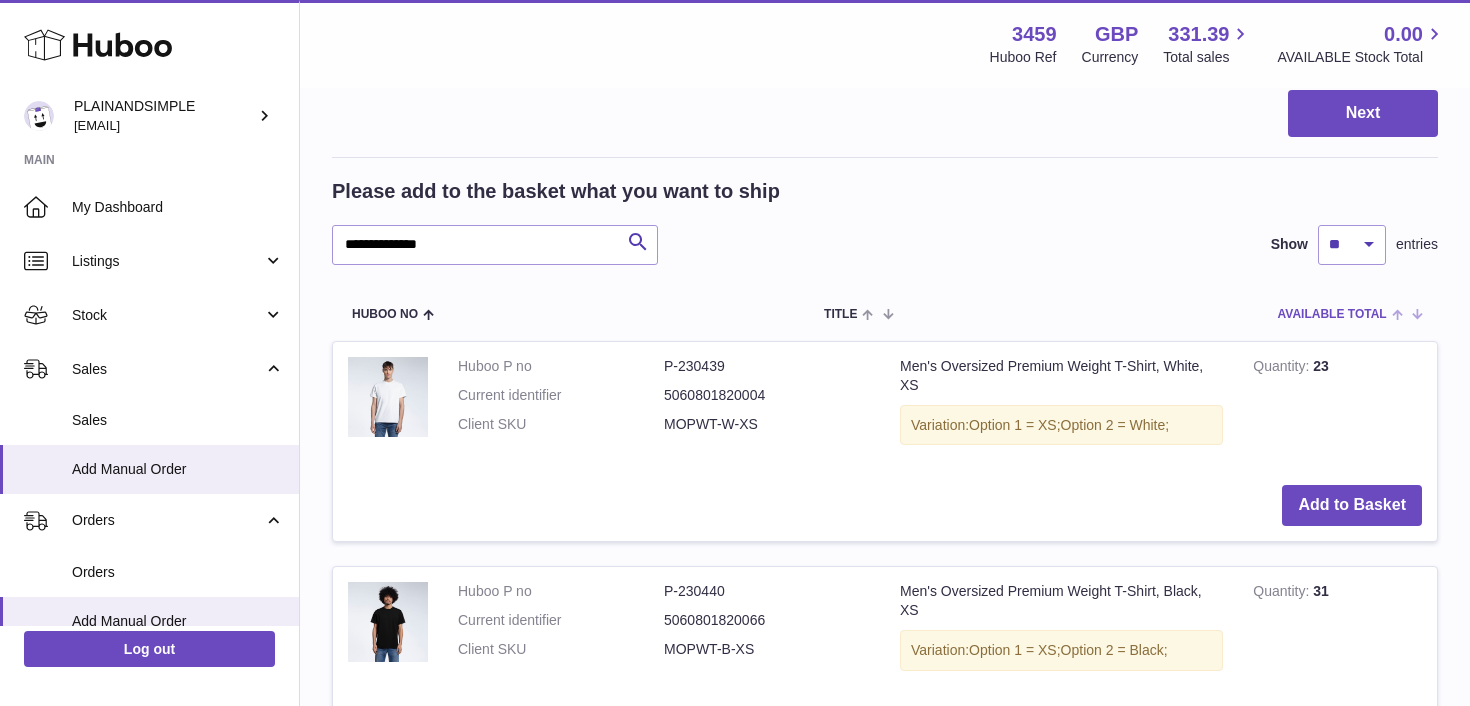 scroll, scrollTop: 442, scrollLeft: 0, axis: vertical 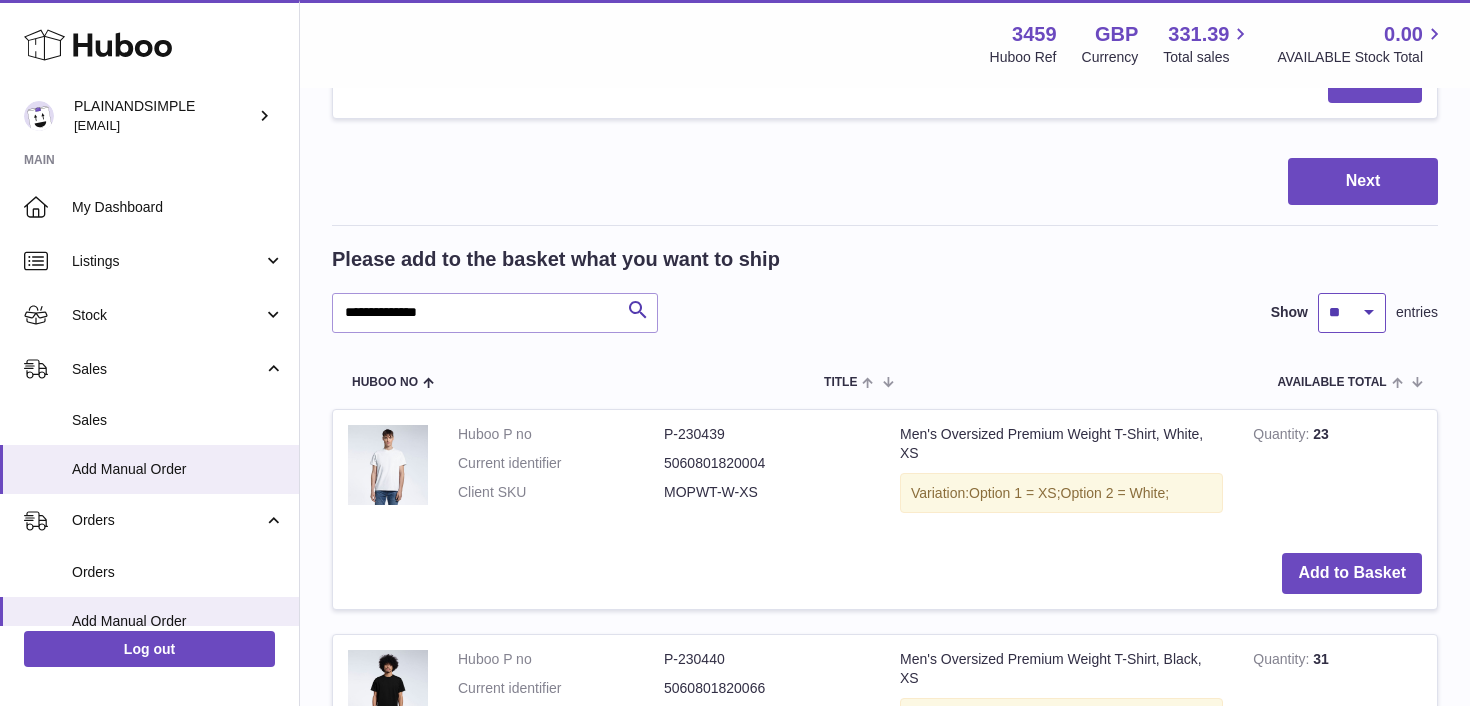 click on "** ** ** ***" at bounding box center (1352, 313) 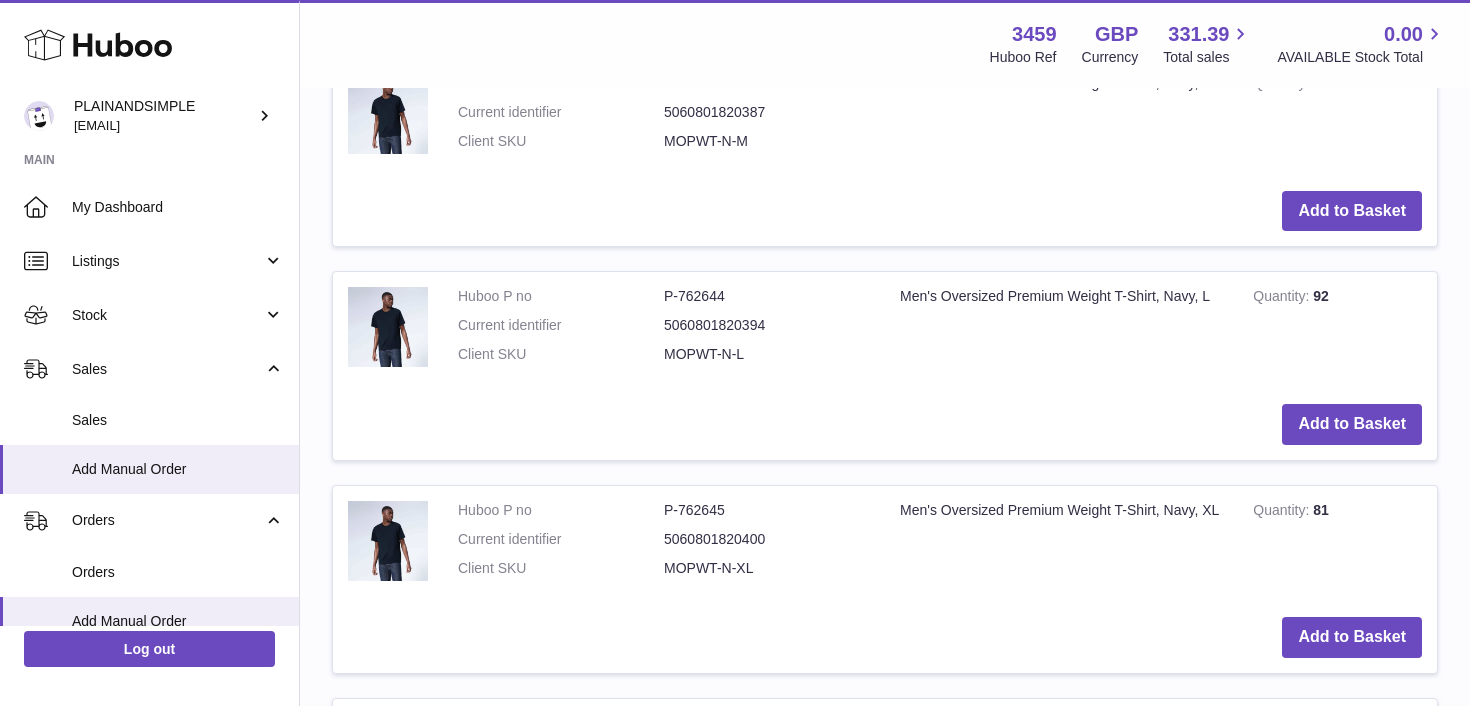 scroll, scrollTop: 3767, scrollLeft: 0, axis: vertical 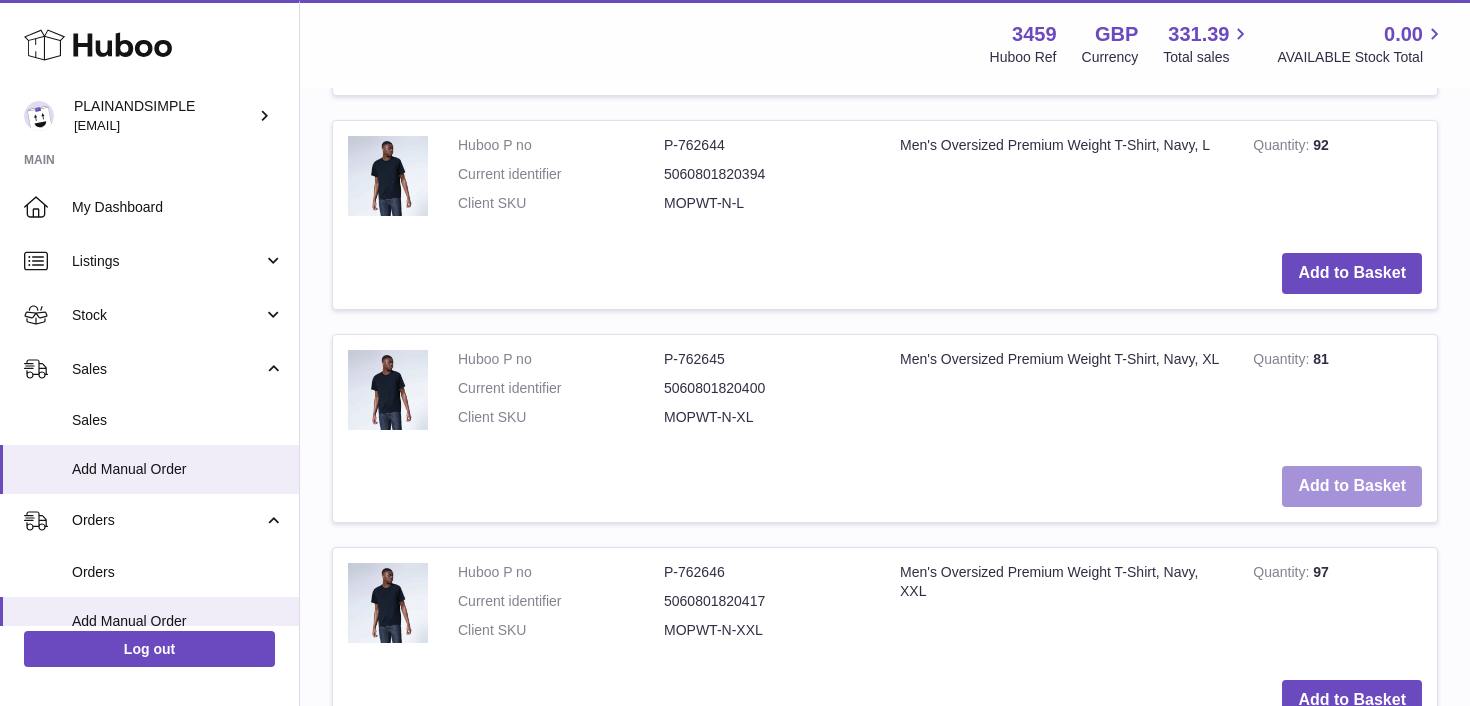 click on "Add to Basket" at bounding box center (1352, 486) 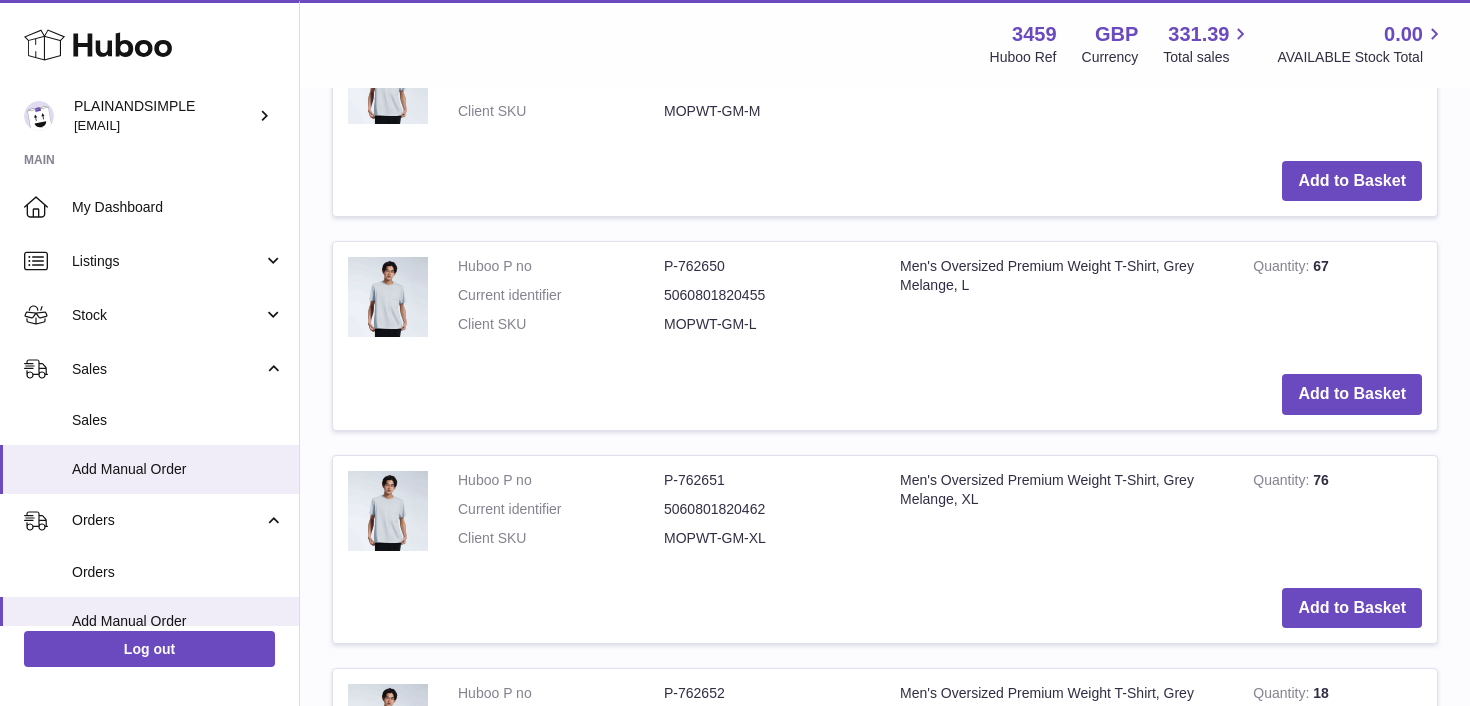 scroll, scrollTop: 5178, scrollLeft: 0, axis: vertical 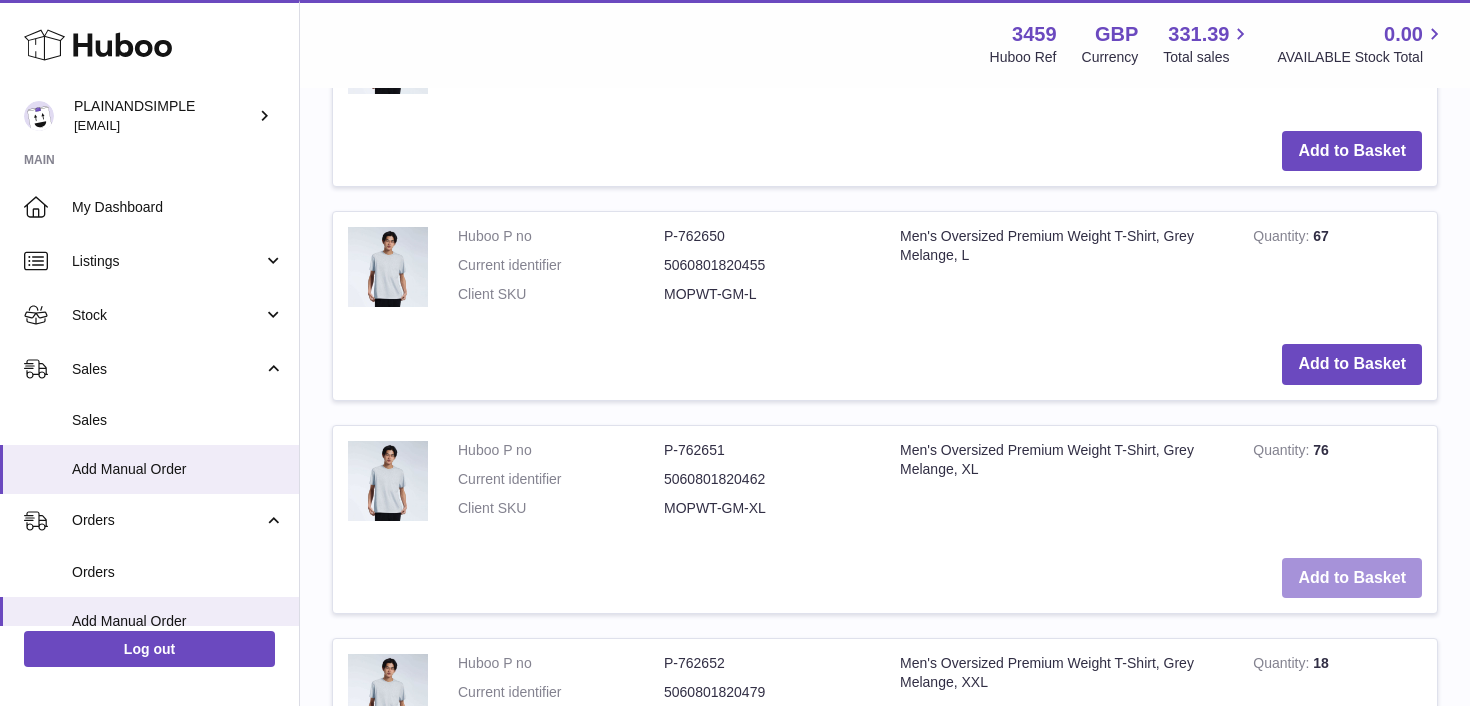 click on "Add to Basket" at bounding box center [1352, 578] 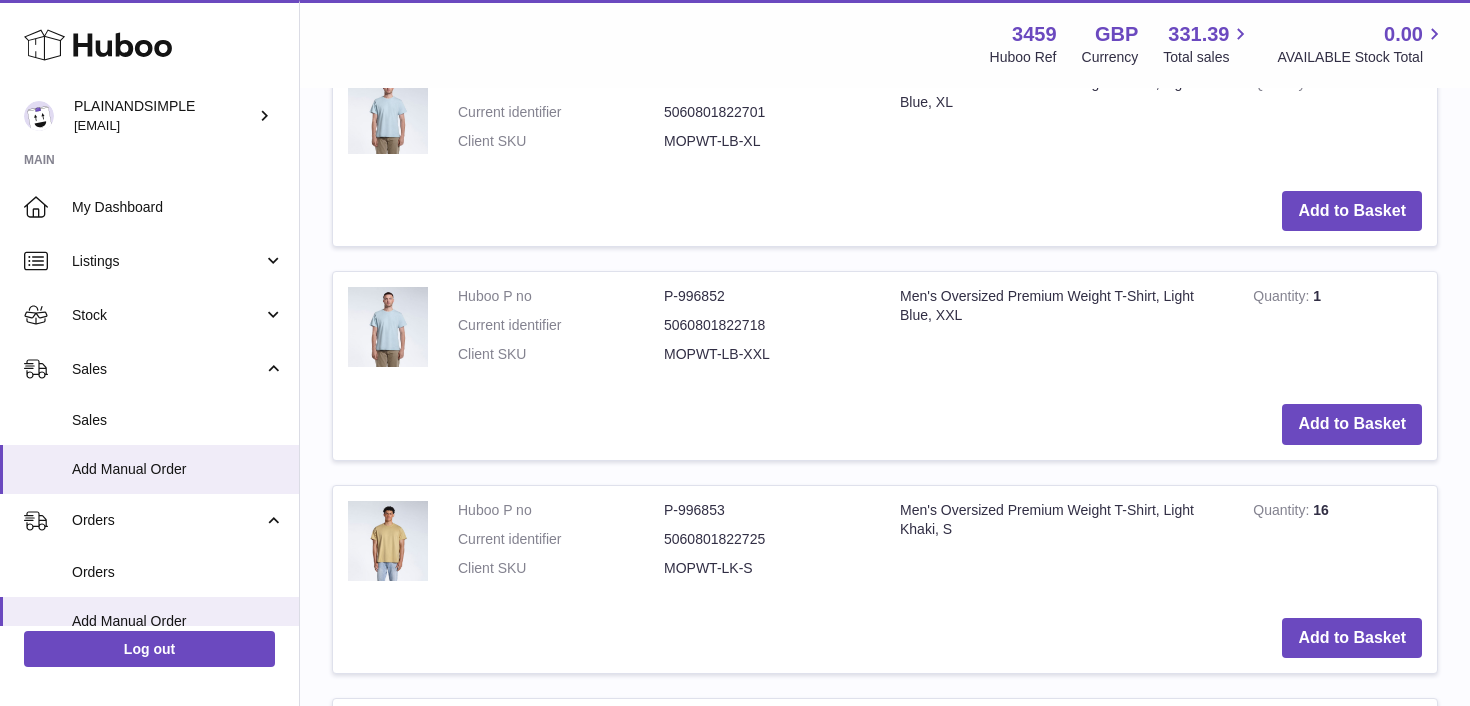 scroll, scrollTop: 10184, scrollLeft: 0, axis: vertical 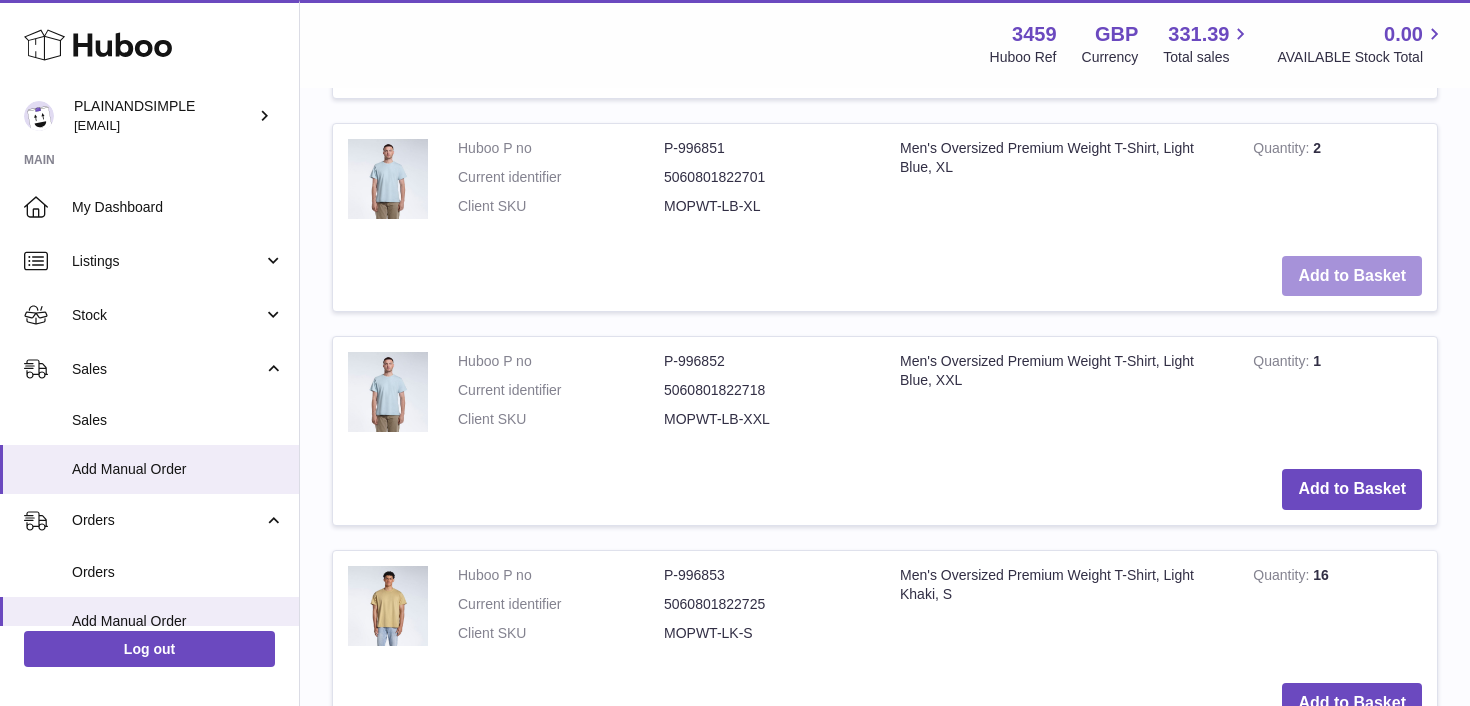 click on "Add to Basket" at bounding box center [1352, 276] 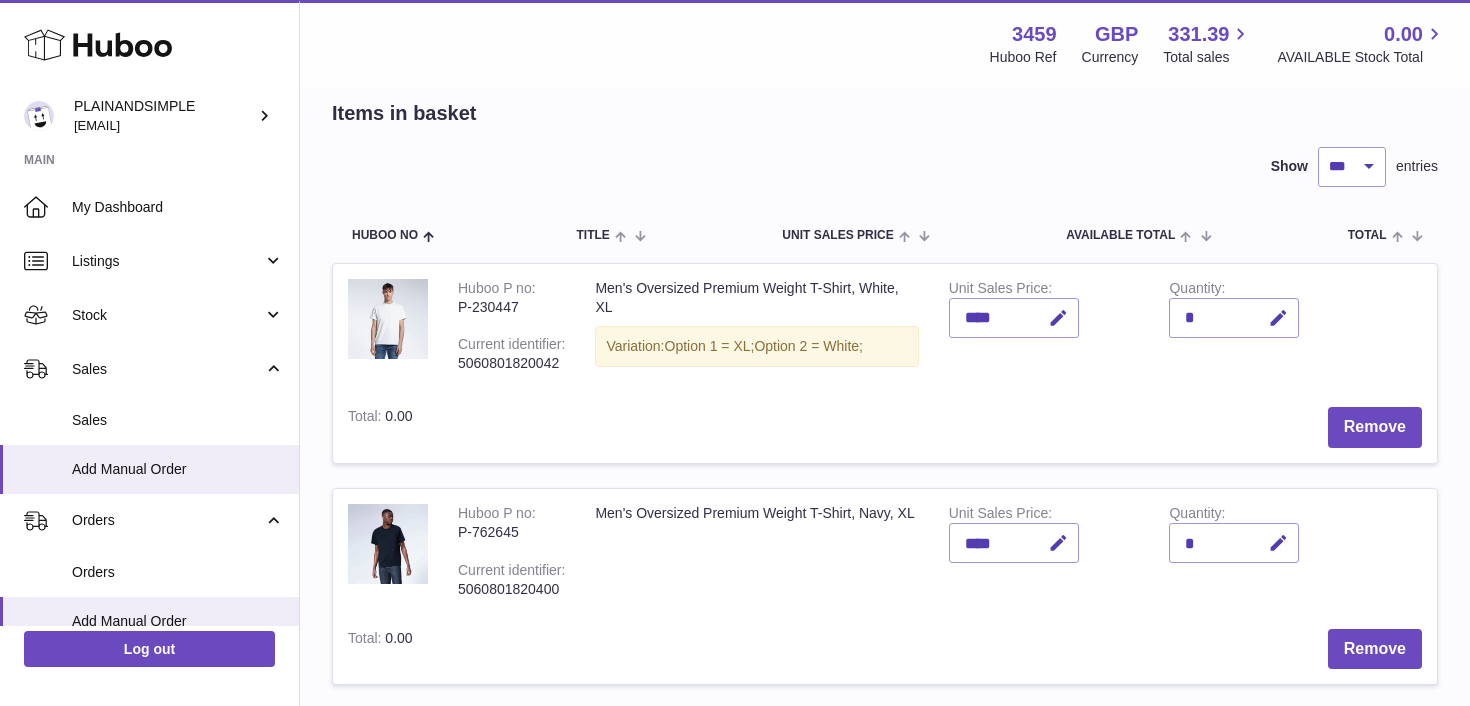 scroll, scrollTop: 87, scrollLeft: 0, axis: vertical 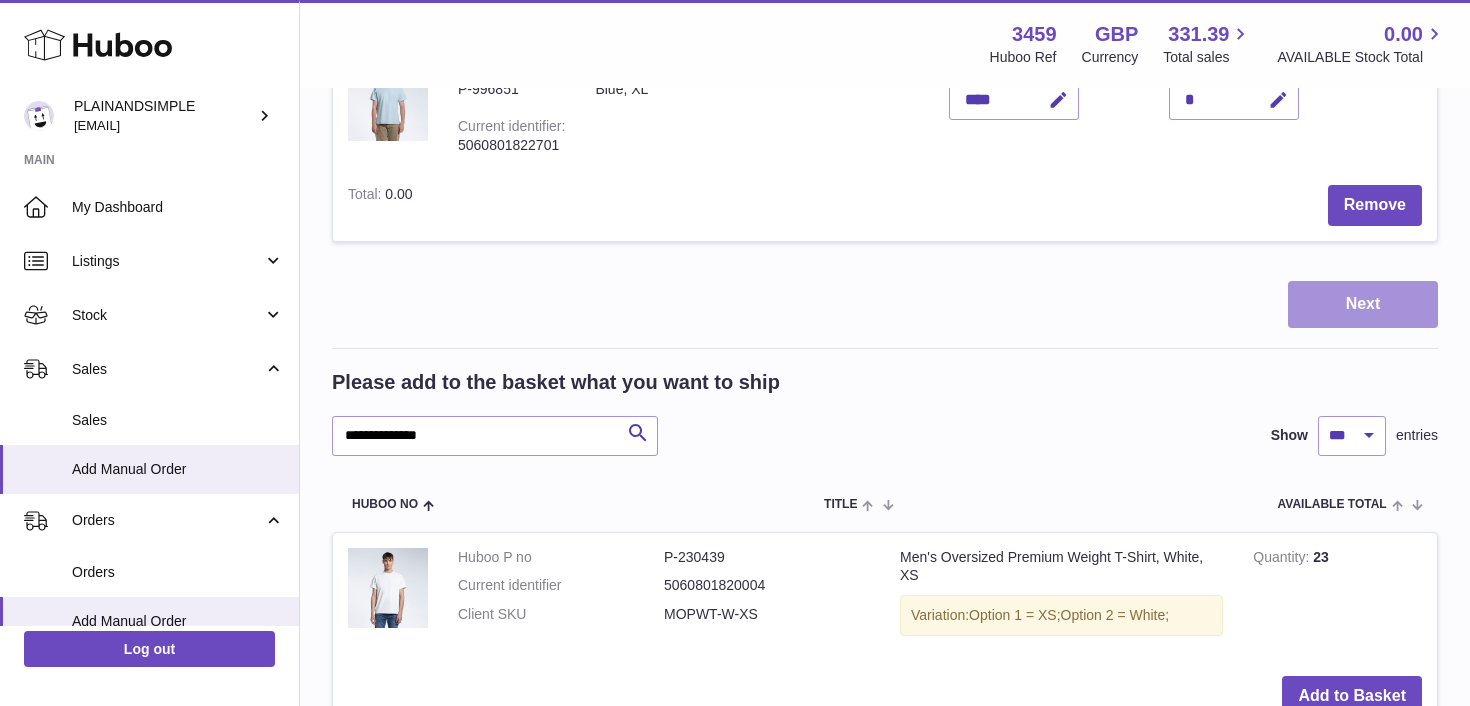 click on "Next" at bounding box center (1363, 304) 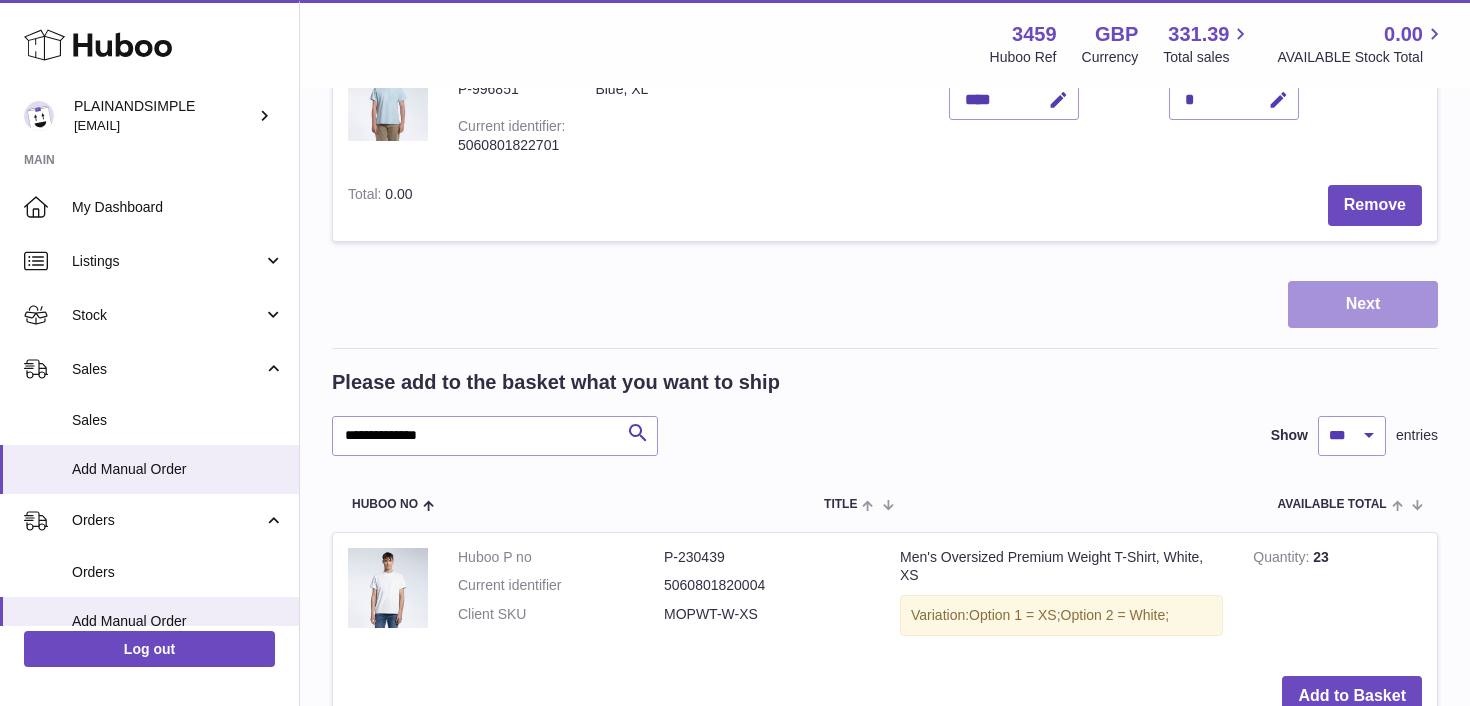 scroll, scrollTop: 0, scrollLeft: 0, axis: both 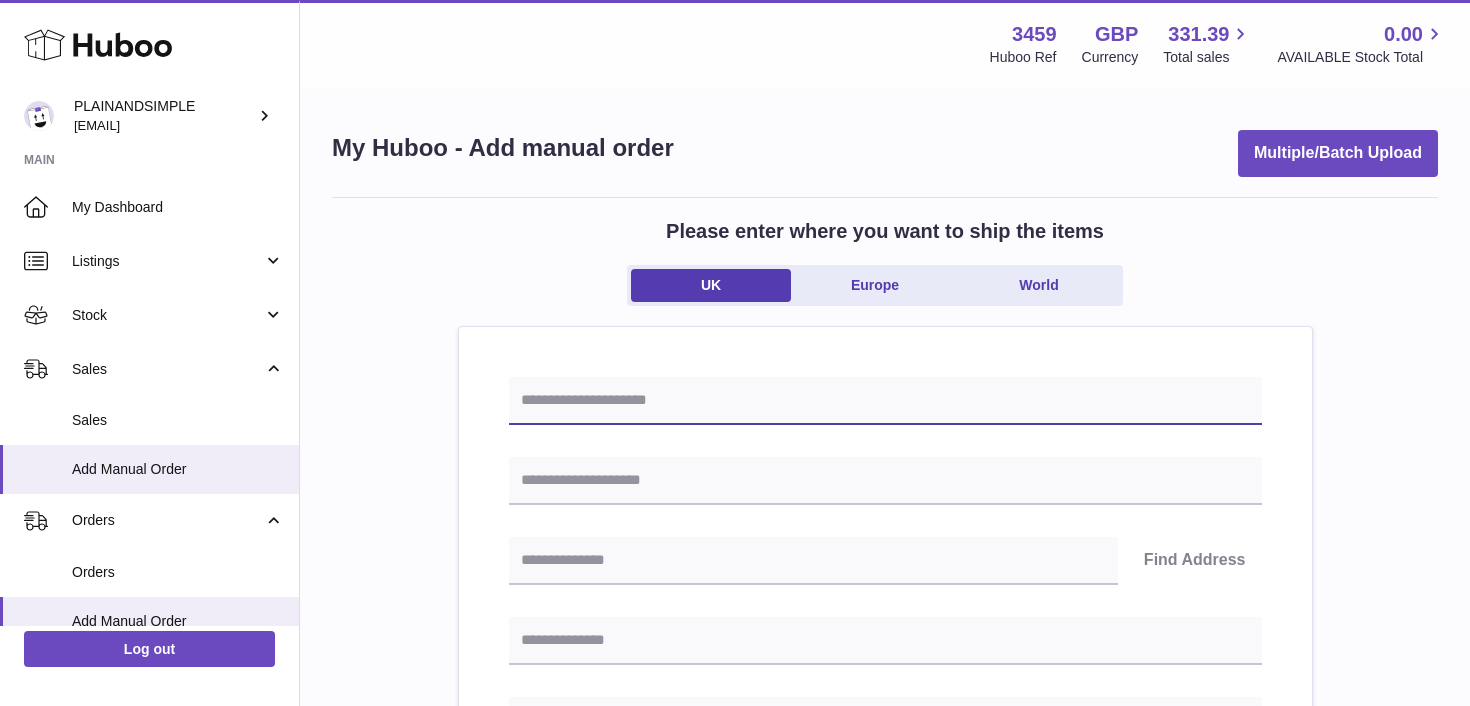 click at bounding box center (885, 401) 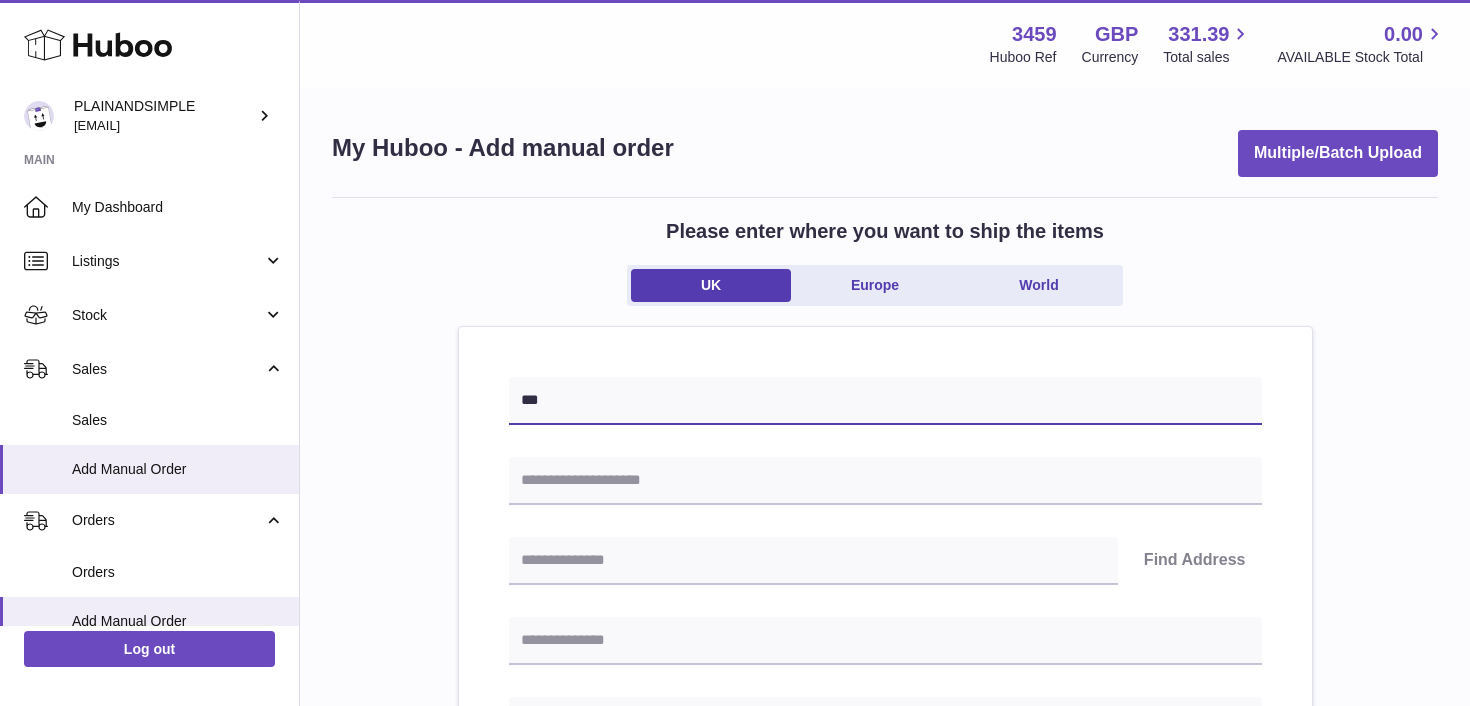 type on "***" 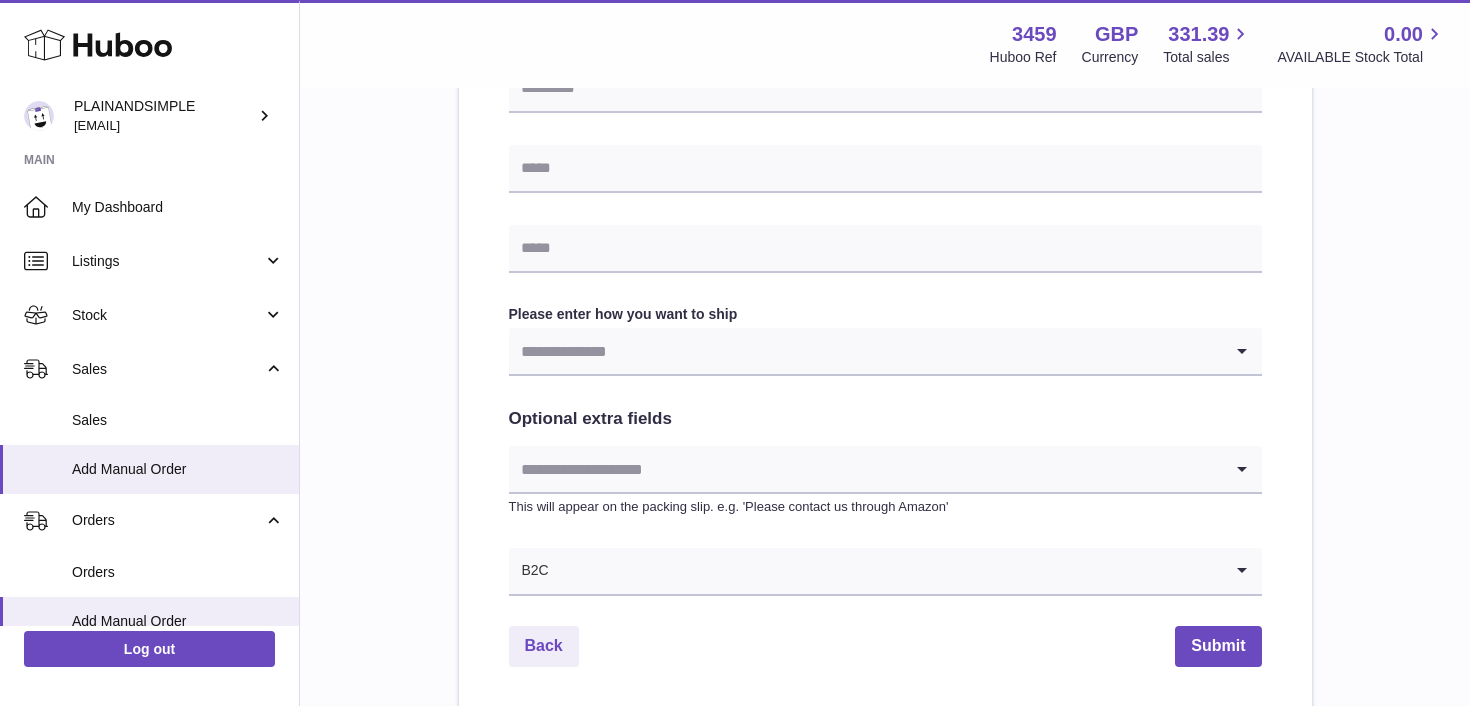 scroll, scrollTop: 836, scrollLeft: 0, axis: vertical 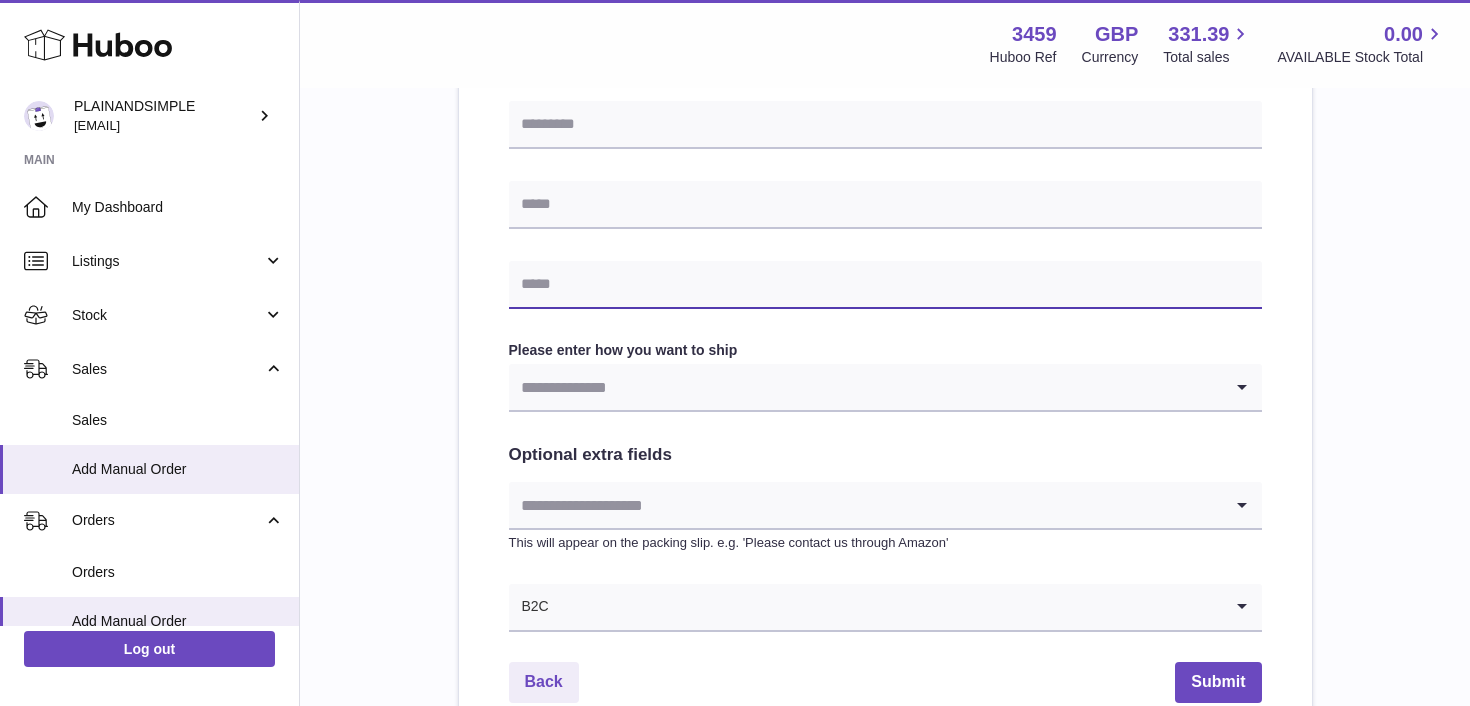 click at bounding box center (885, 285) 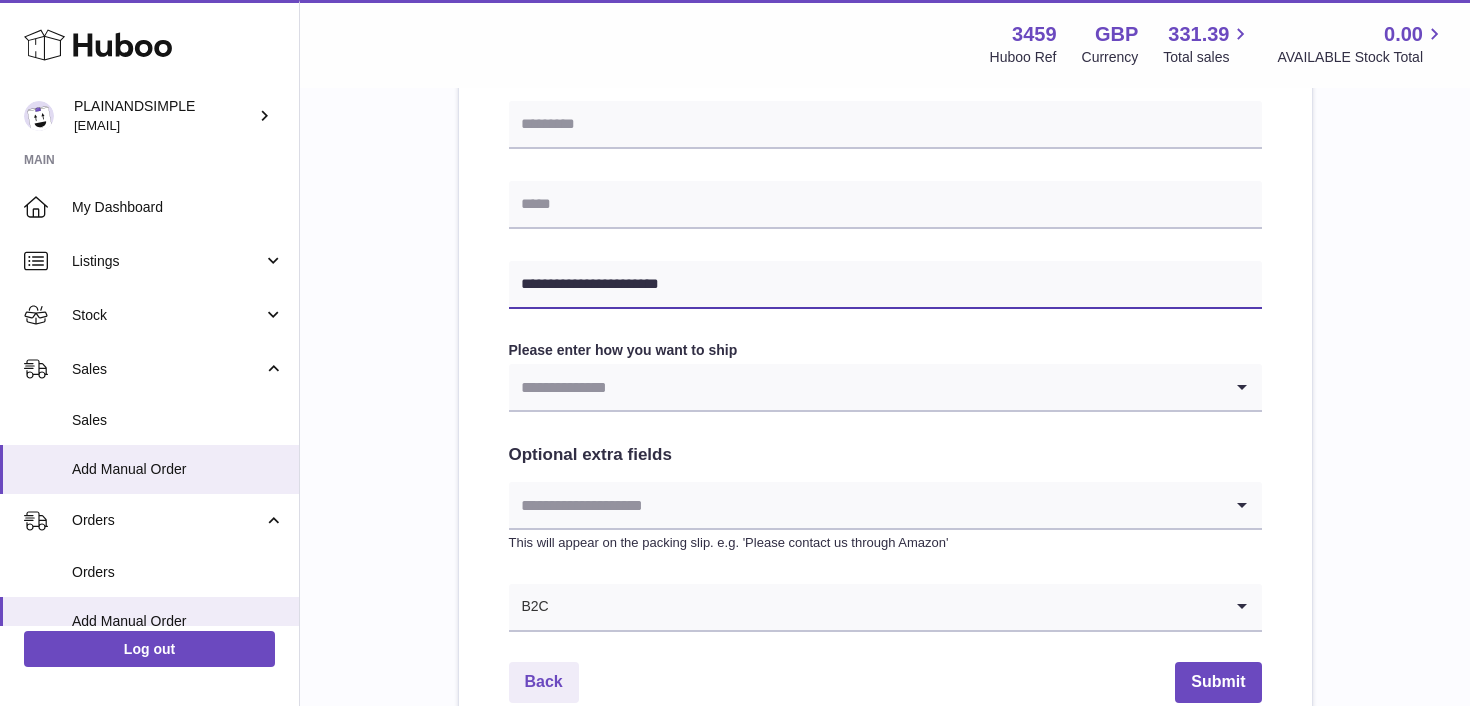 type on "**********" 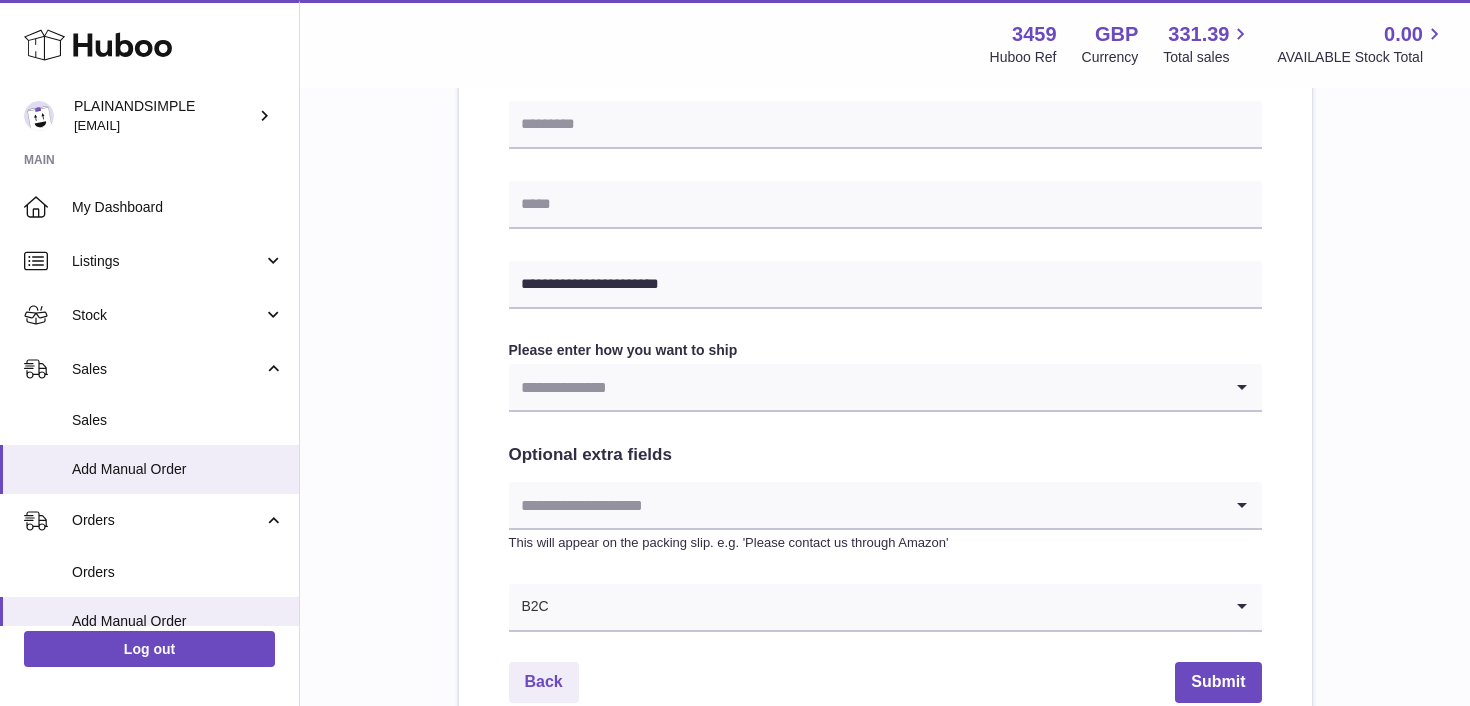 click at bounding box center [865, 387] 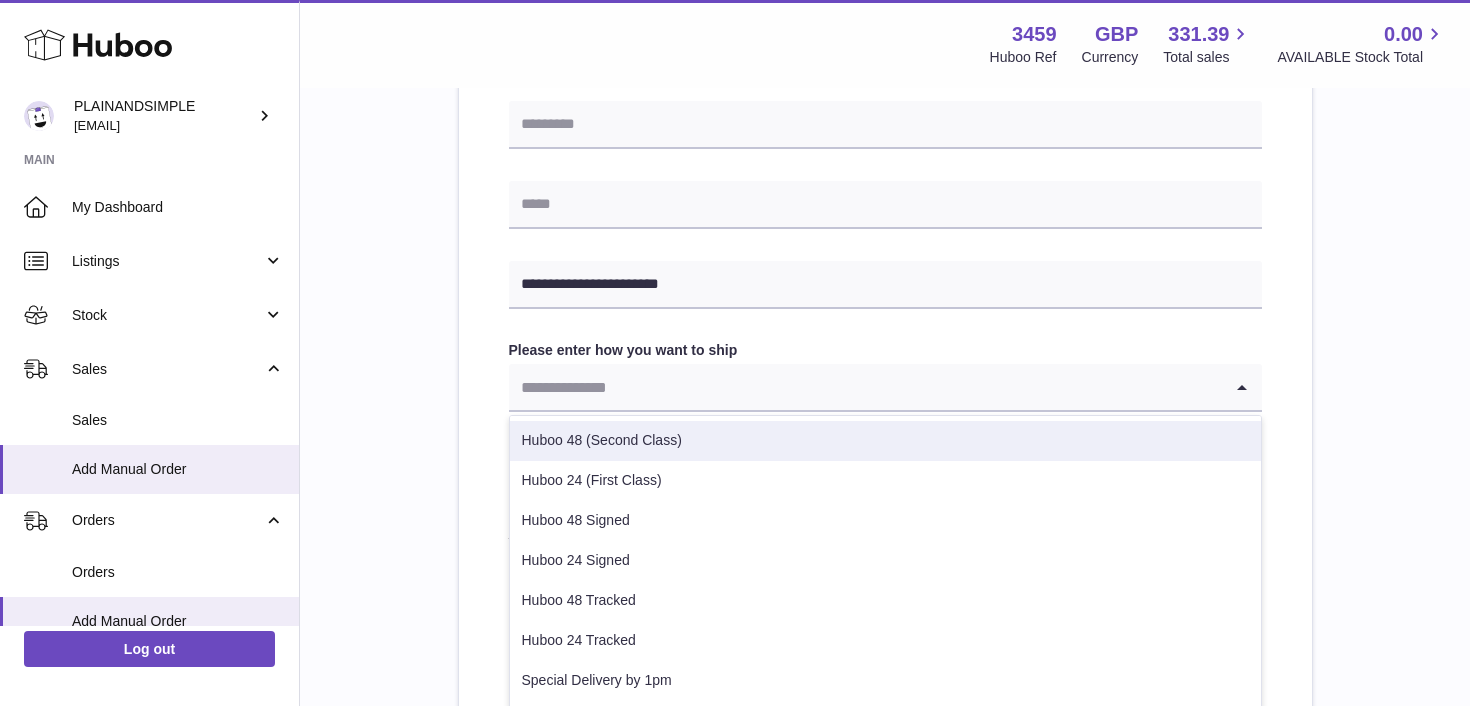 click on "Huboo 48 (Second Class)" at bounding box center (885, 441) 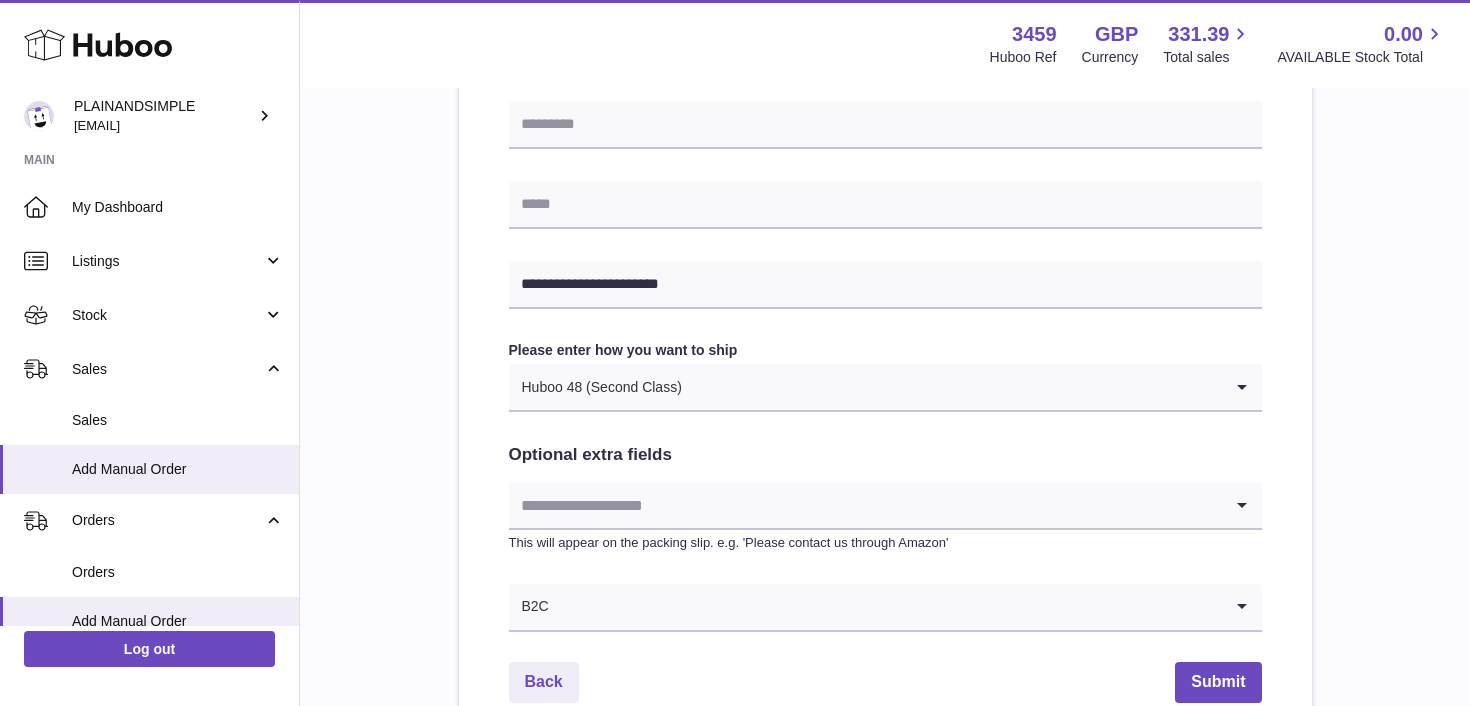 click at bounding box center [865, 505] 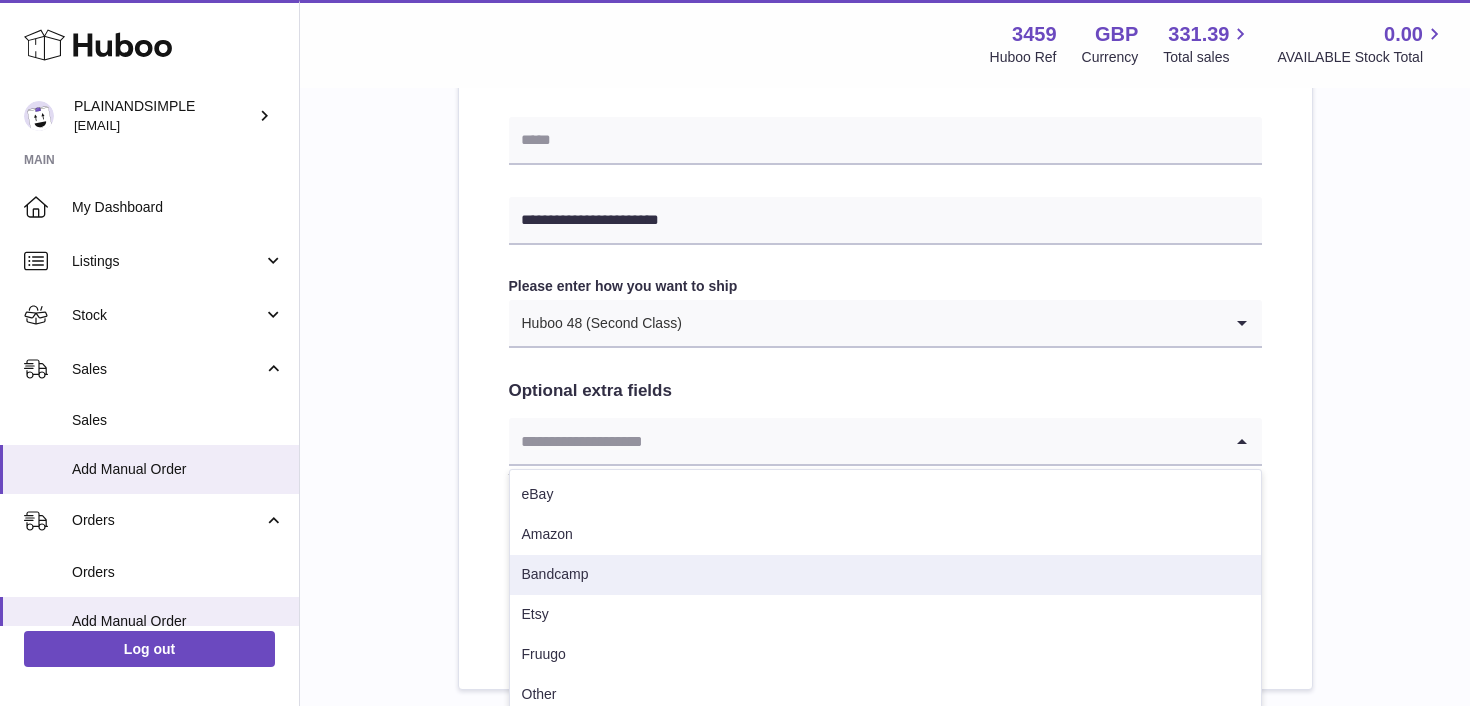 scroll, scrollTop: 931, scrollLeft: 0, axis: vertical 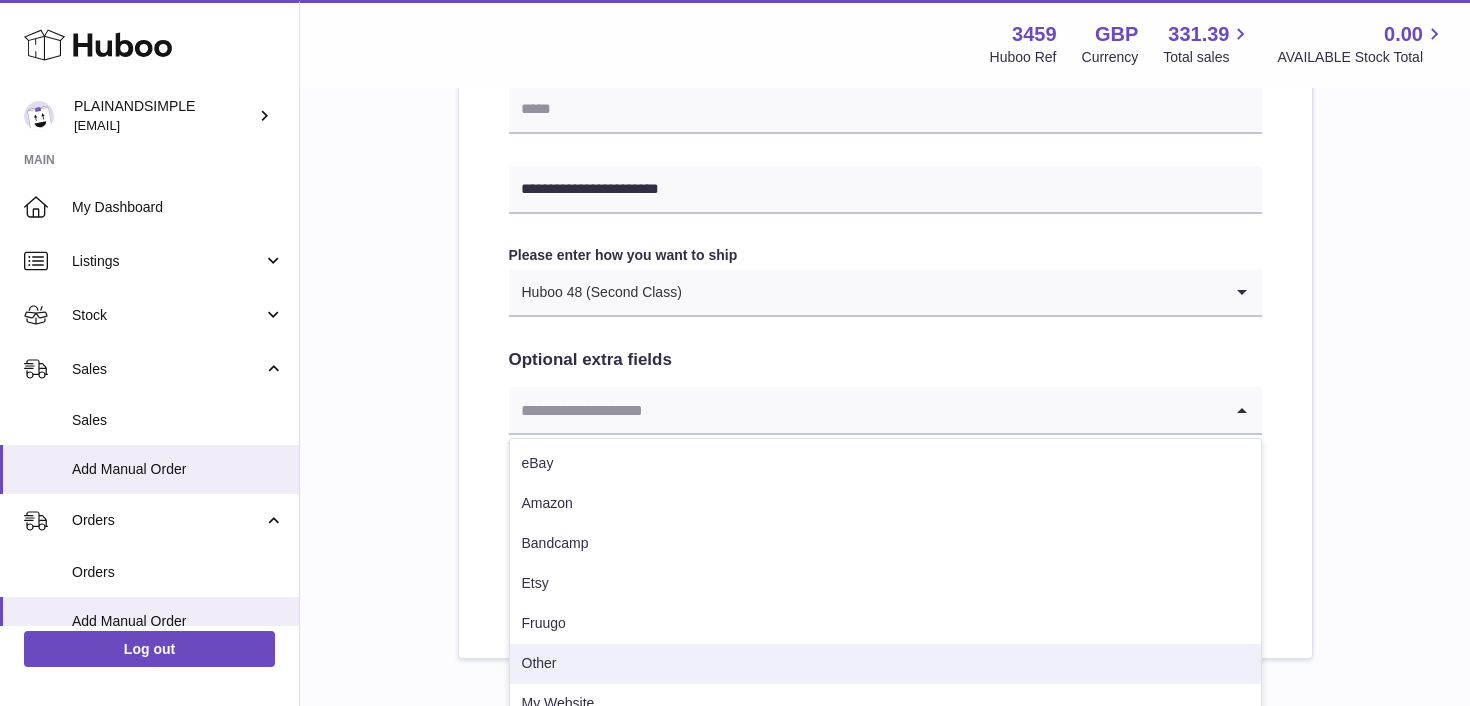 click on "Other" at bounding box center [885, 664] 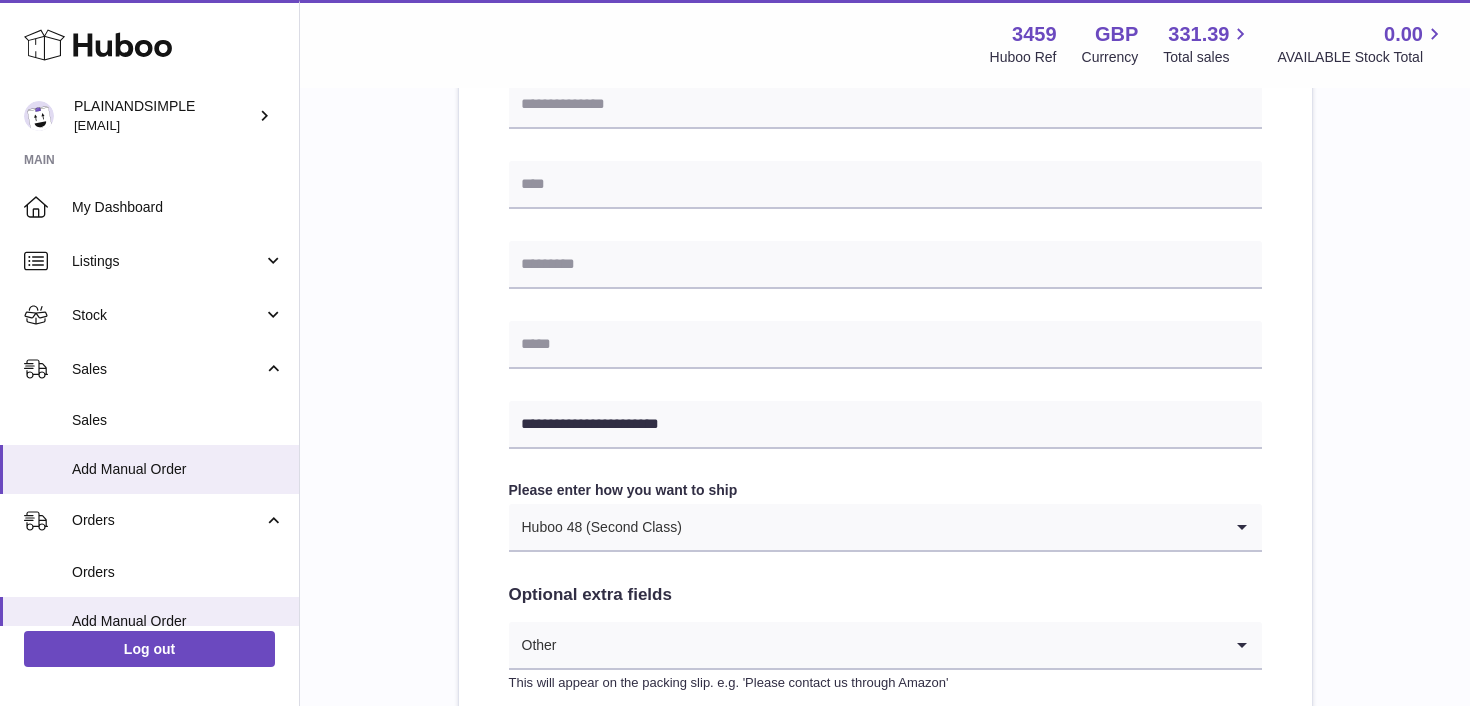 scroll, scrollTop: 597, scrollLeft: 0, axis: vertical 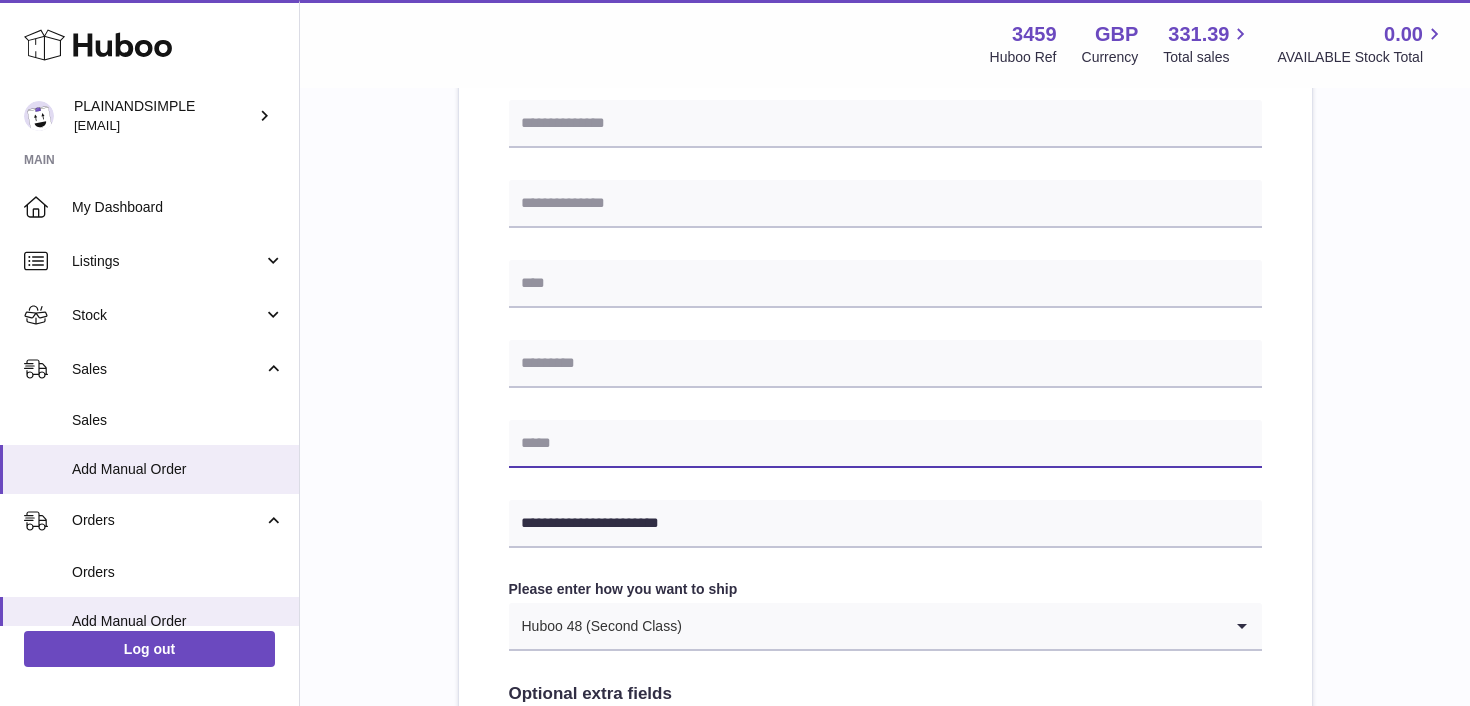 click at bounding box center [885, 444] 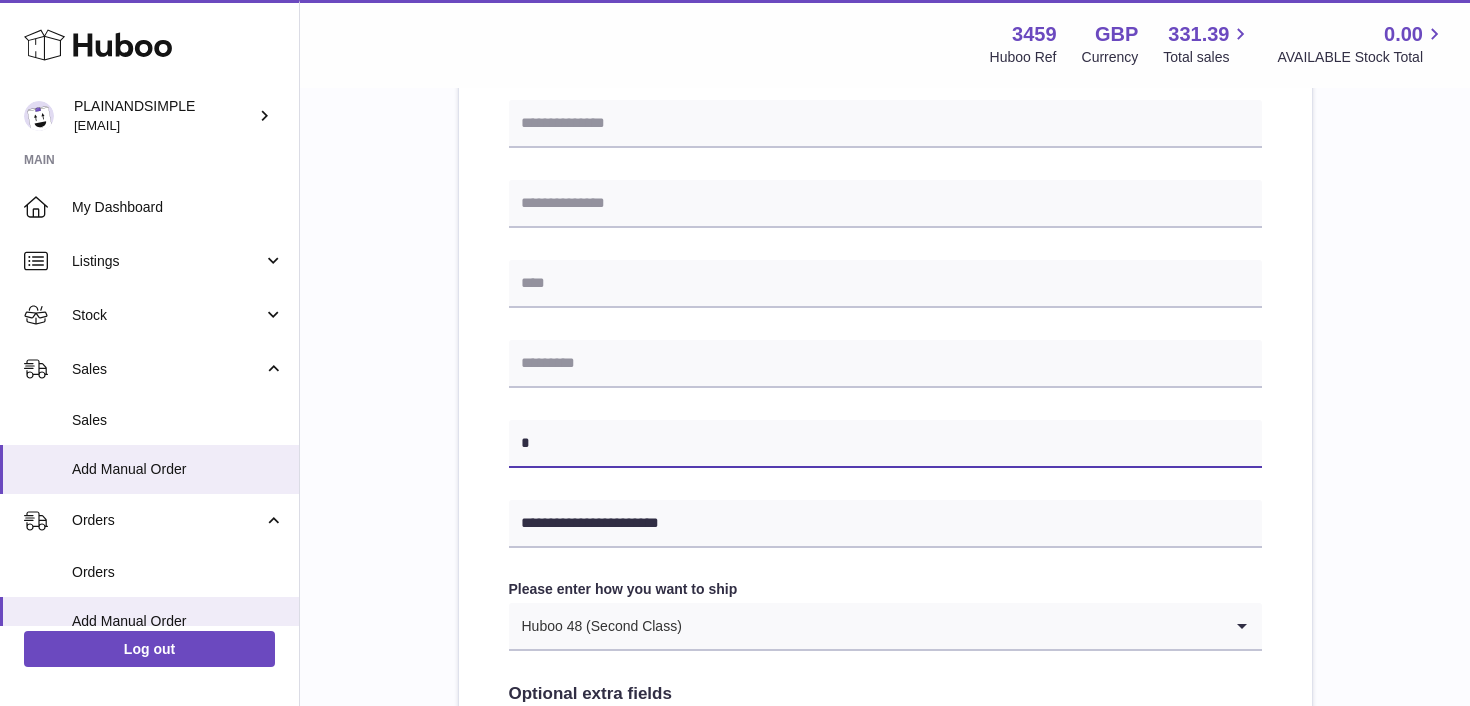 paste on "**********" 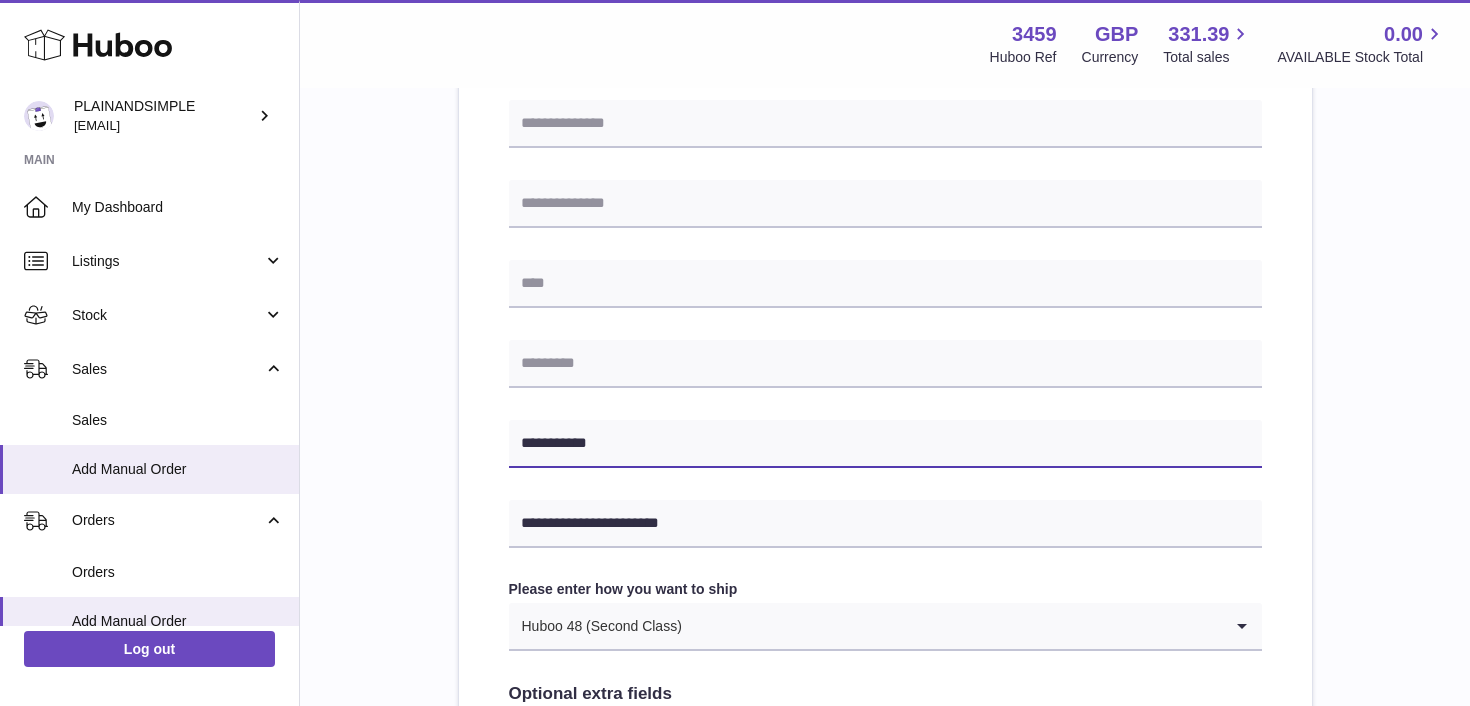 type on "**********" 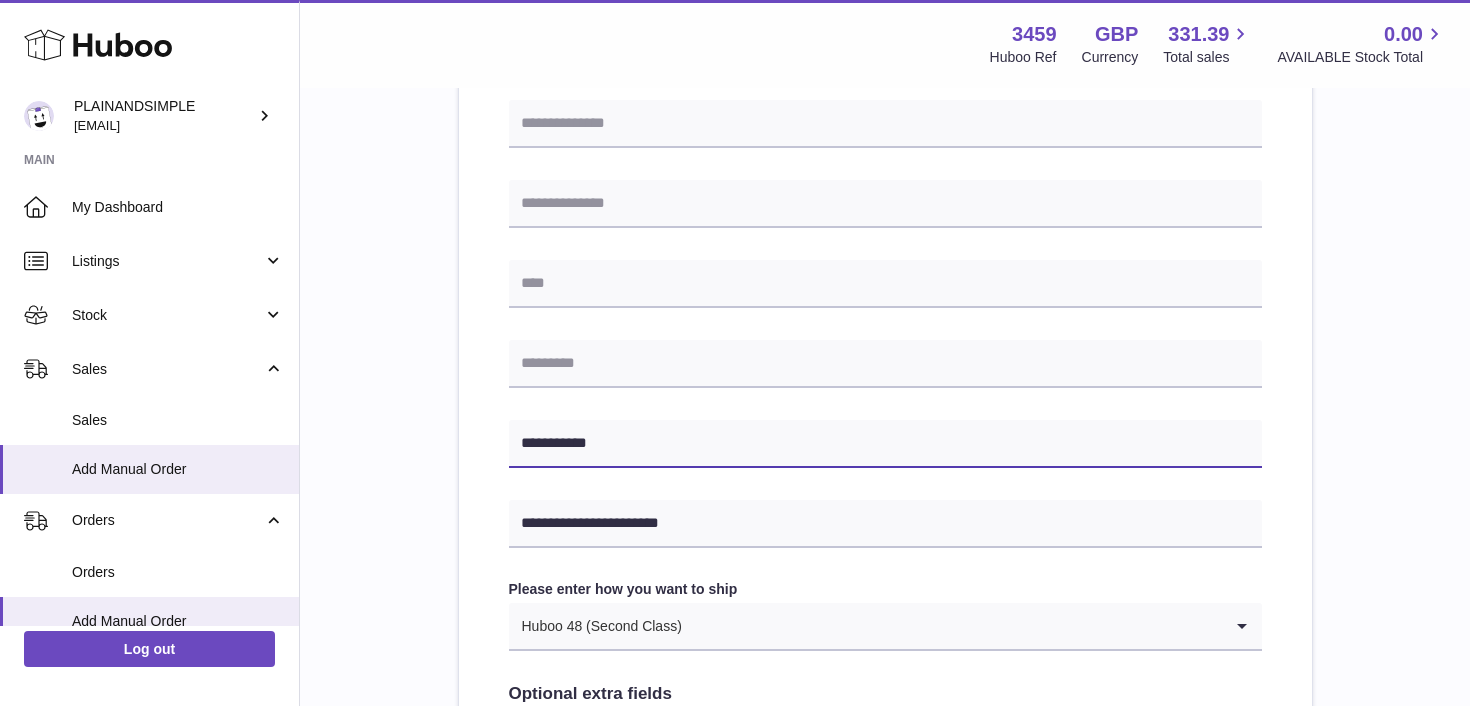 scroll, scrollTop: 356, scrollLeft: 0, axis: vertical 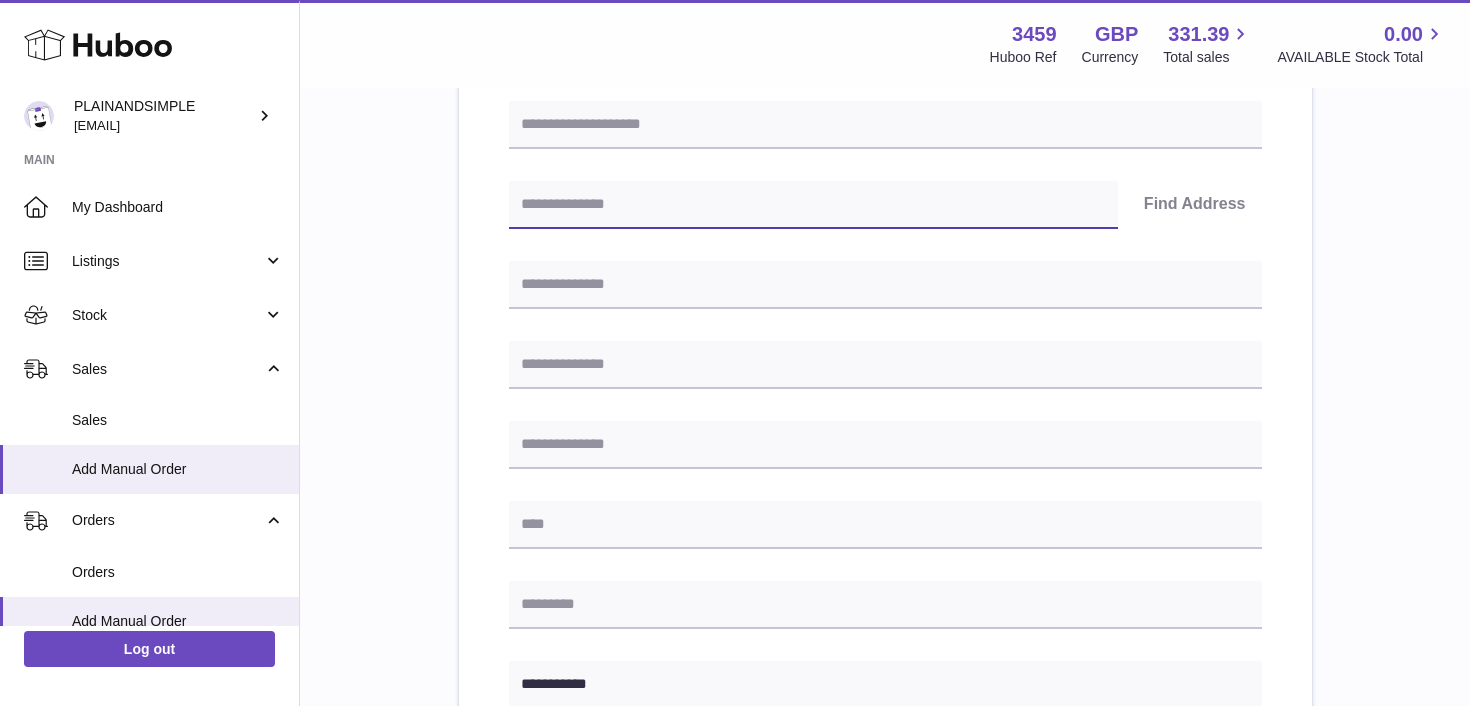 click at bounding box center [813, 205] 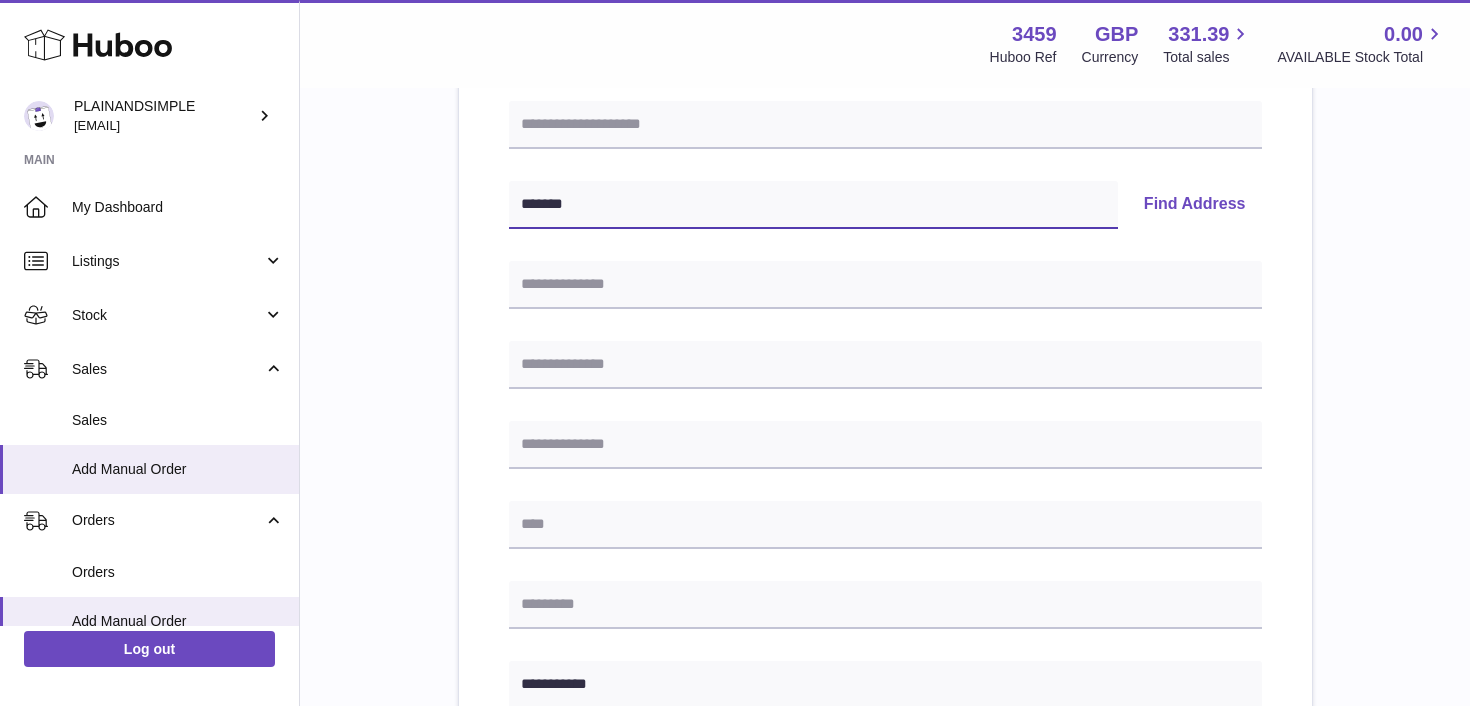 type on "*******" 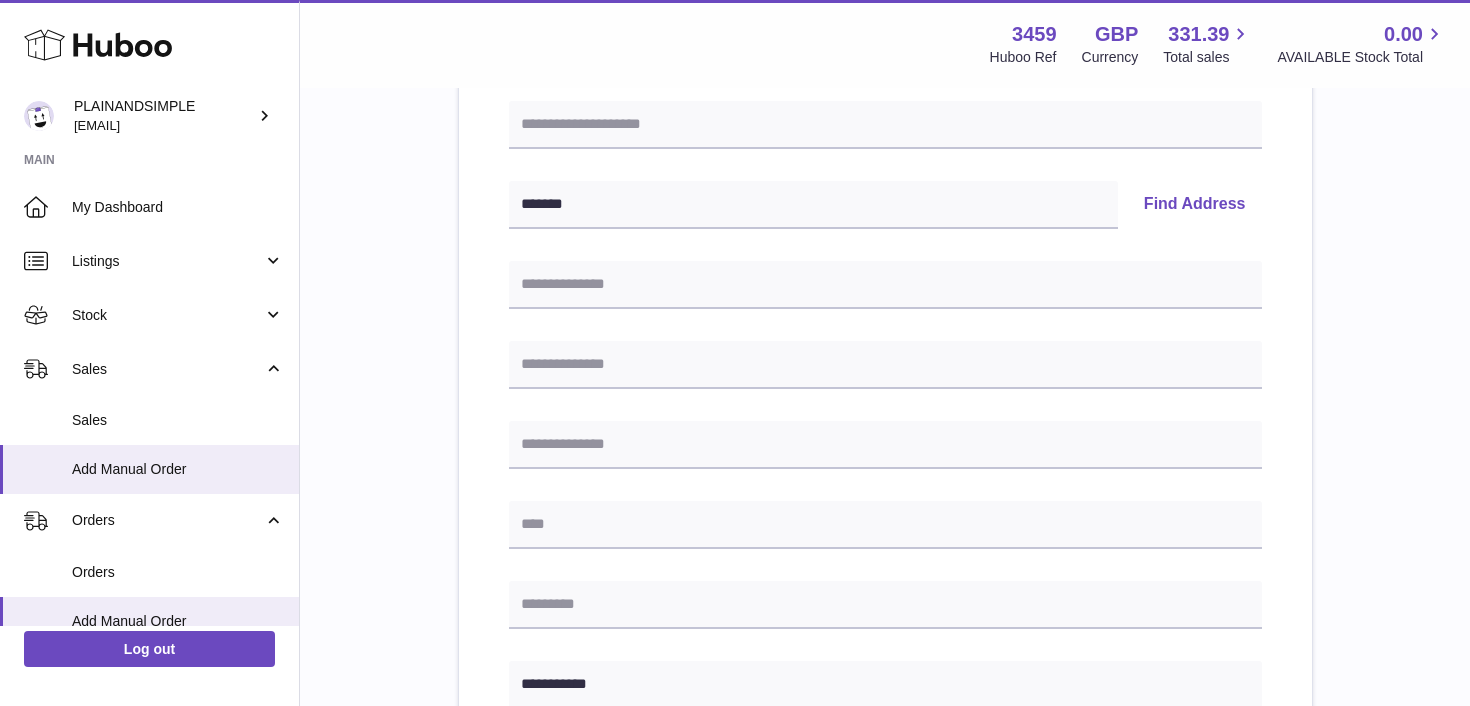 click on "Find Address" at bounding box center (1195, 205) 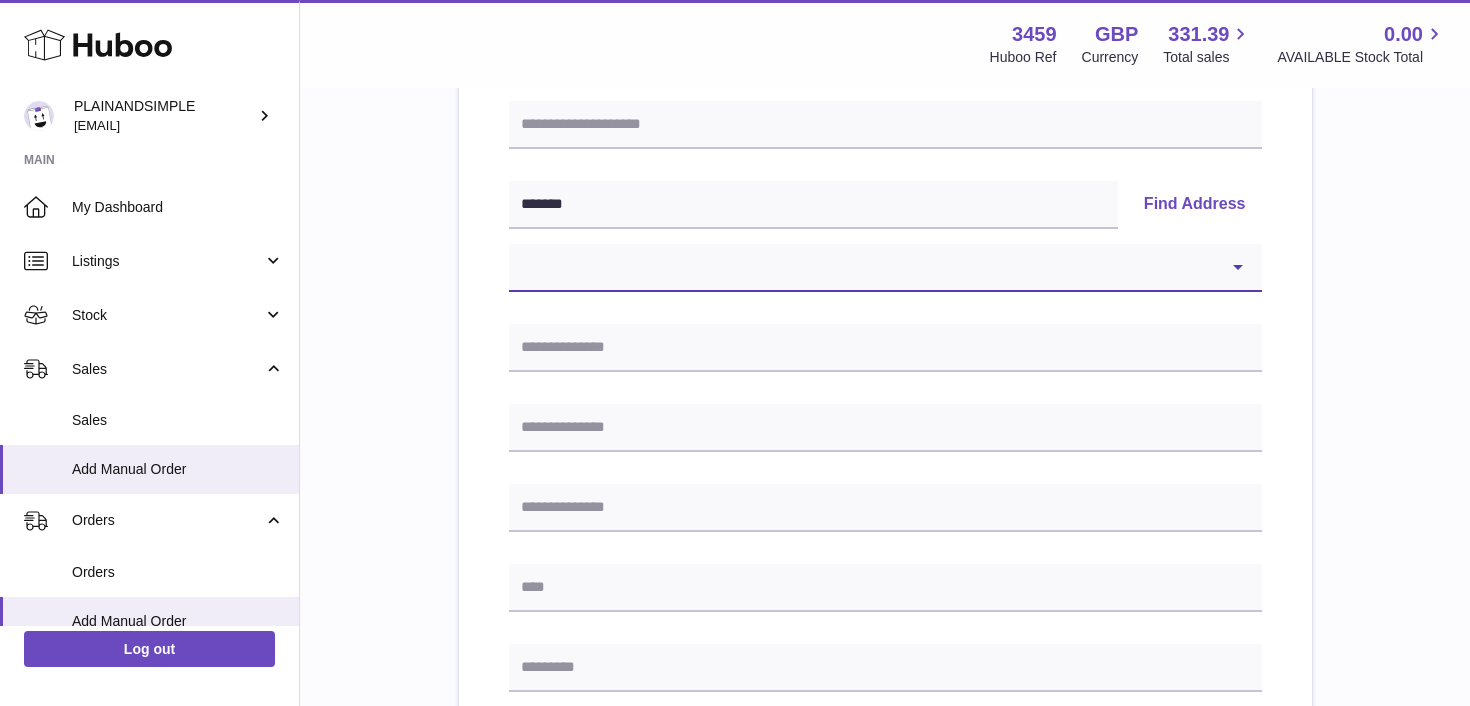 click on "**********" at bounding box center (885, 268) 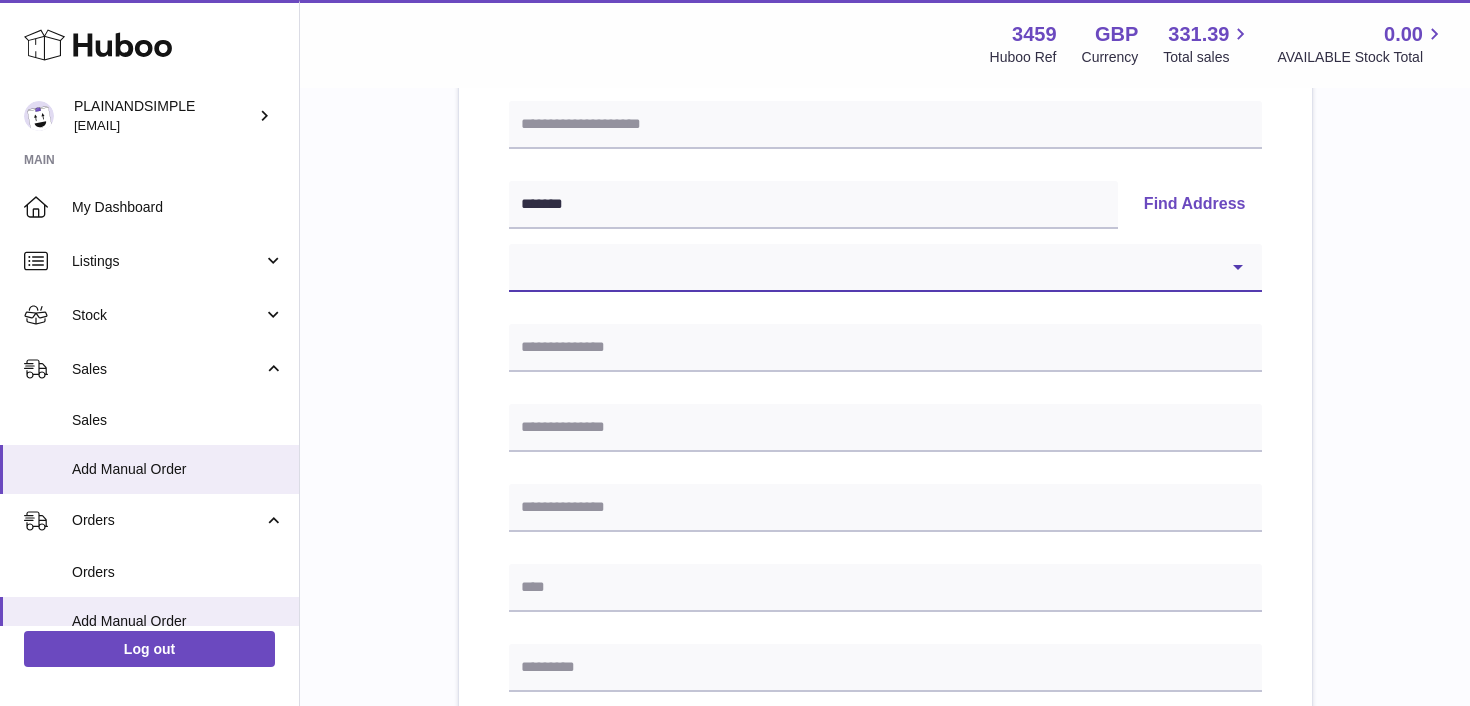 select on "*" 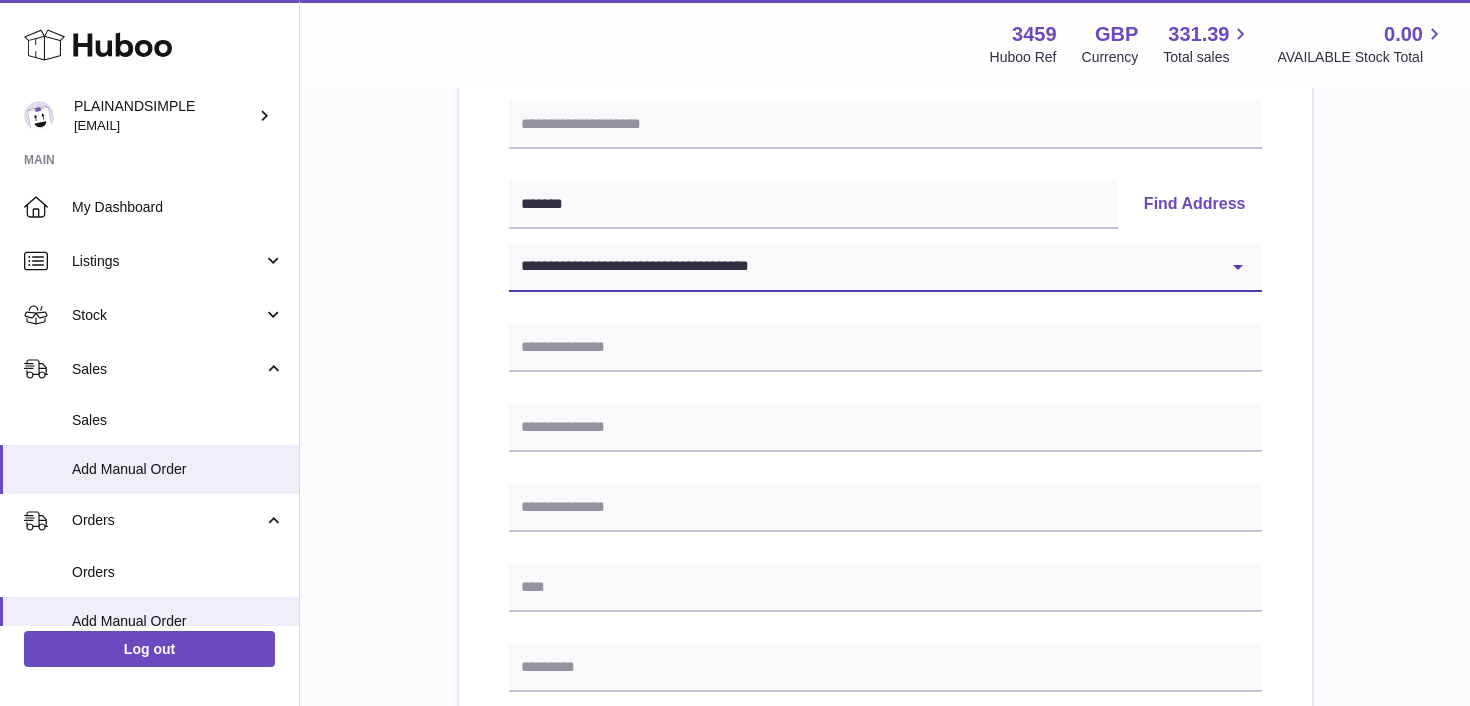 type on "**********" 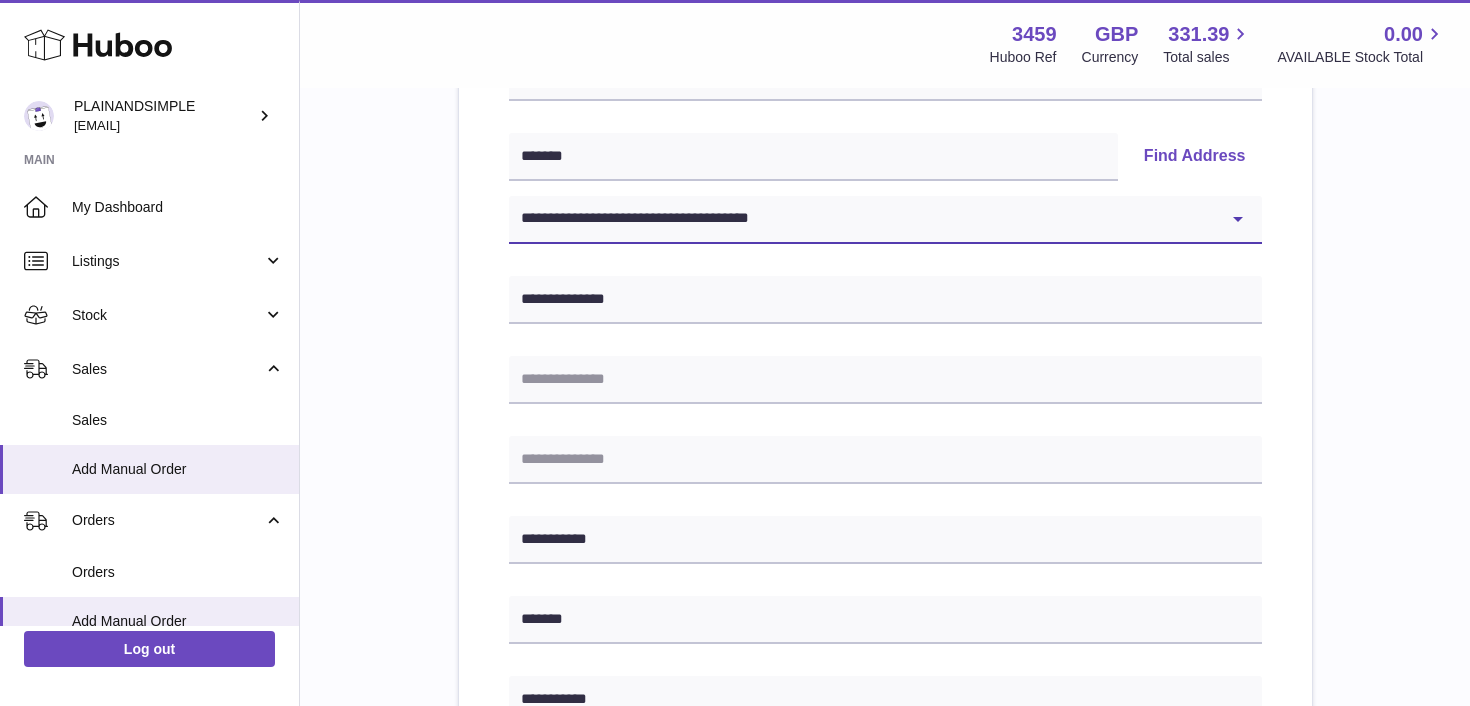 scroll, scrollTop: 413, scrollLeft: 0, axis: vertical 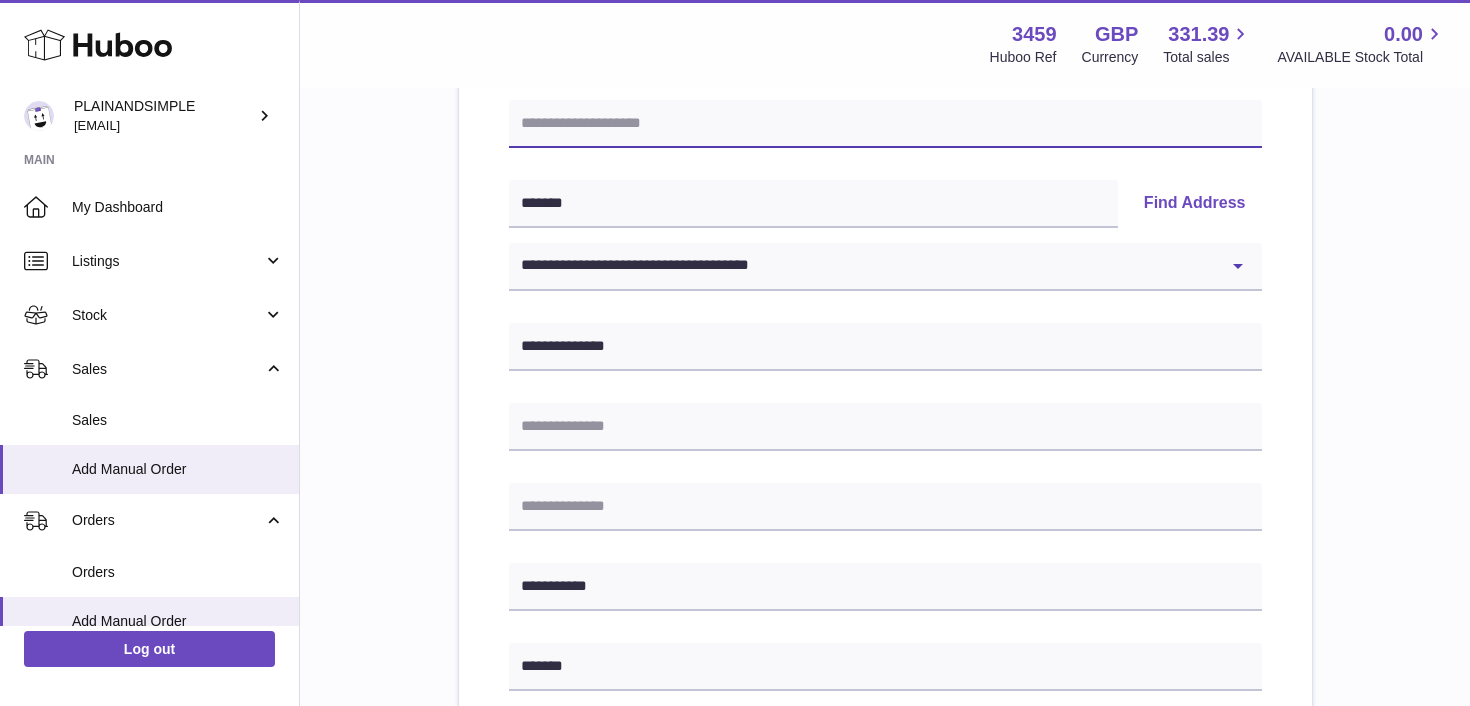click at bounding box center [885, 124] 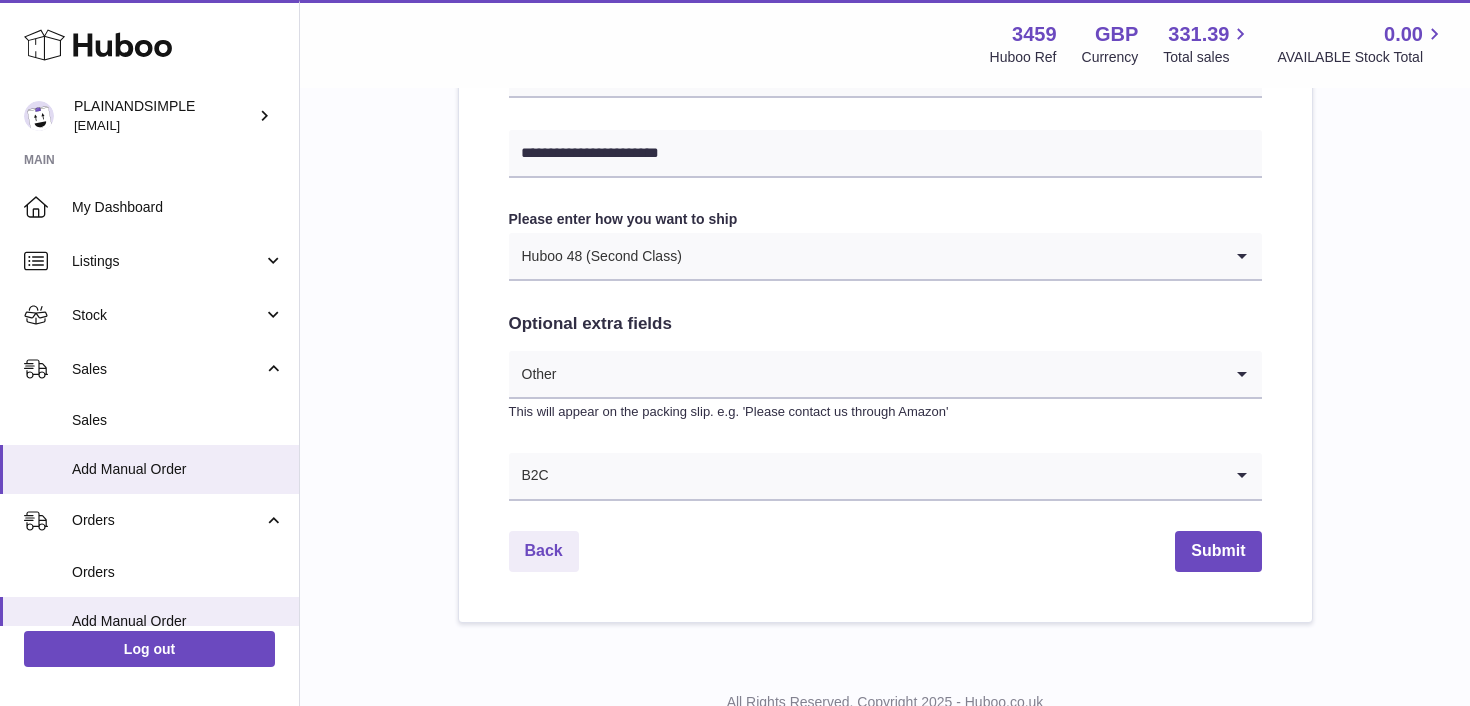 scroll, scrollTop: 1104, scrollLeft: 0, axis: vertical 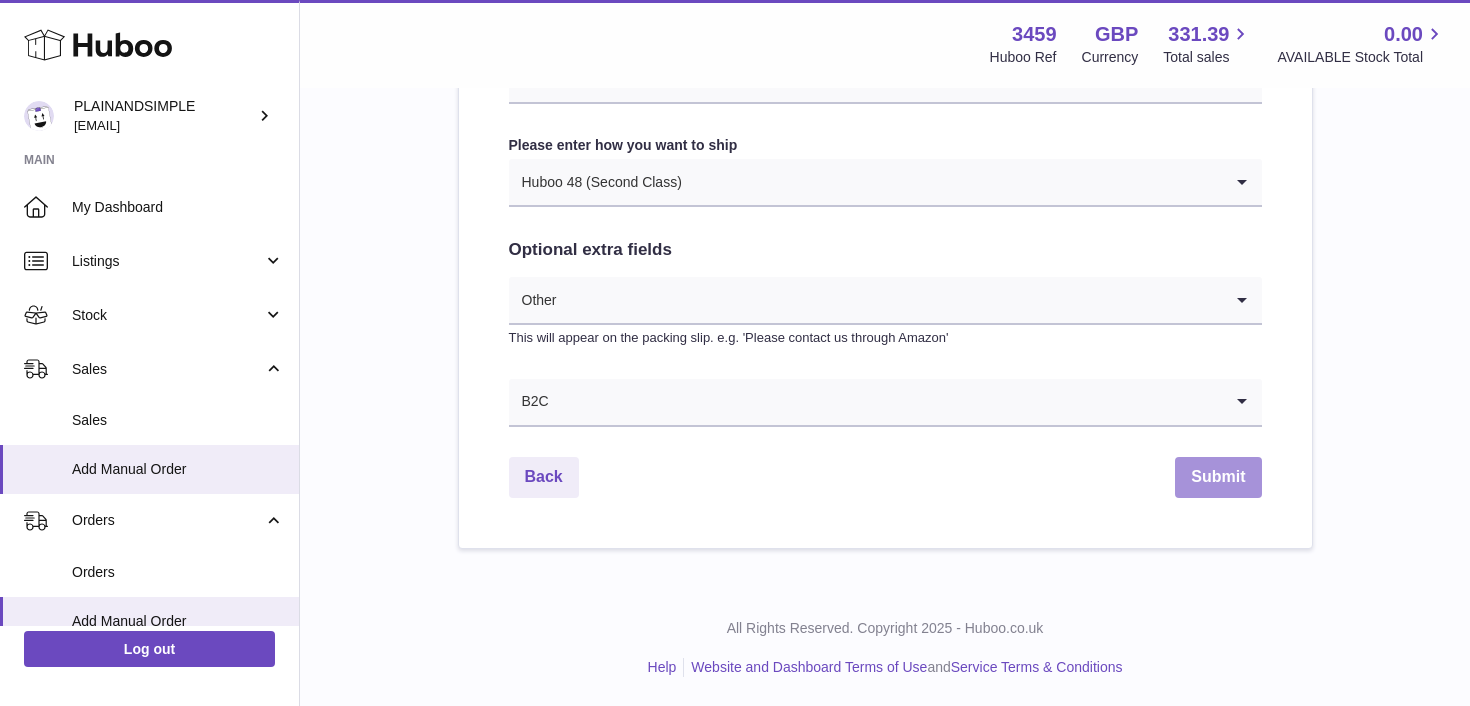 type on "**********" 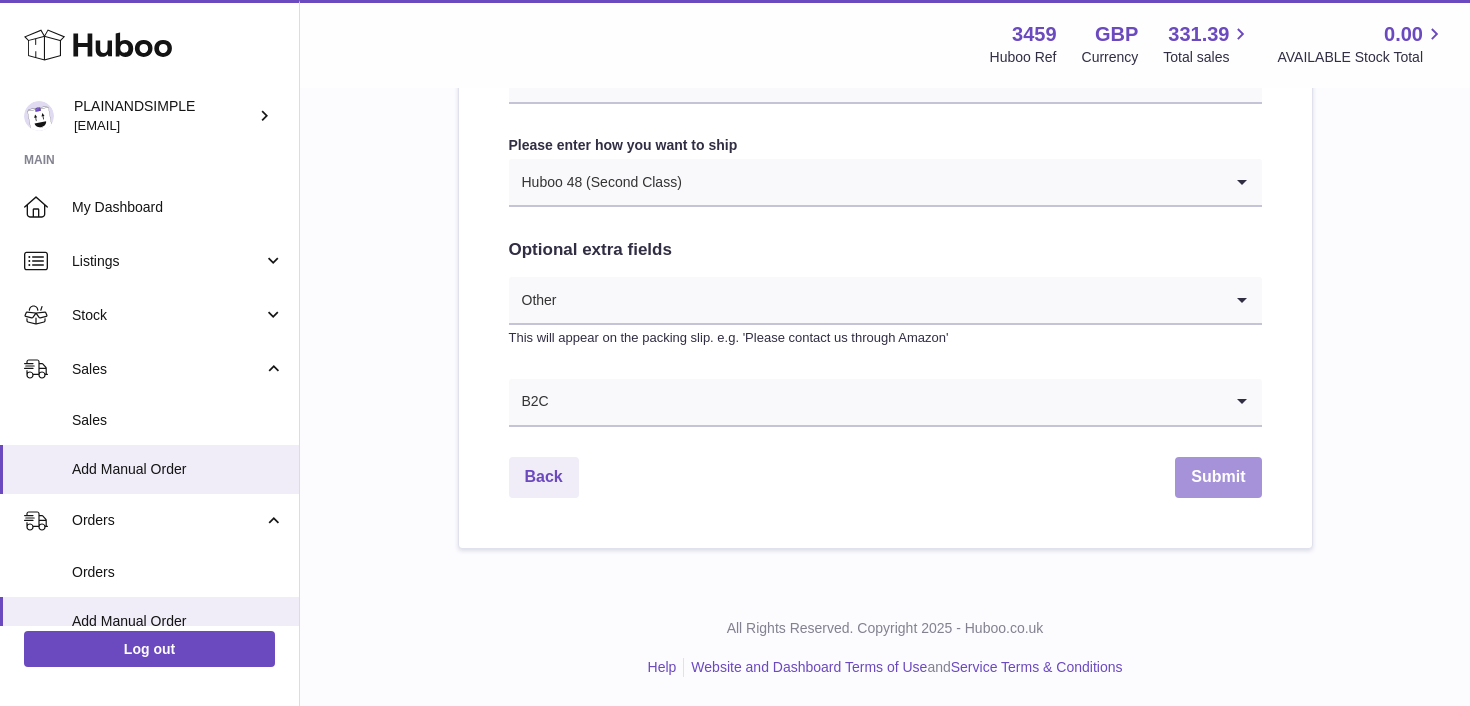 click on "Submit" at bounding box center [1218, 477] 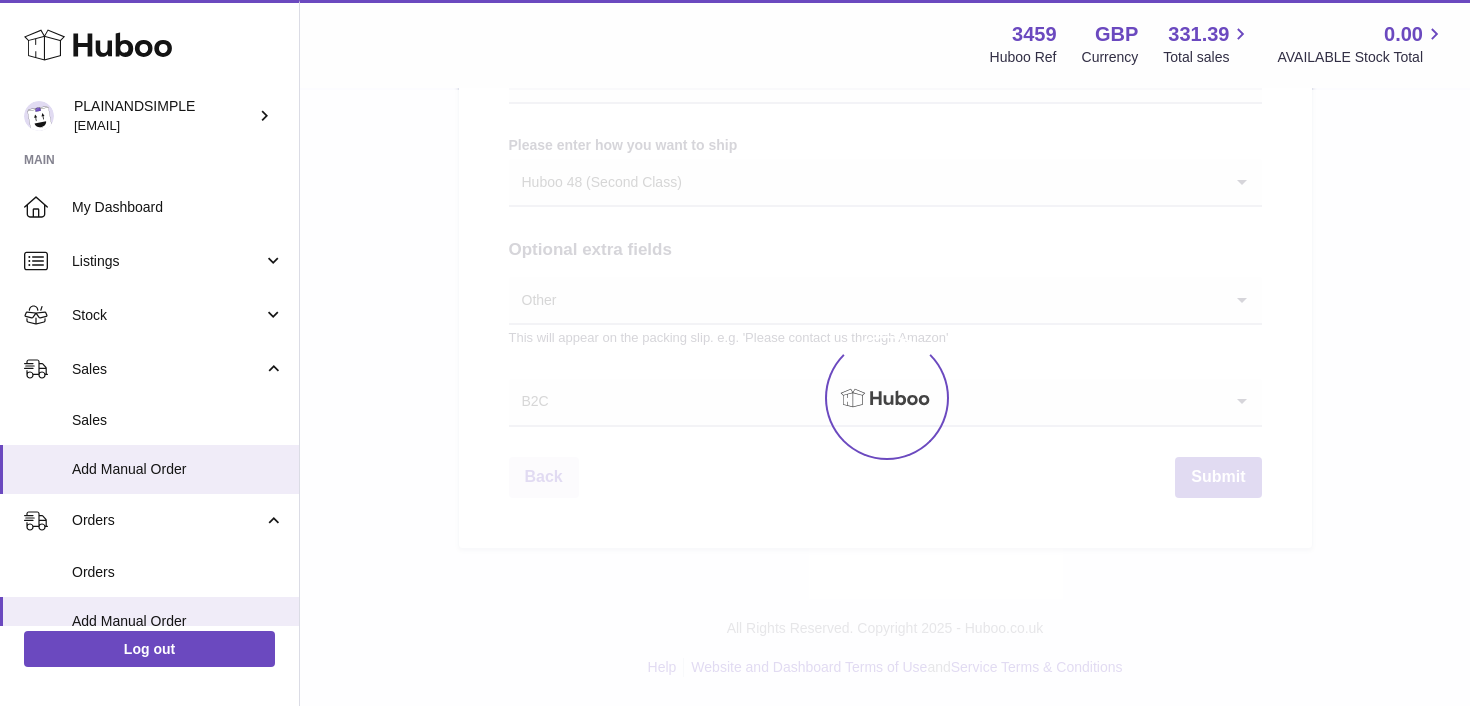select on "***" 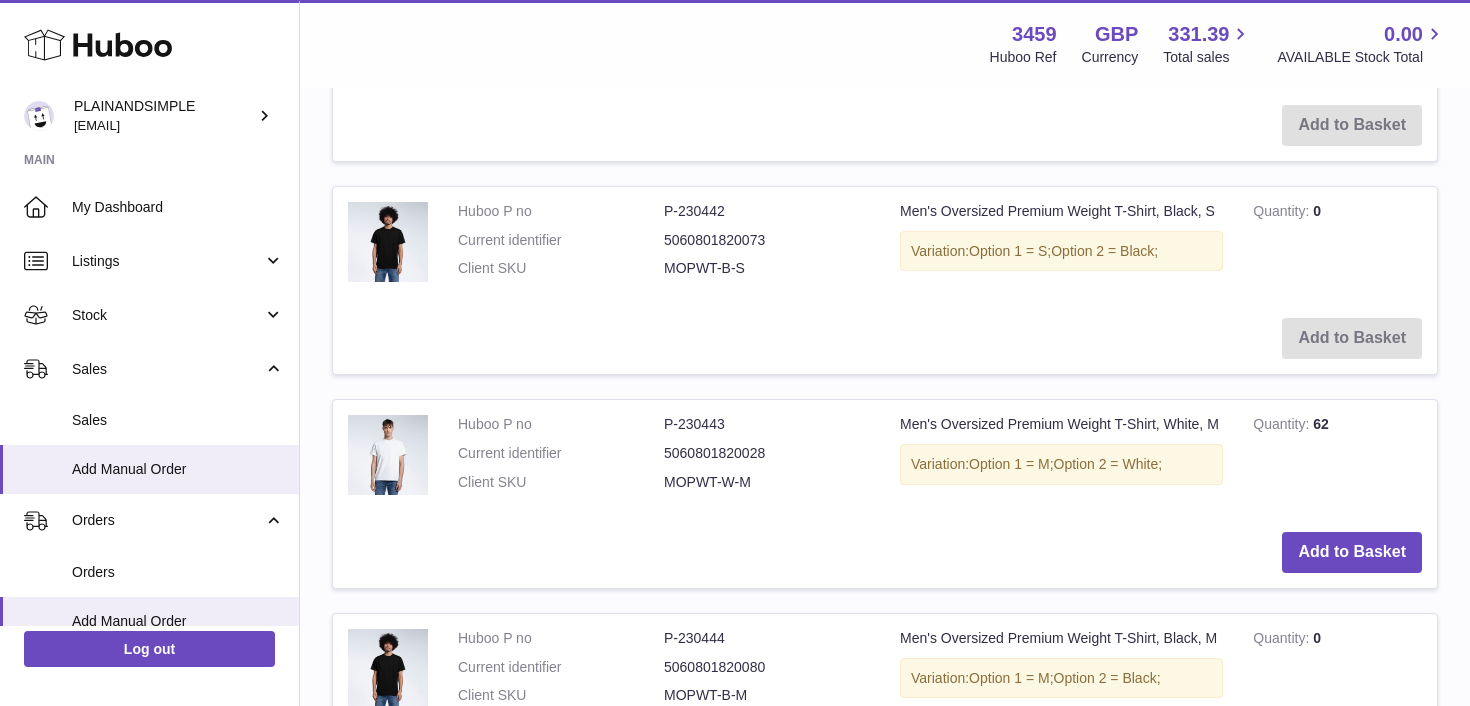scroll, scrollTop: 0, scrollLeft: 0, axis: both 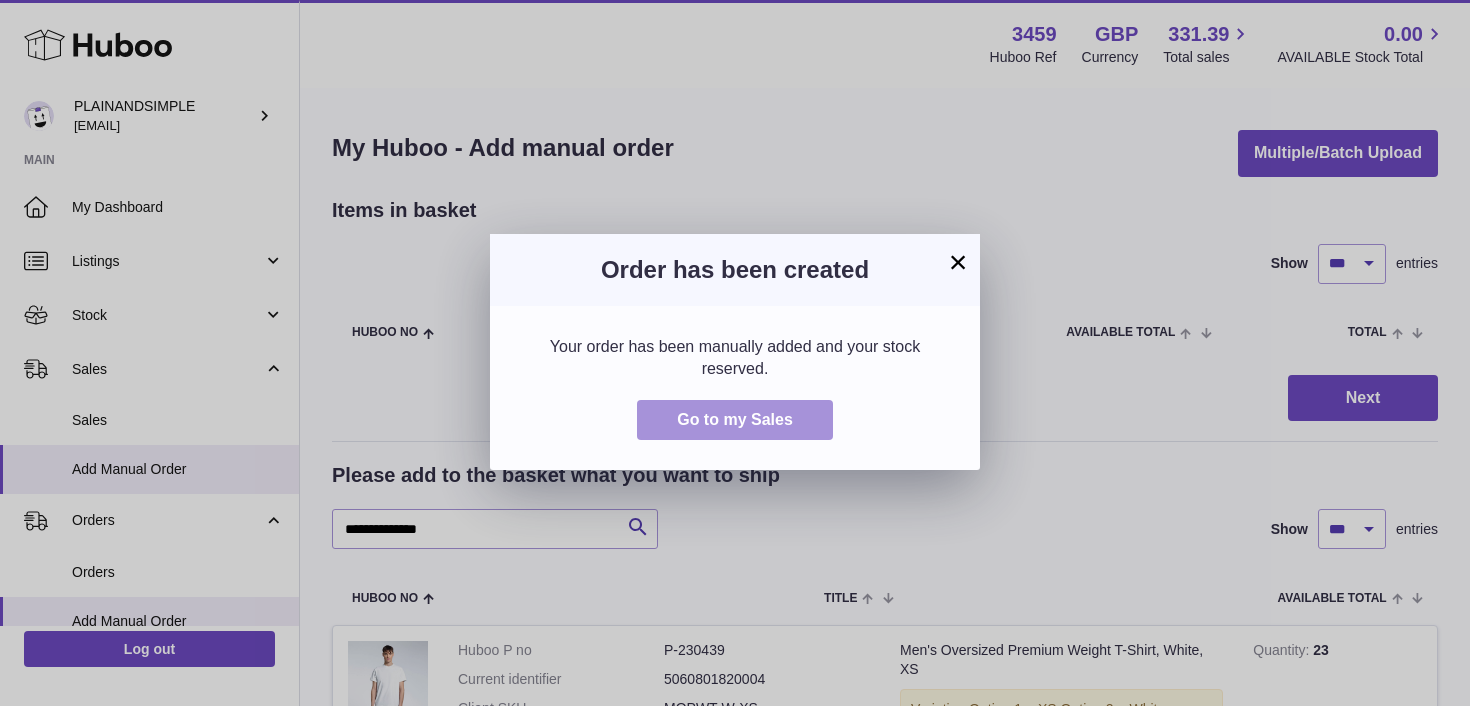 click on "Go to my Sales" at bounding box center (735, 419) 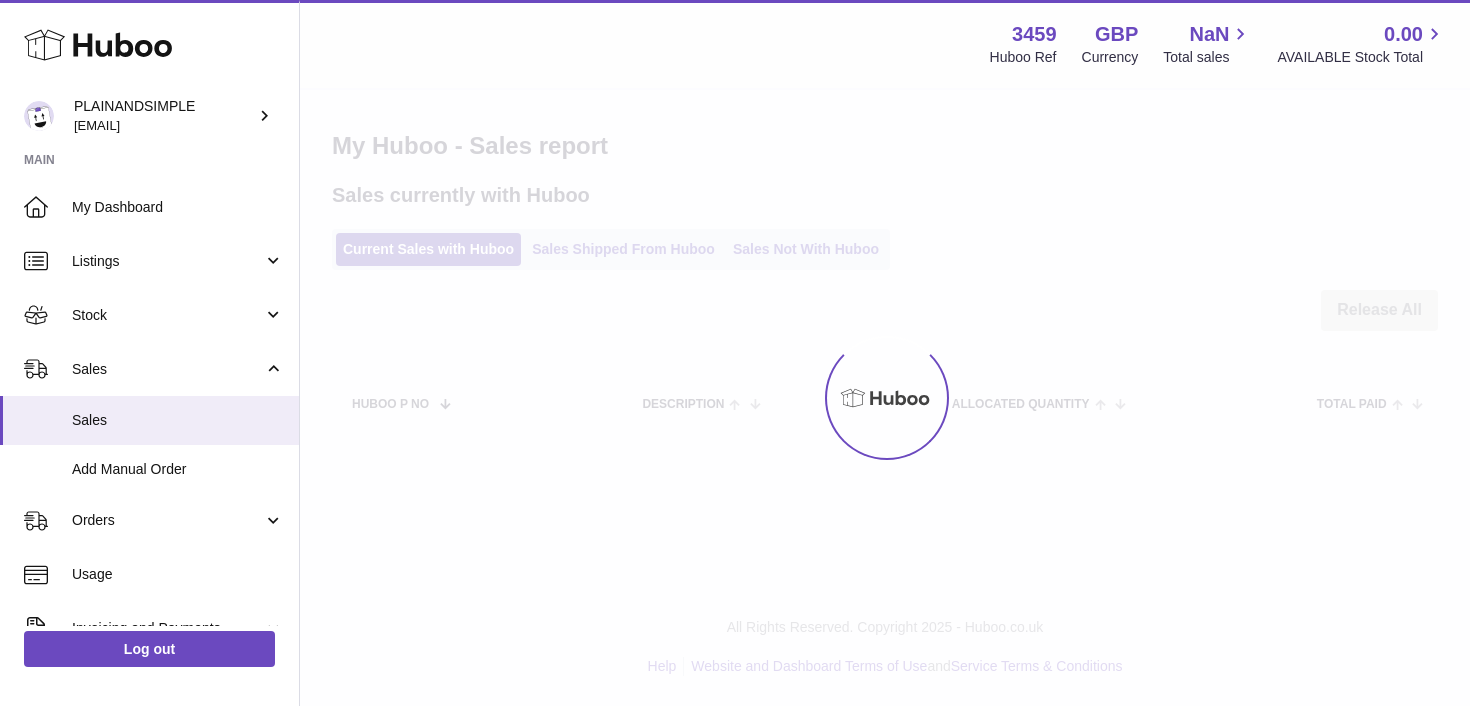 scroll, scrollTop: 0, scrollLeft: 0, axis: both 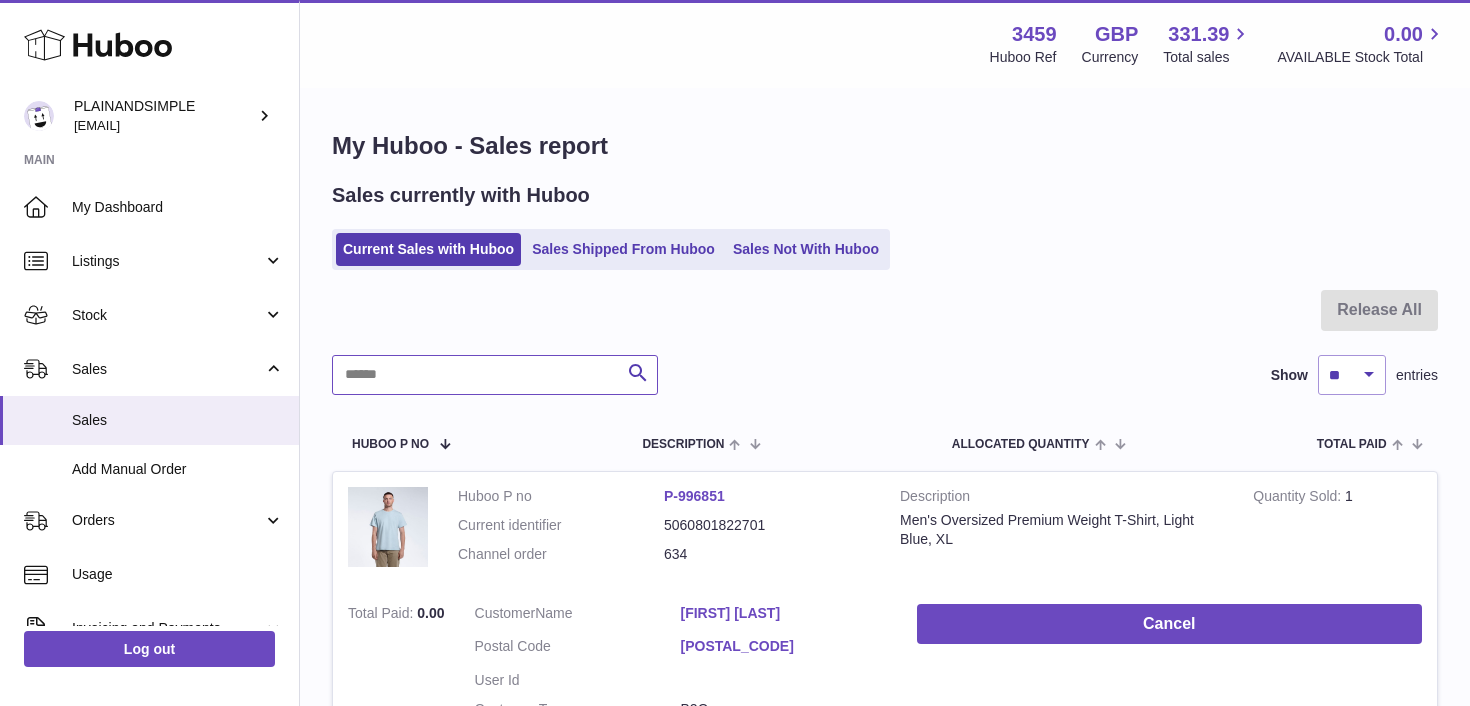 click at bounding box center (495, 375) 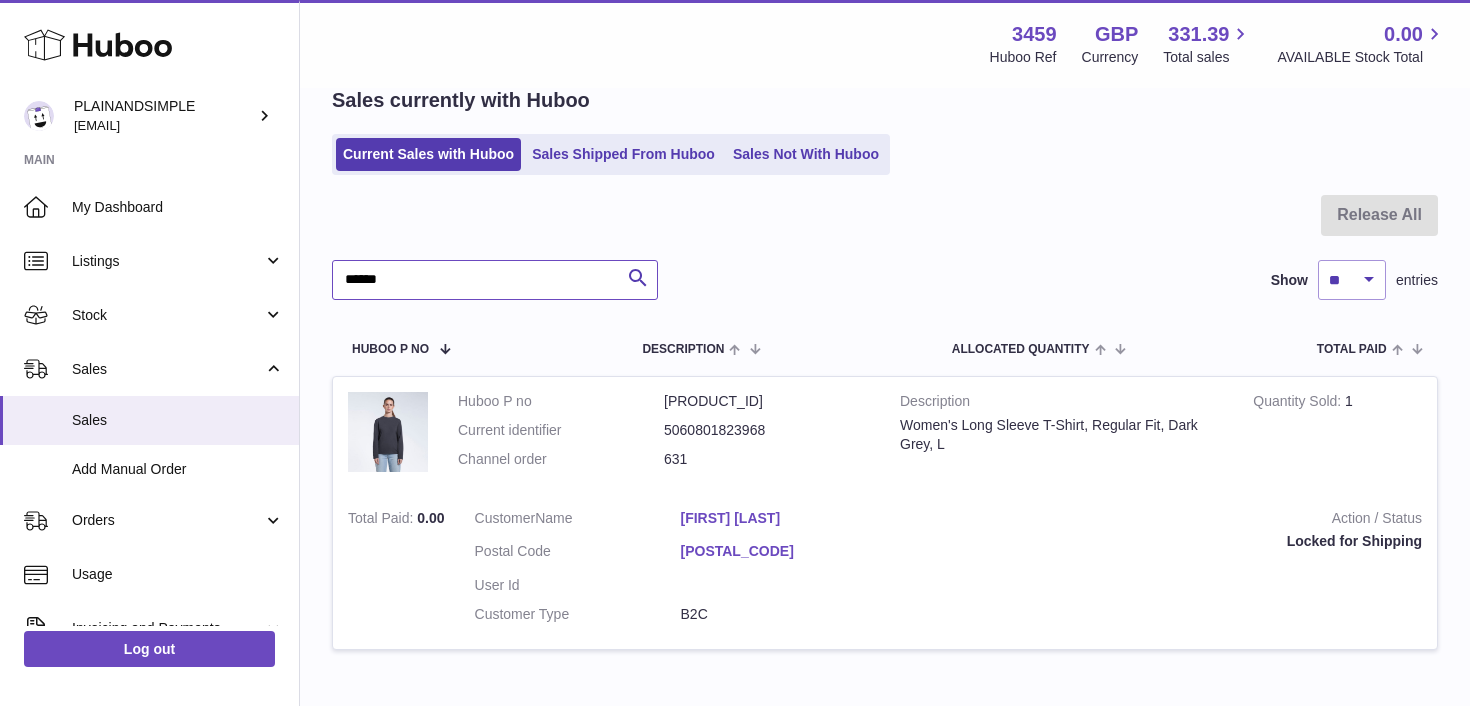 scroll, scrollTop: 0, scrollLeft: 0, axis: both 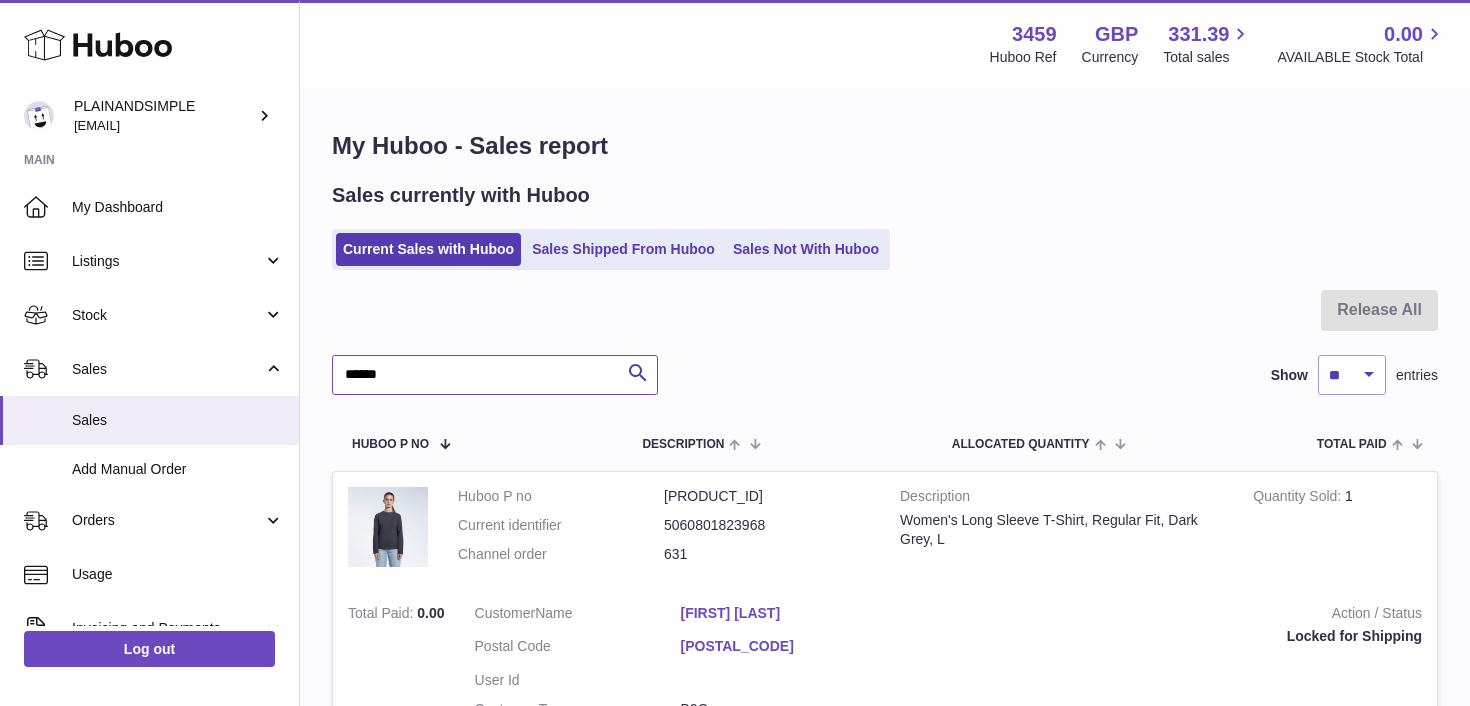 type on "******" 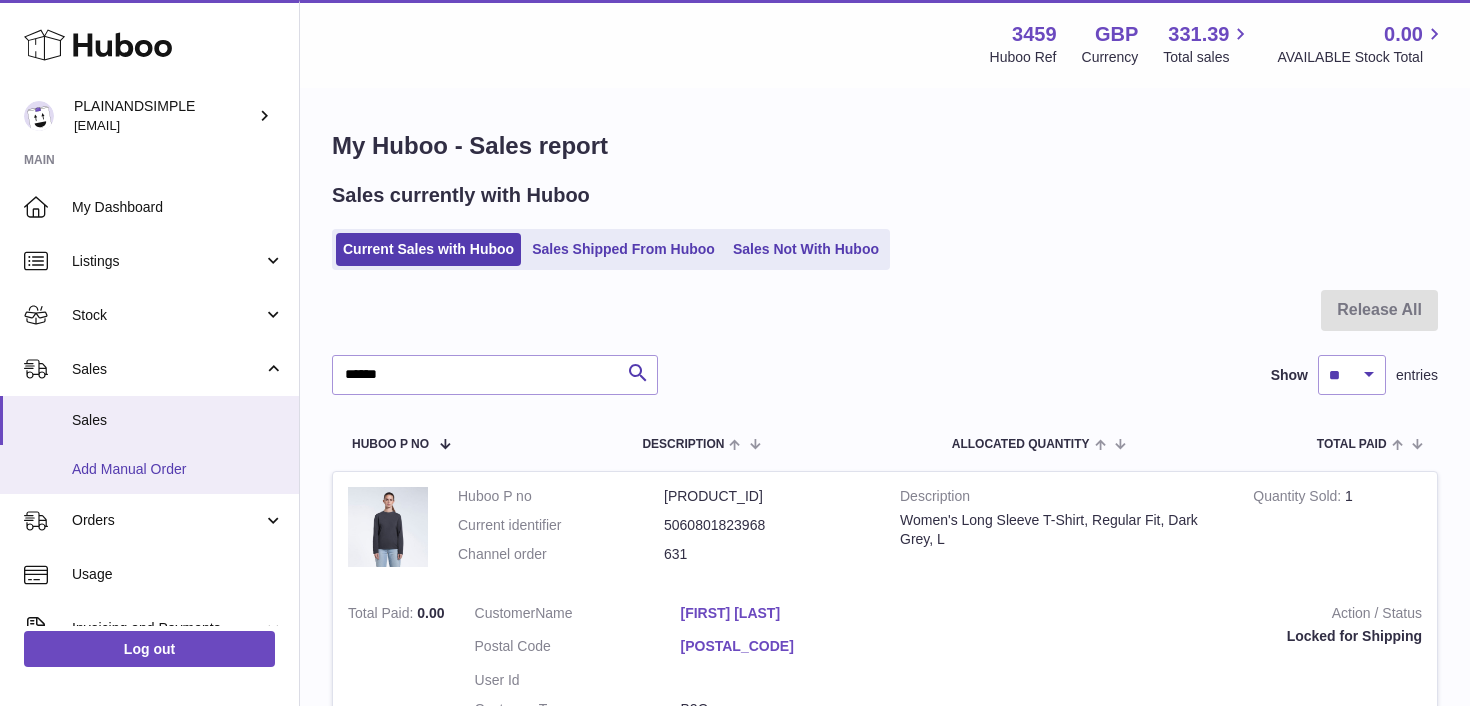 click on "Add Manual Order" at bounding box center [178, 469] 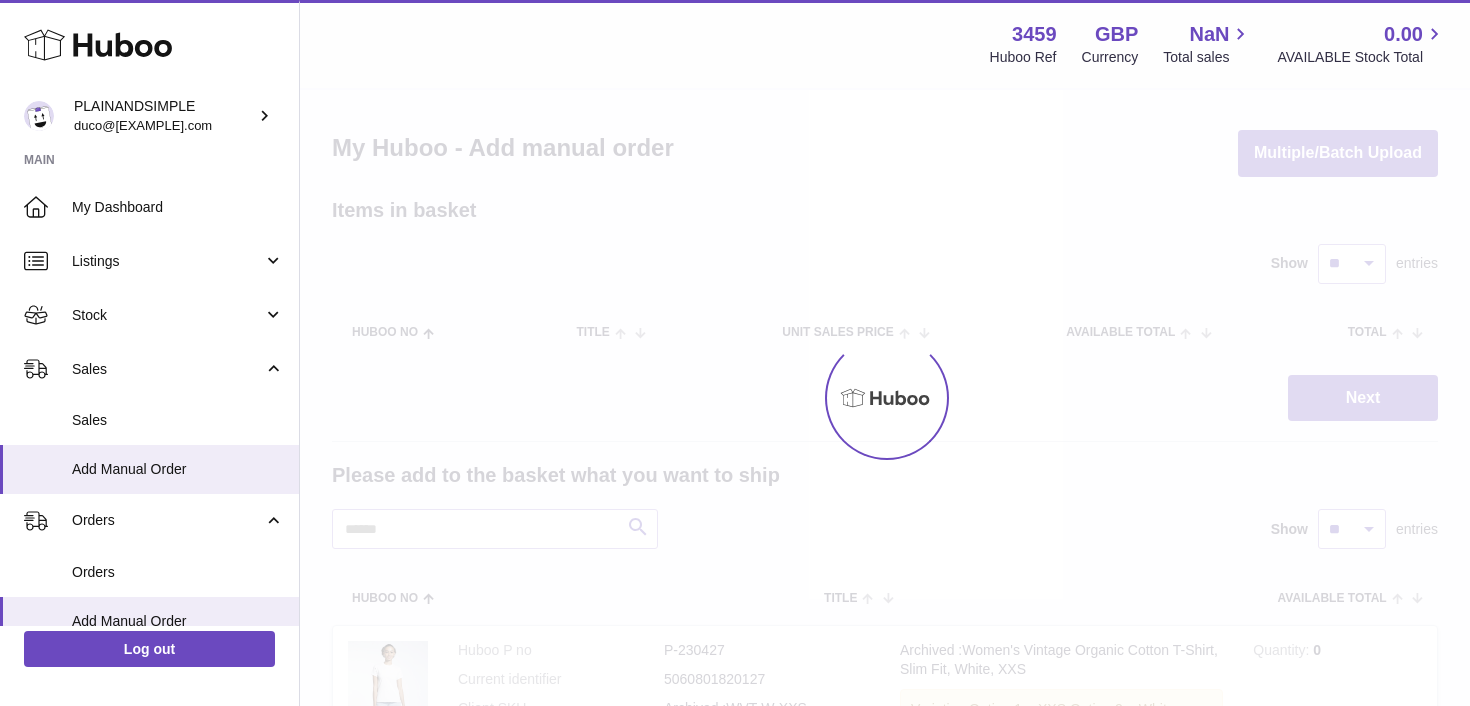 scroll, scrollTop: 0, scrollLeft: 0, axis: both 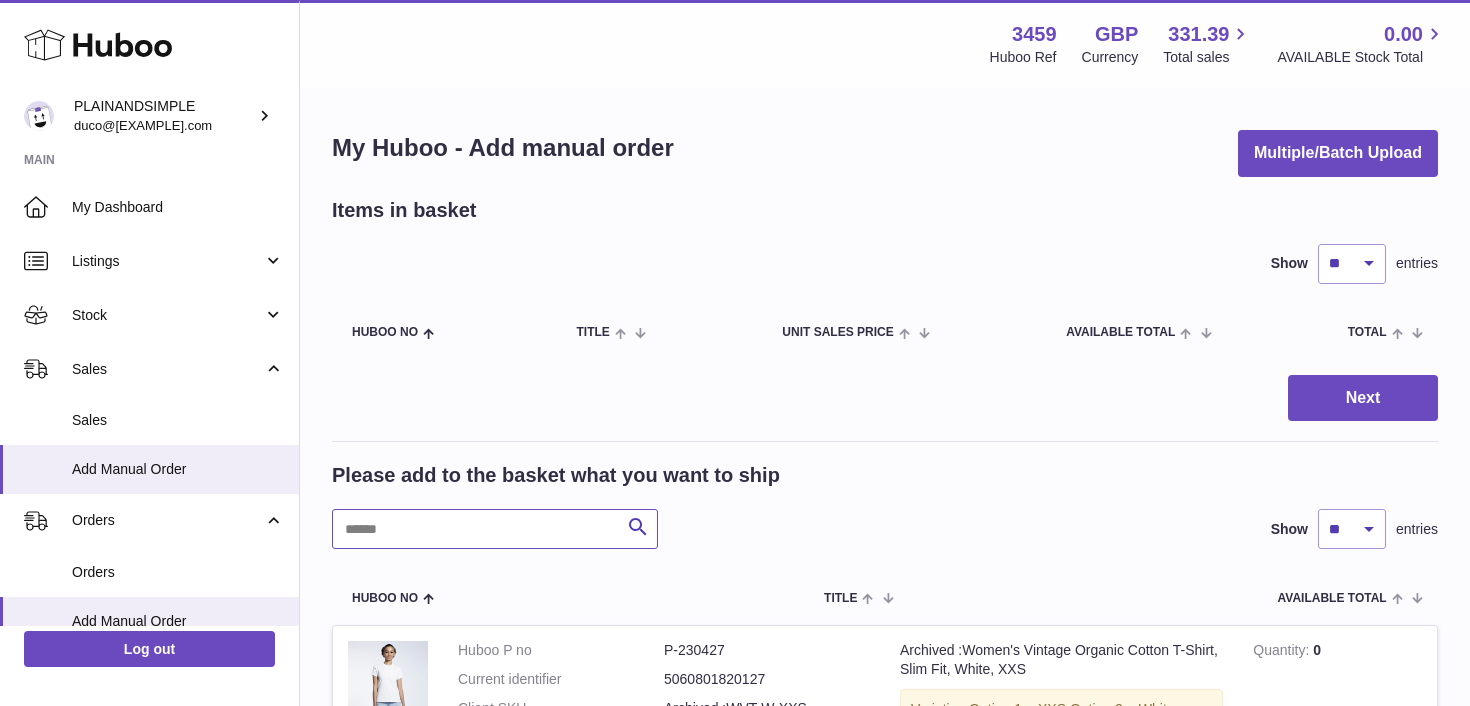 click at bounding box center (495, 529) 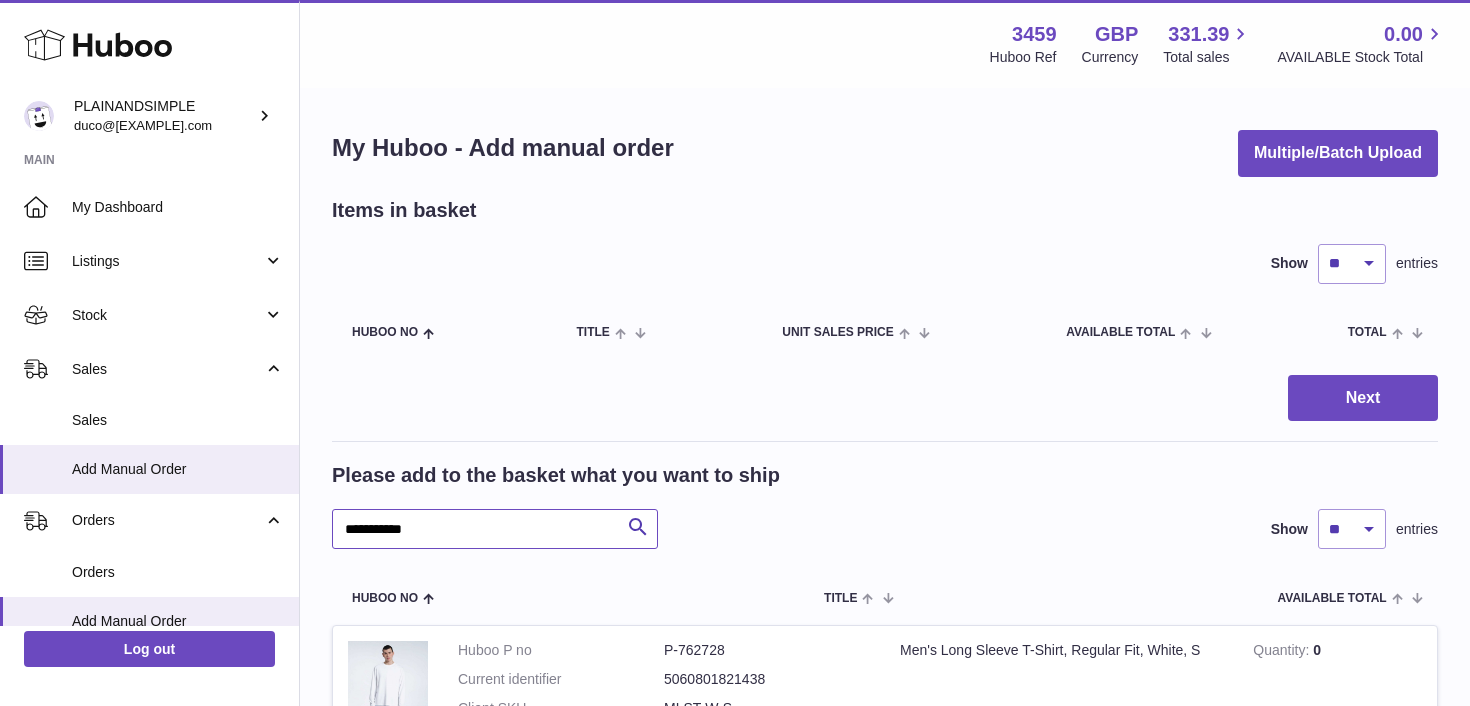 type on "**********" 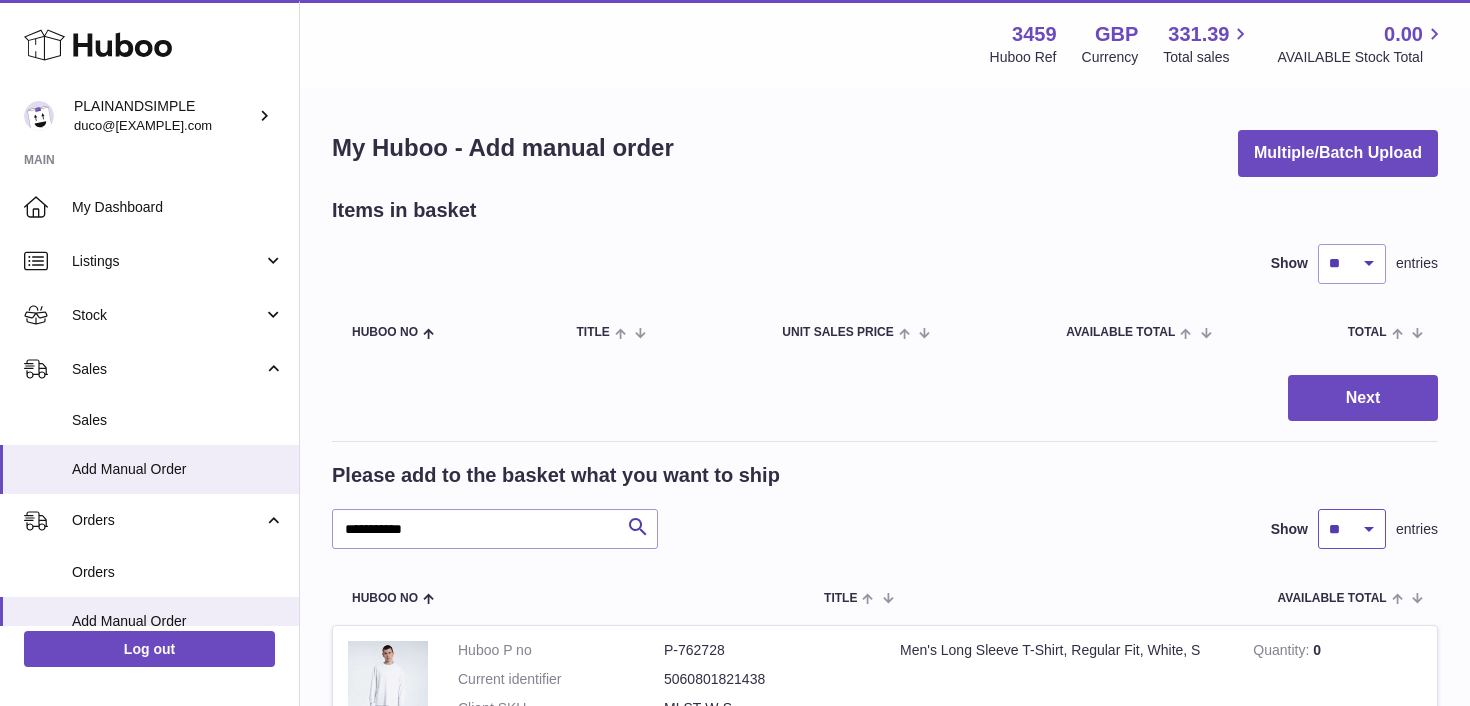click on "** ** ** ***" at bounding box center (1352, 529) 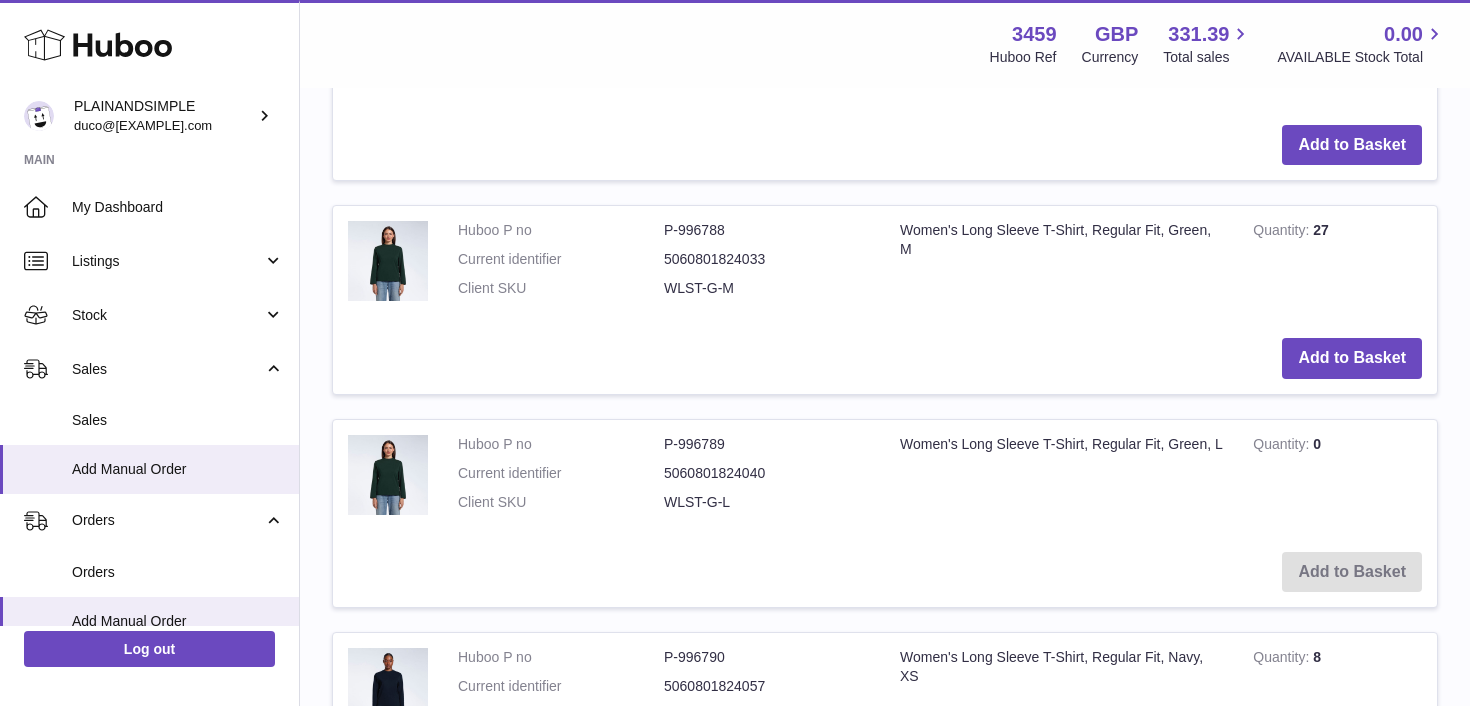 scroll, scrollTop: 6072, scrollLeft: 0, axis: vertical 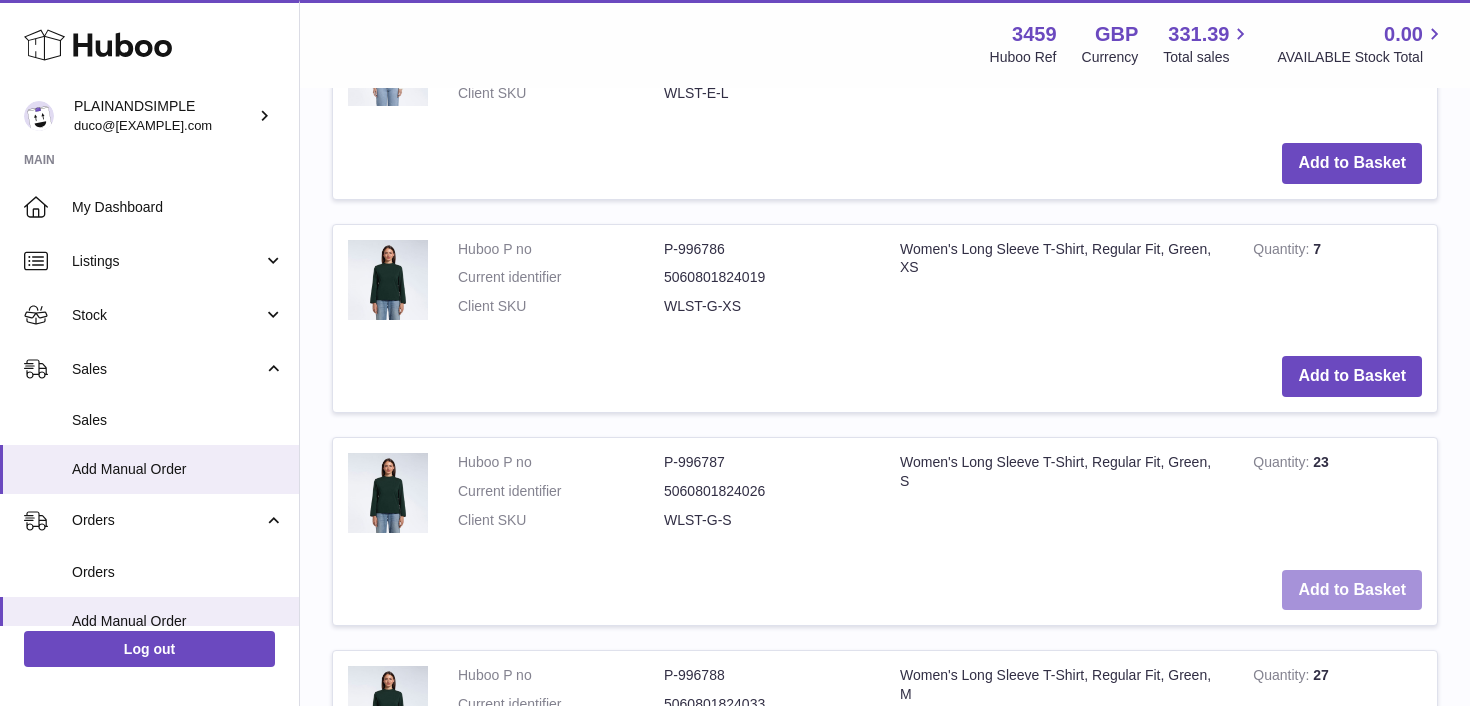 click on "Add to Basket" at bounding box center (1352, 590) 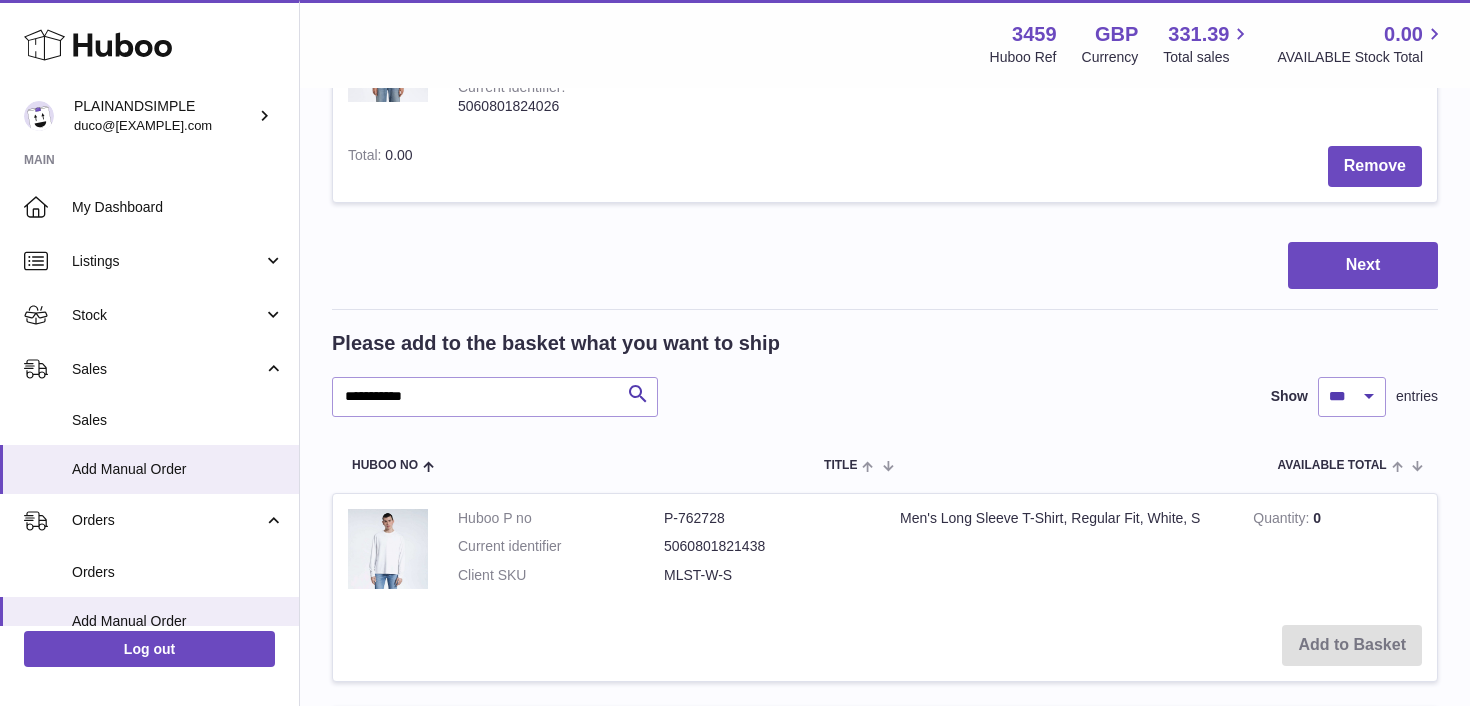 scroll, scrollTop: 0, scrollLeft: 0, axis: both 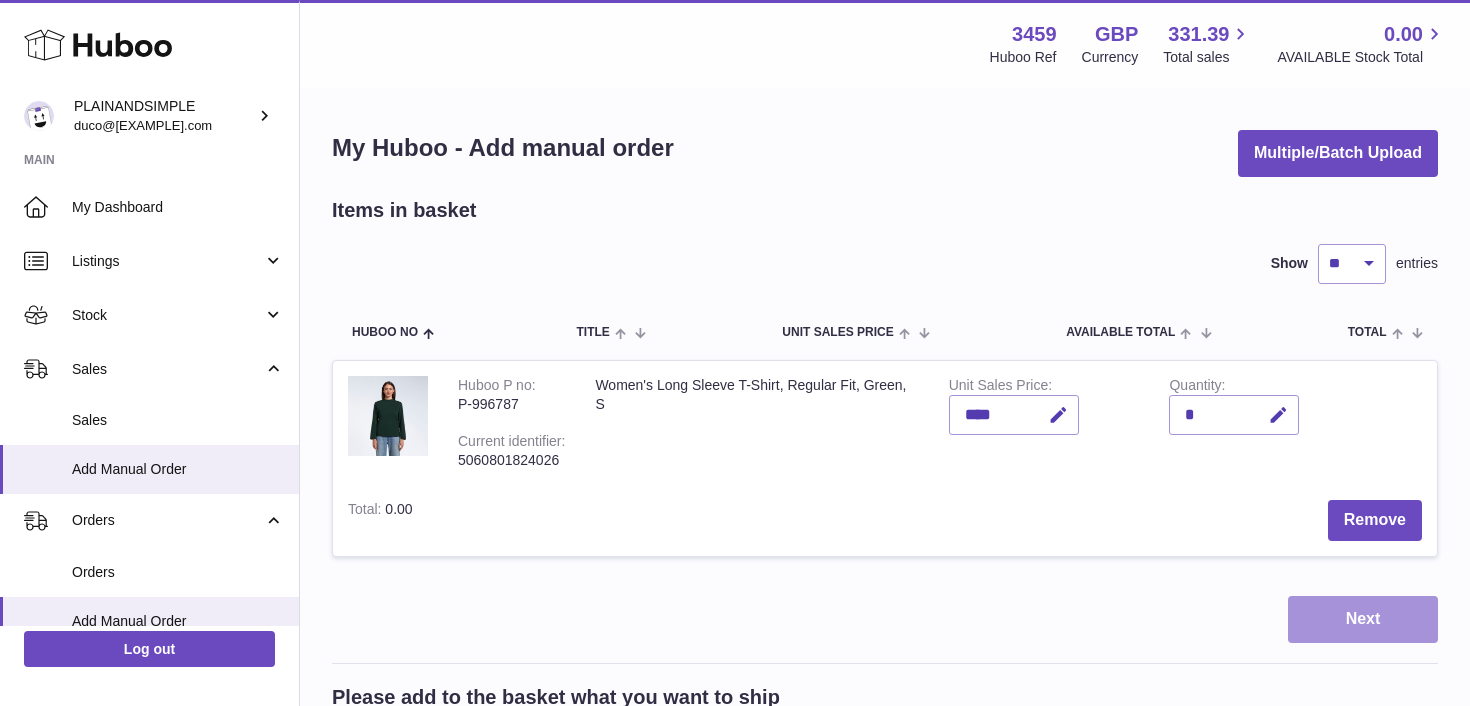 click on "Next" at bounding box center [1363, 619] 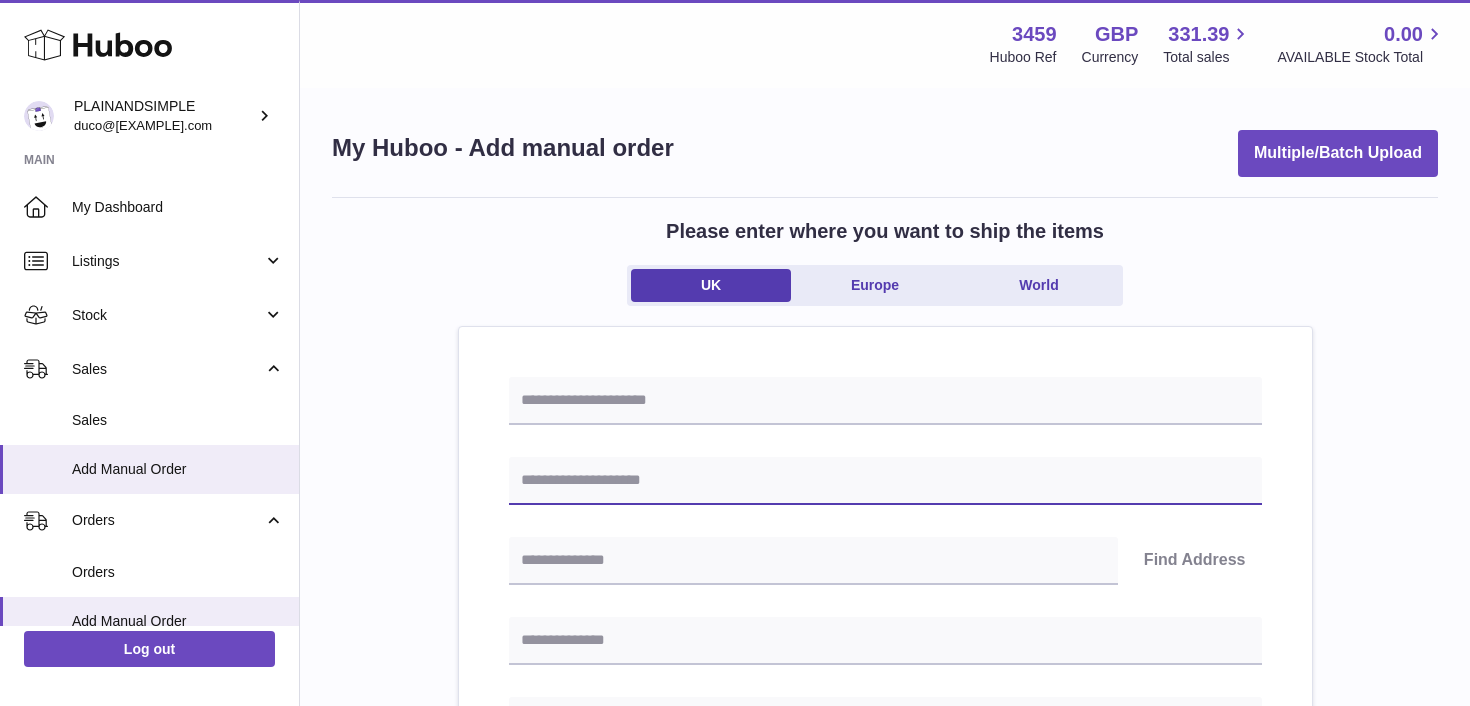 click at bounding box center (885, 481) 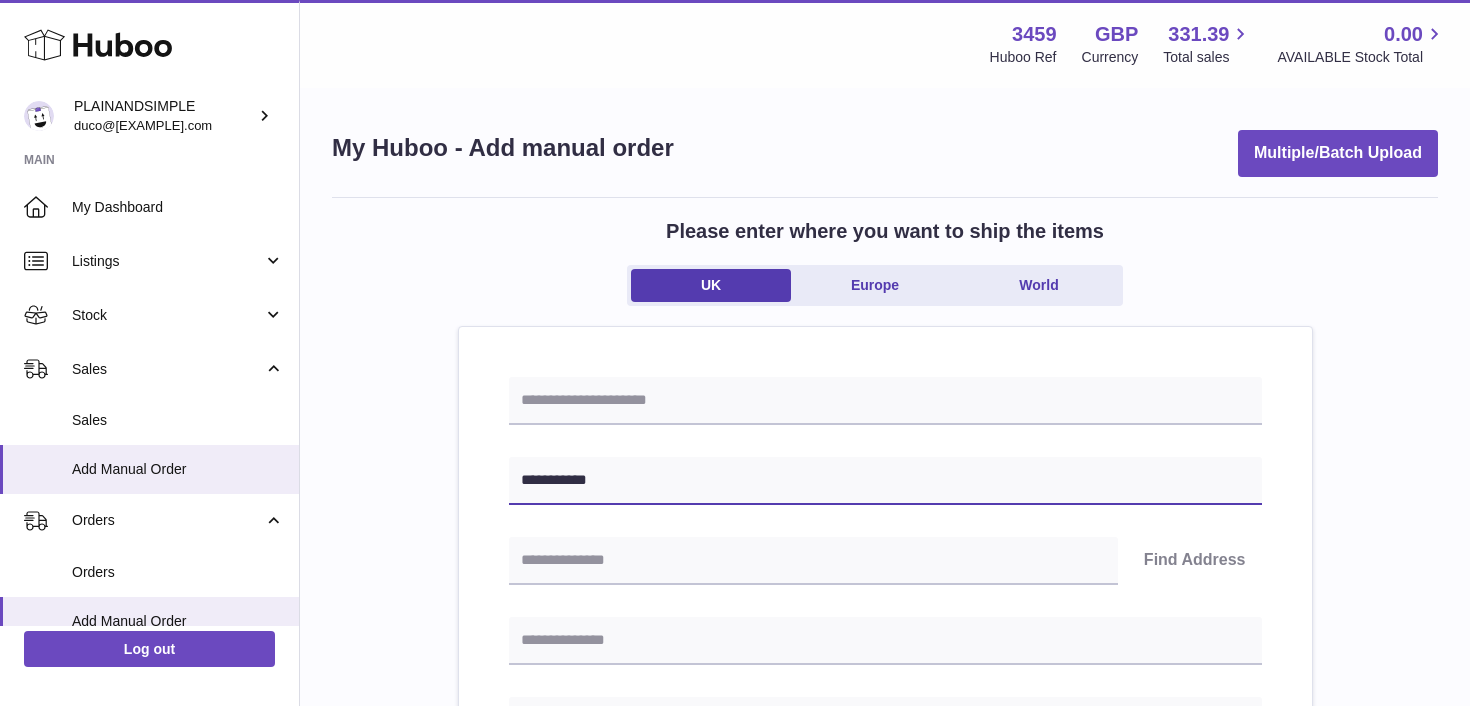 type on "**********" 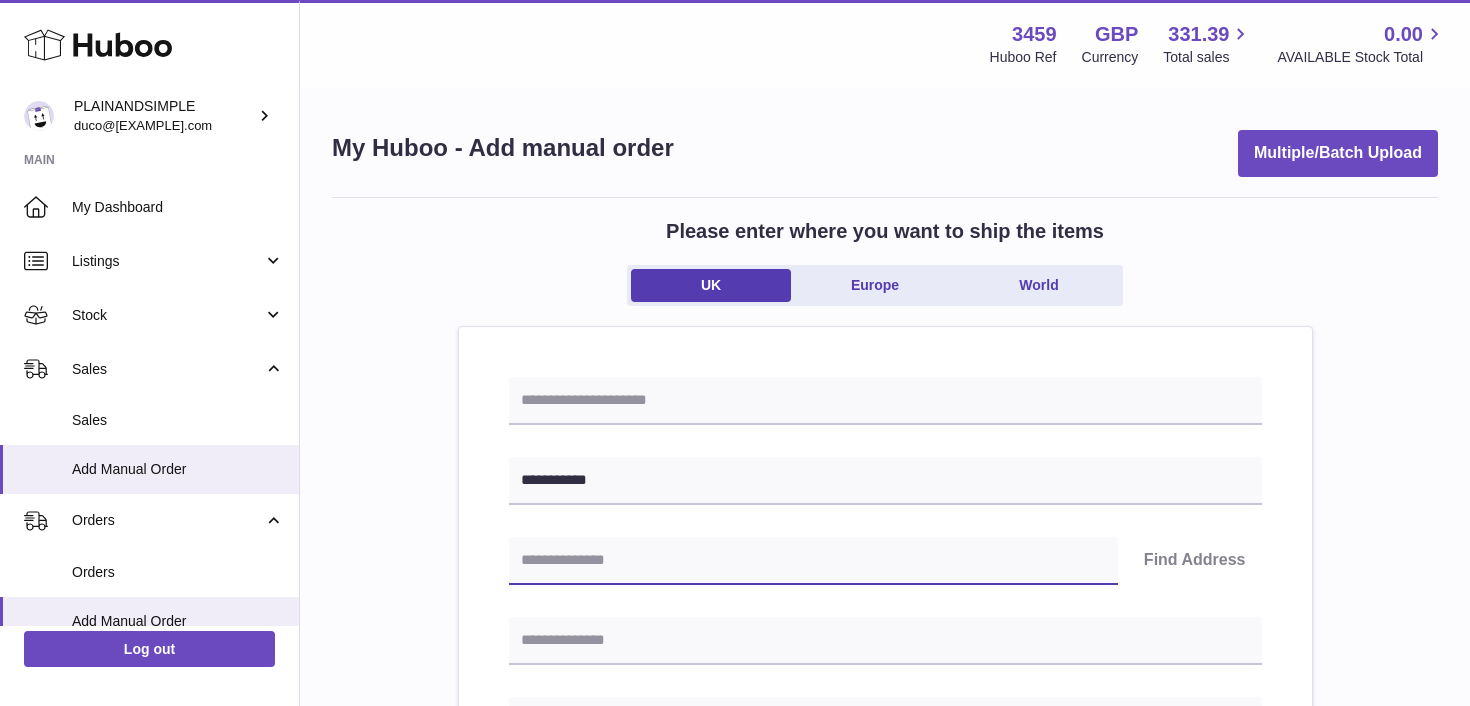 click at bounding box center [813, 561] 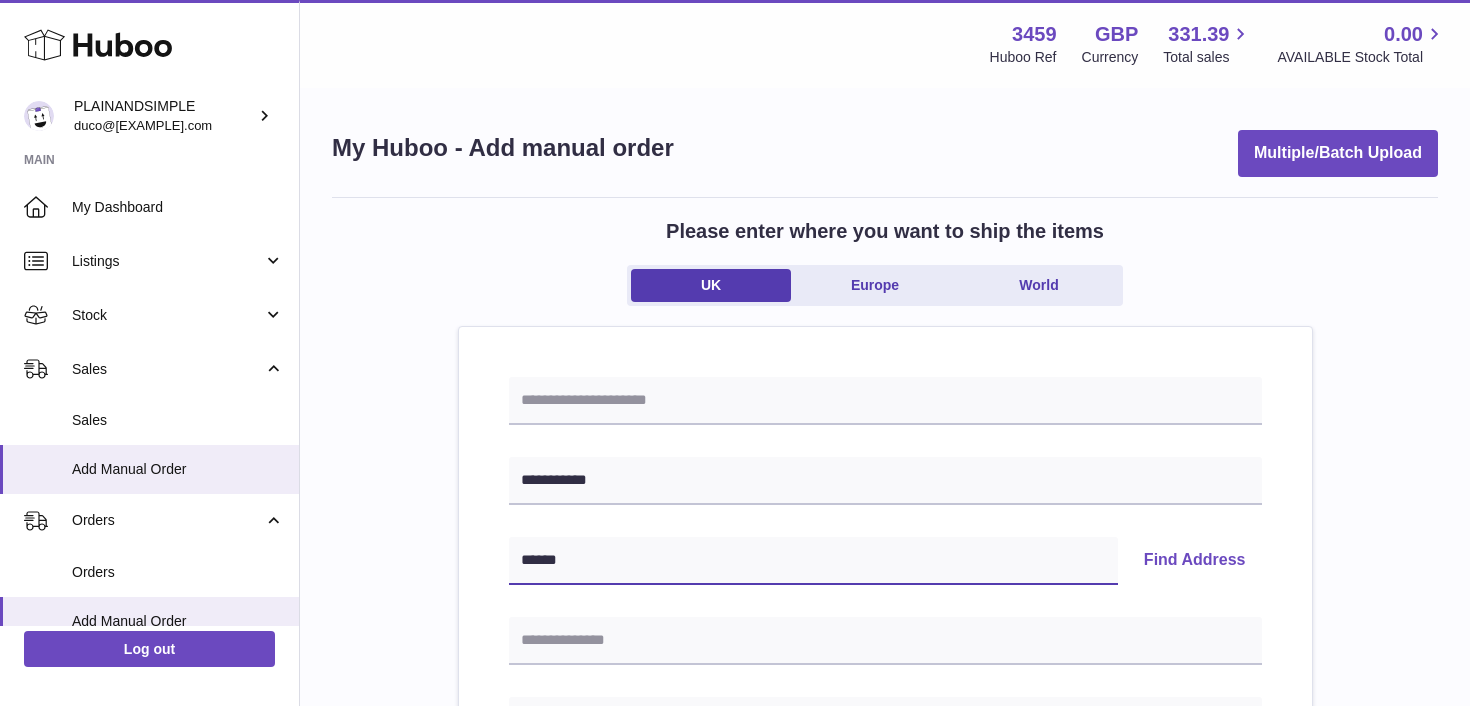 type on "******" 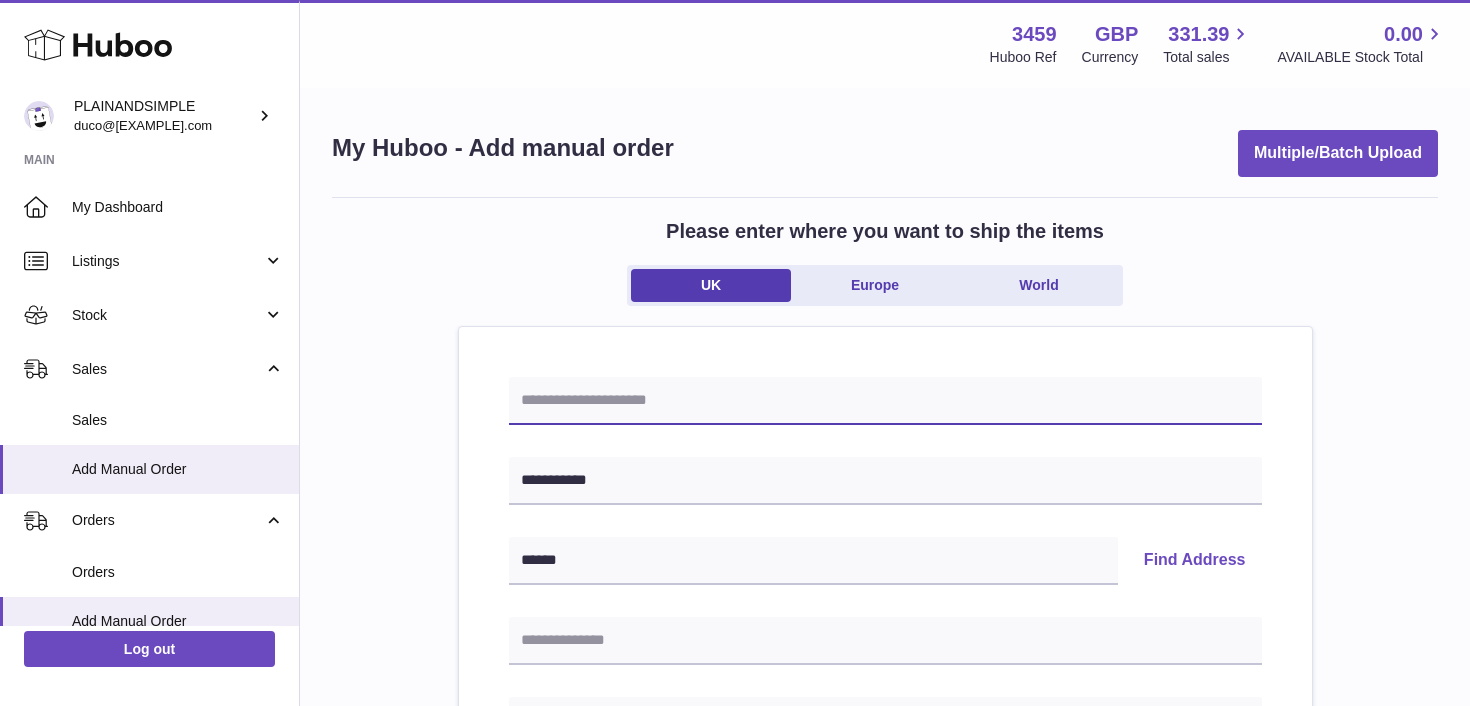 click at bounding box center (885, 401) 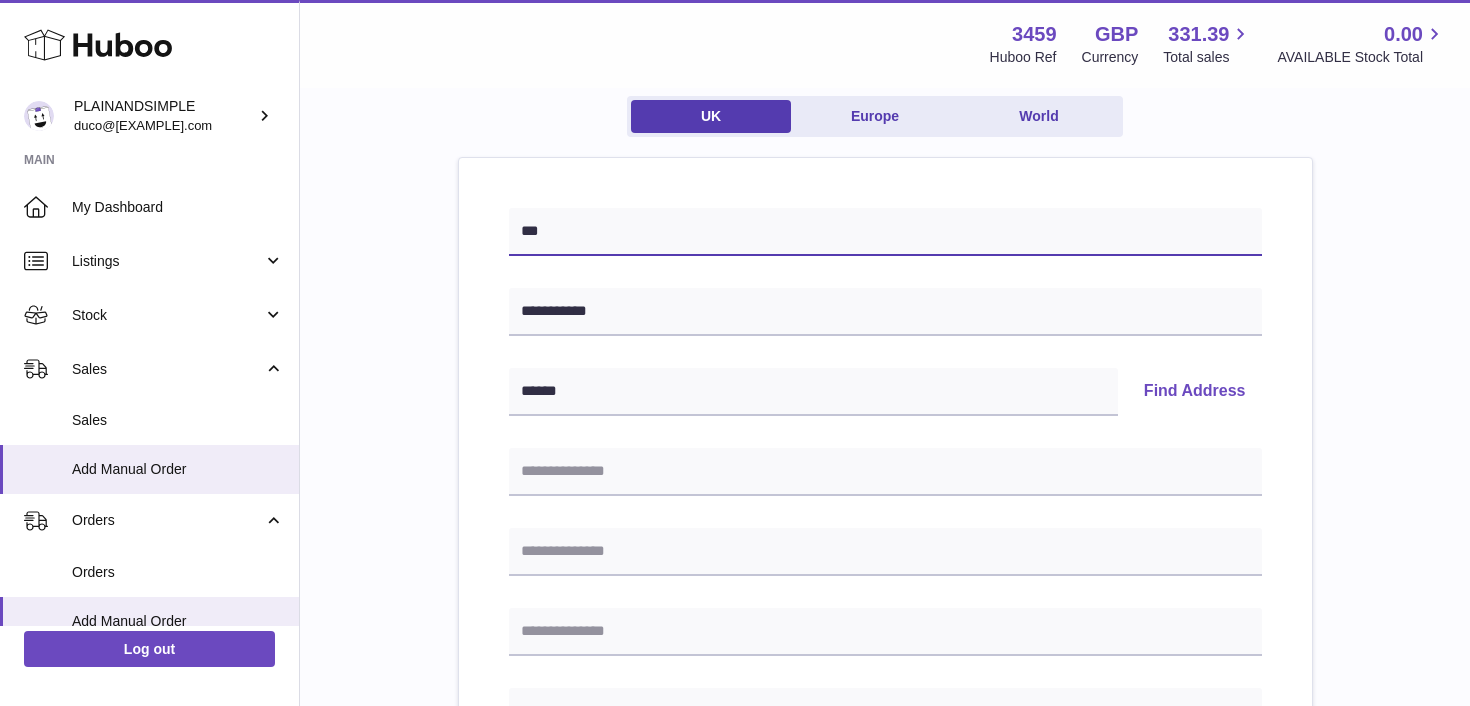 scroll, scrollTop: 178, scrollLeft: 0, axis: vertical 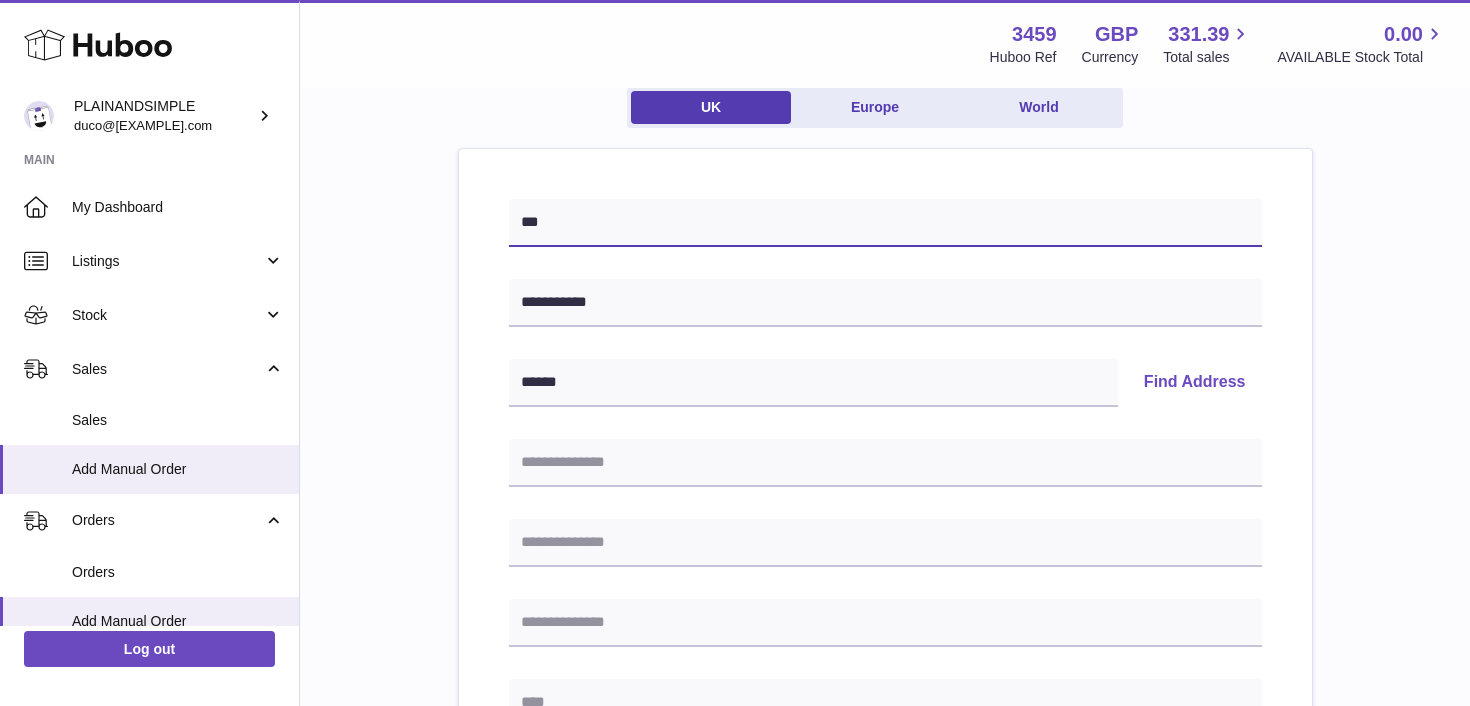 type on "***" 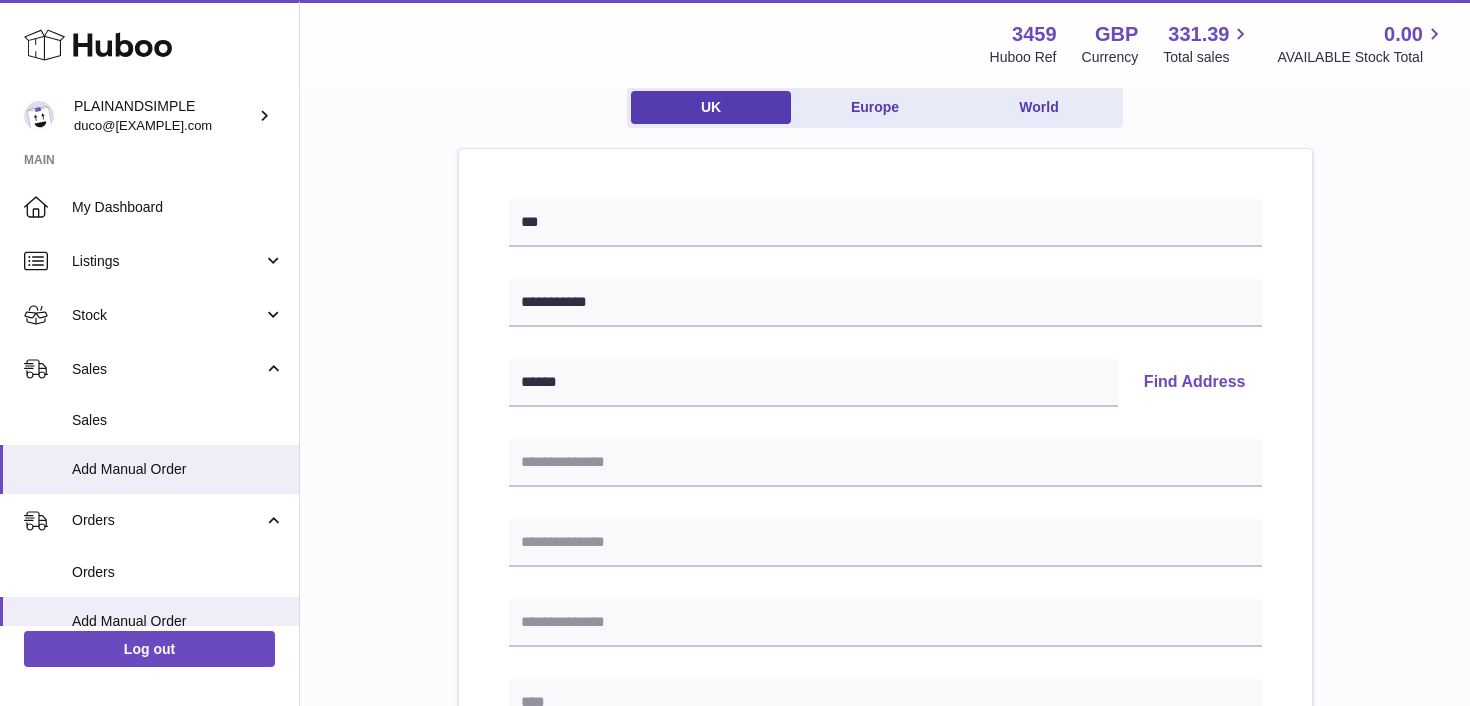 click on "Find Address" at bounding box center [1195, 383] 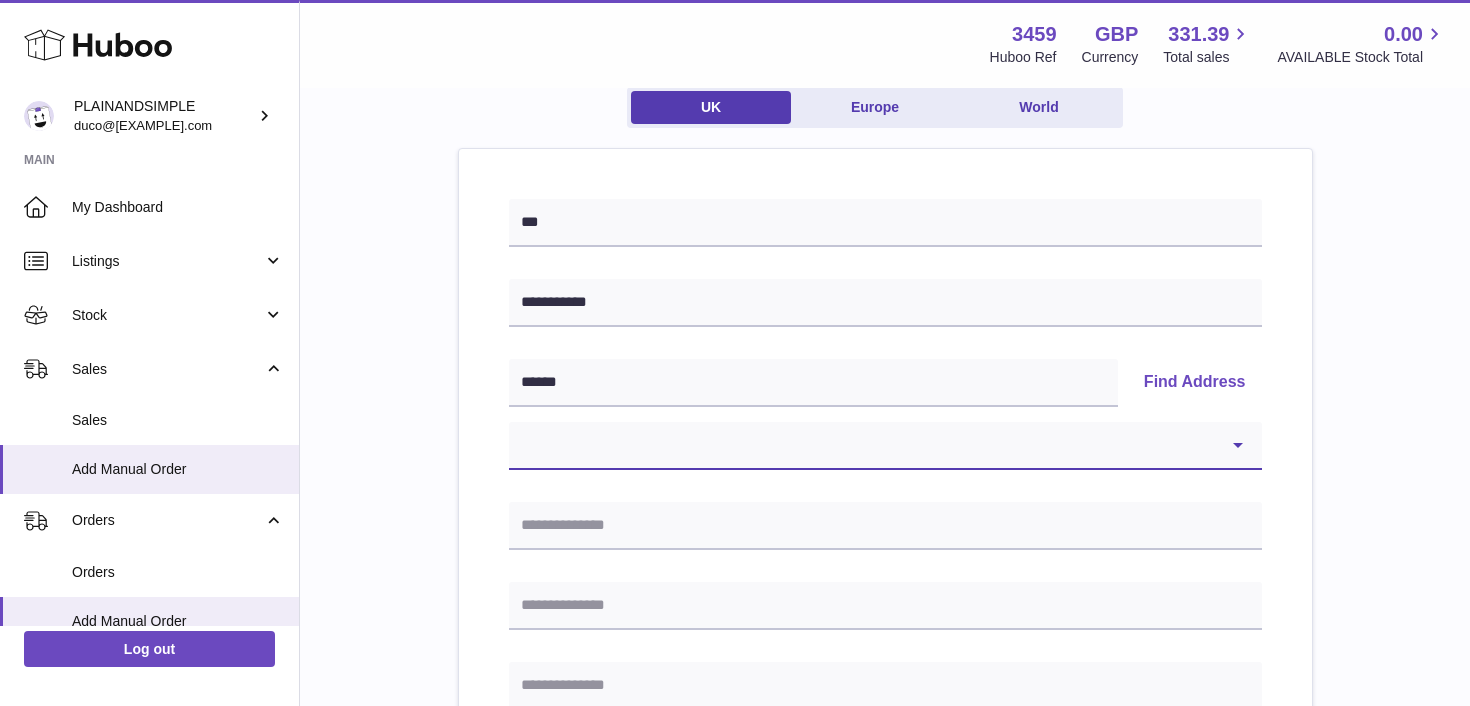 click on "**********" at bounding box center (885, 446) 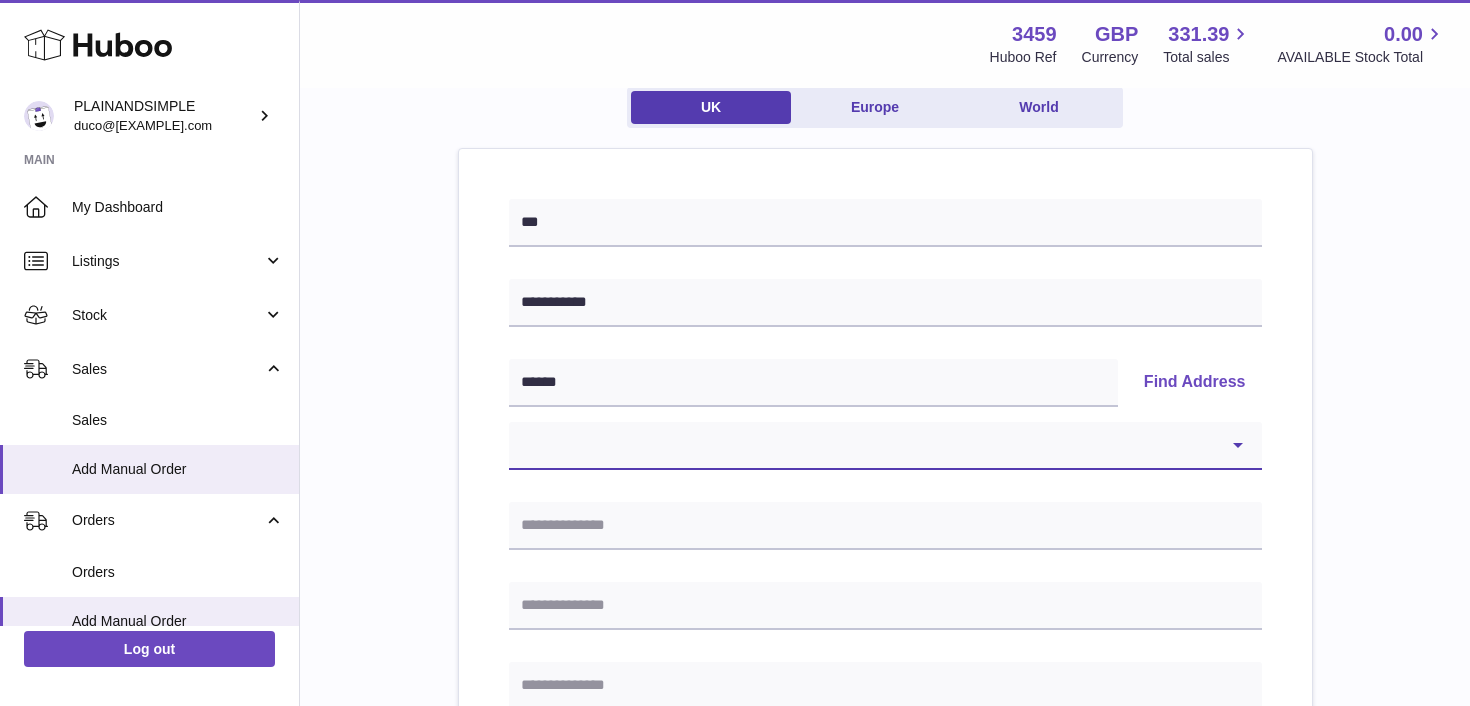 select on "*" 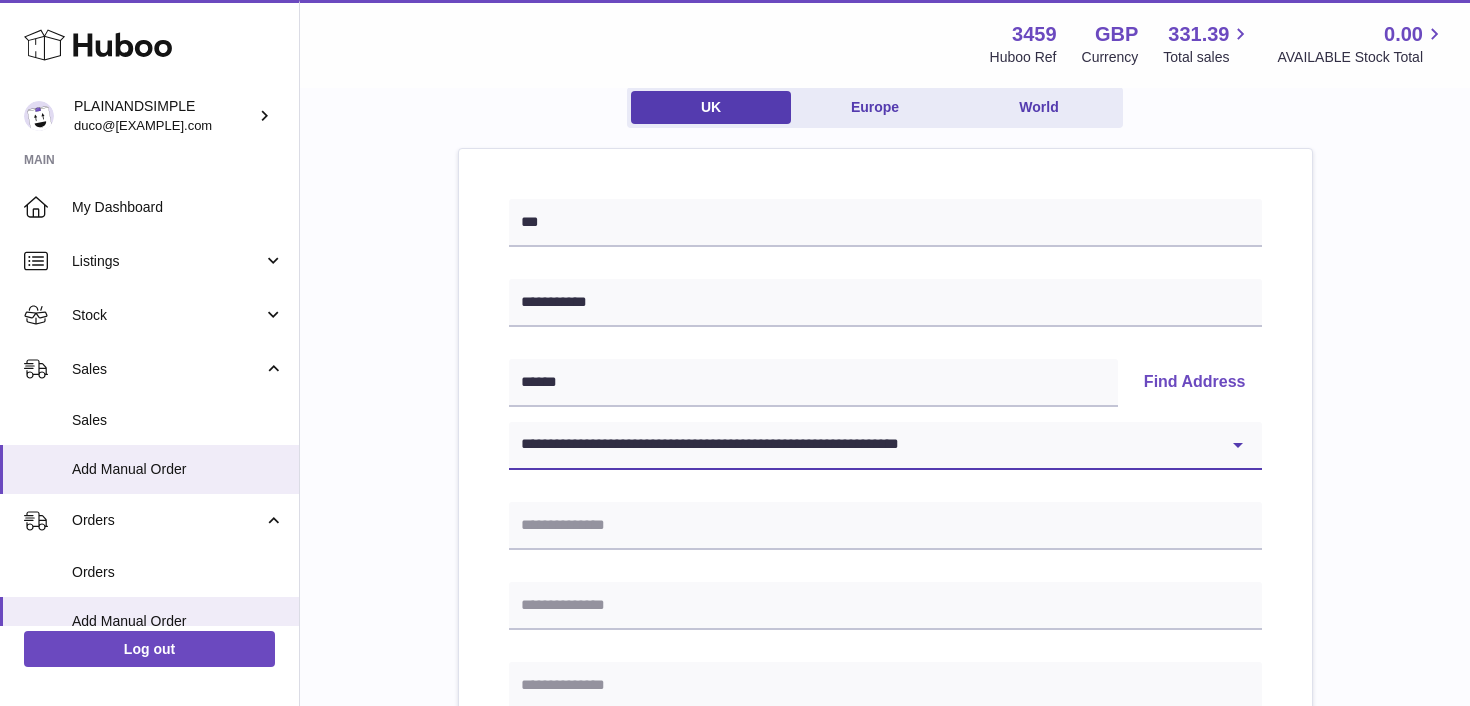 type on "**********" 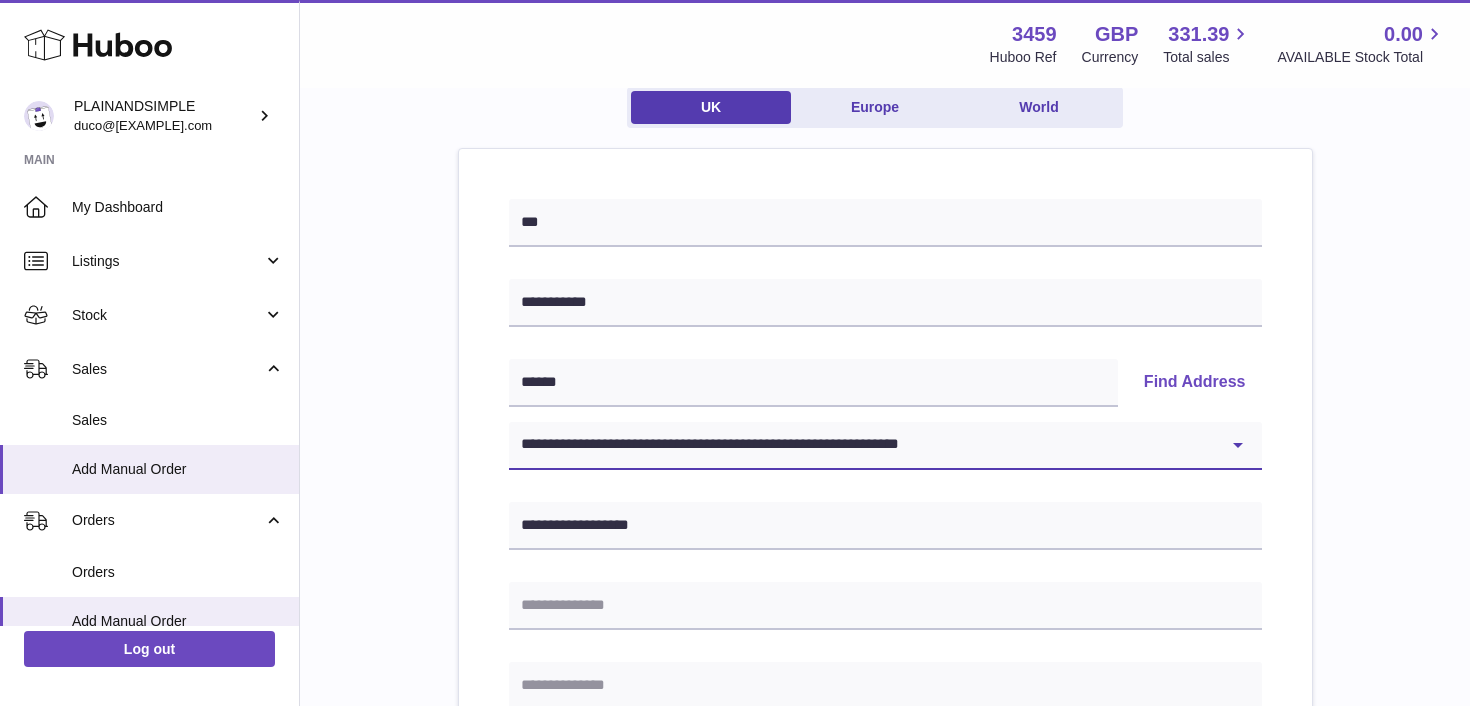 type on "*********" 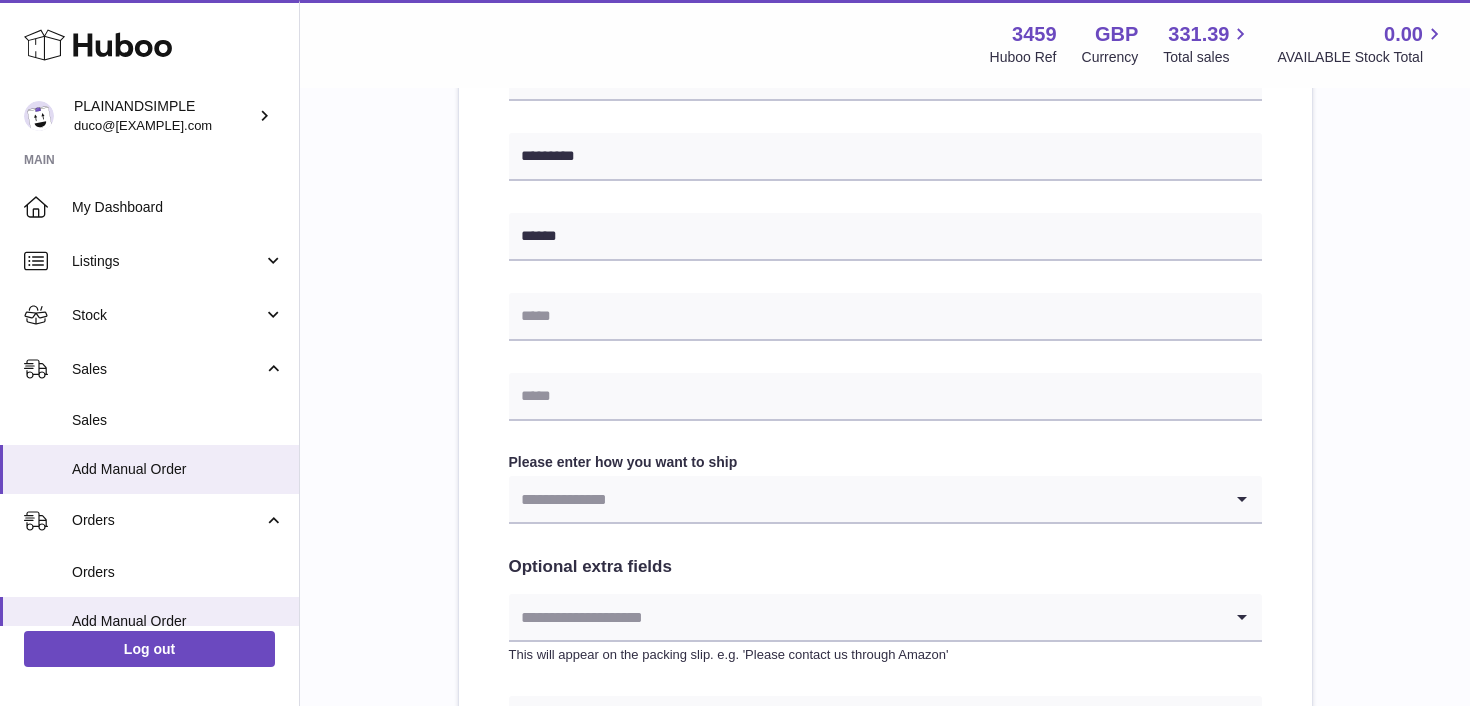 scroll, scrollTop: 803, scrollLeft: 0, axis: vertical 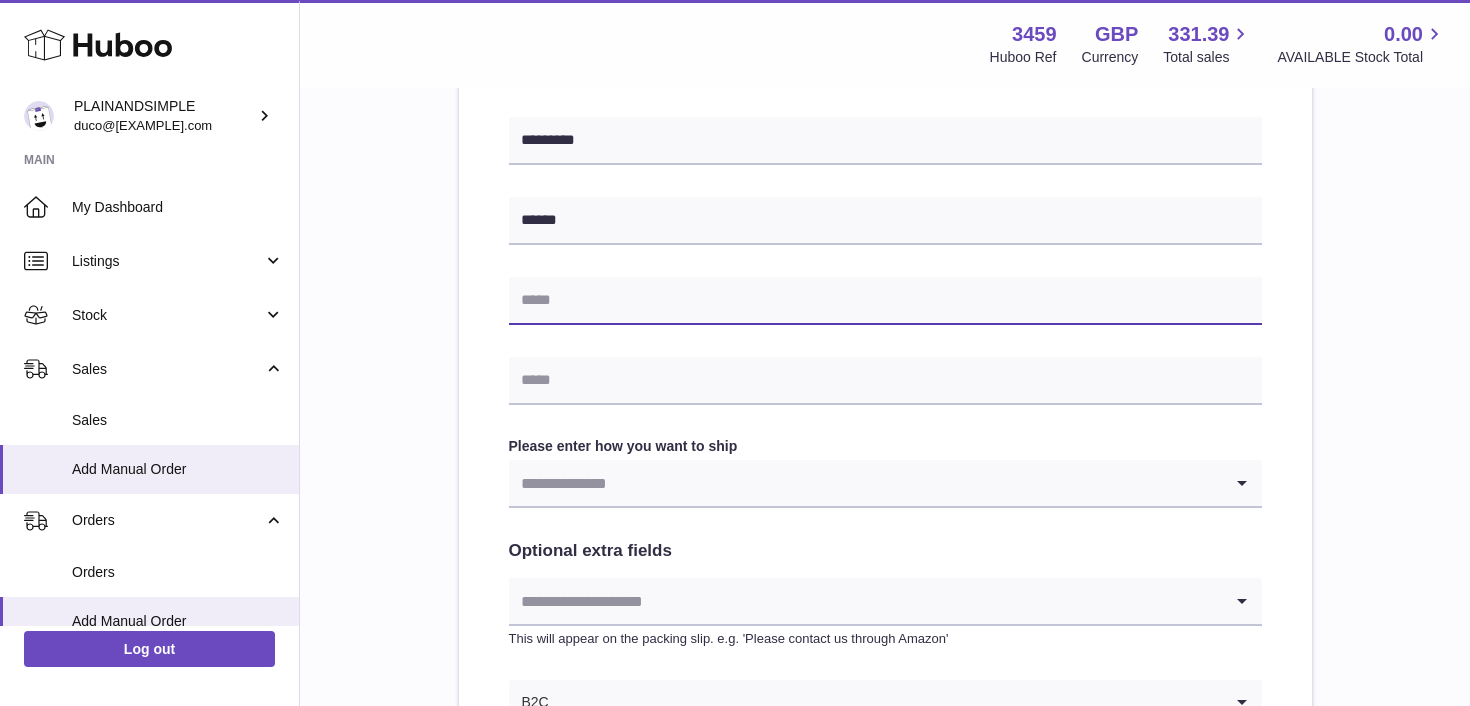 click at bounding box center [885, 301] 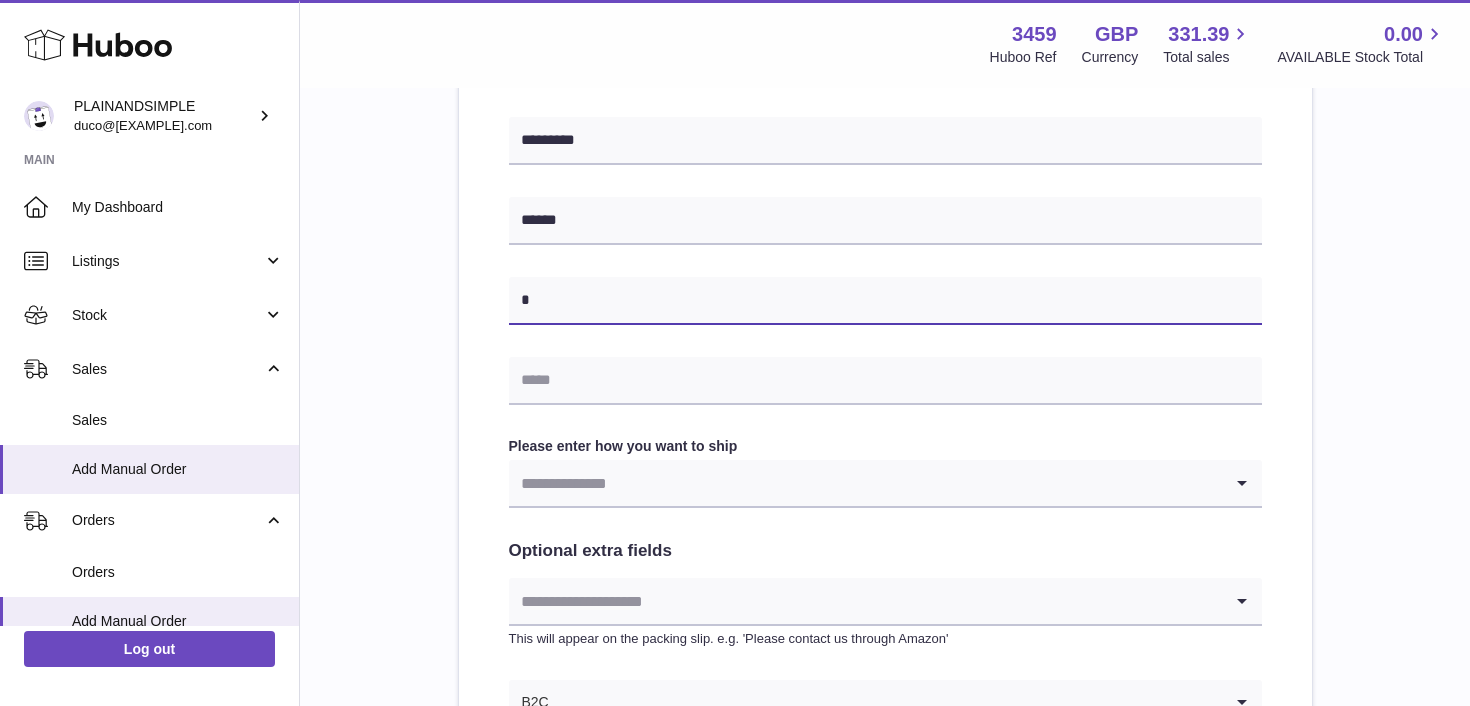 paste on "**********" 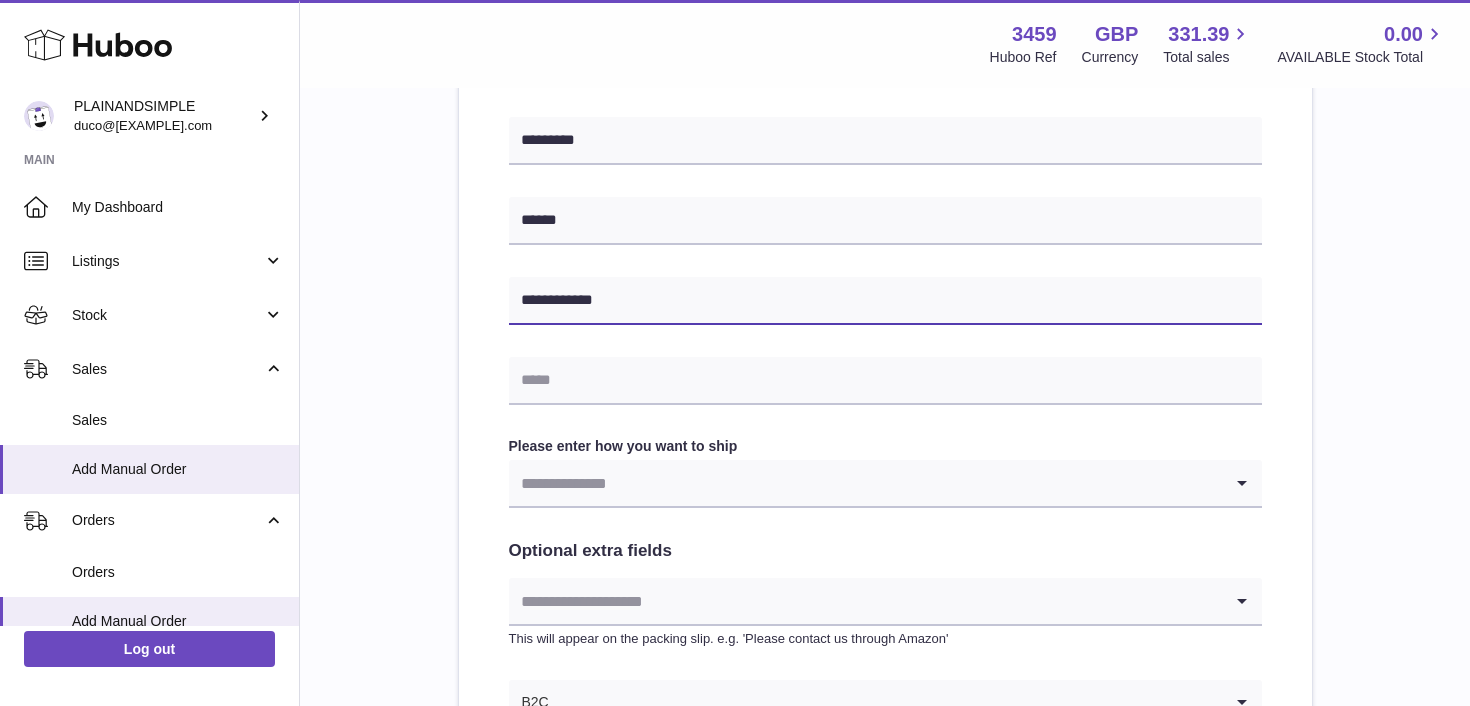 type on "**********" 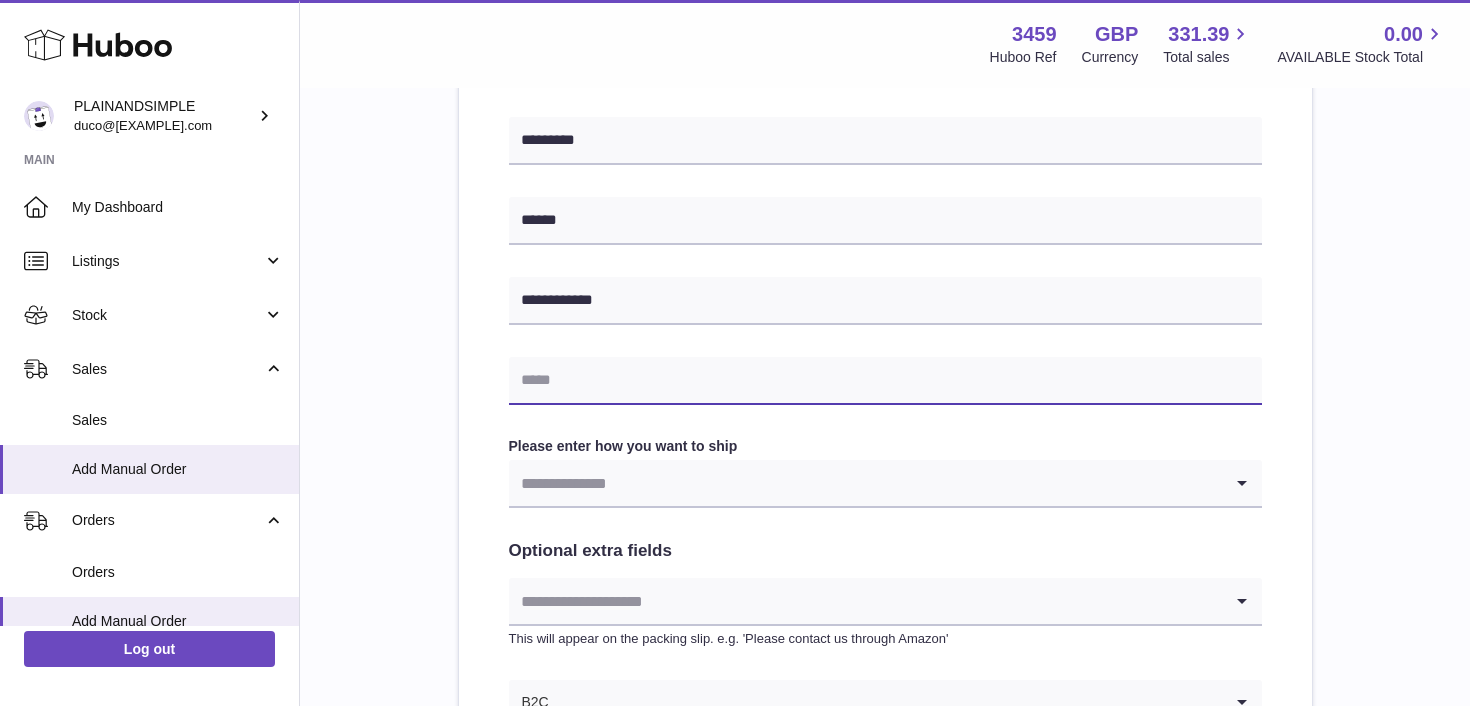 click at bounding box center (885, 381) 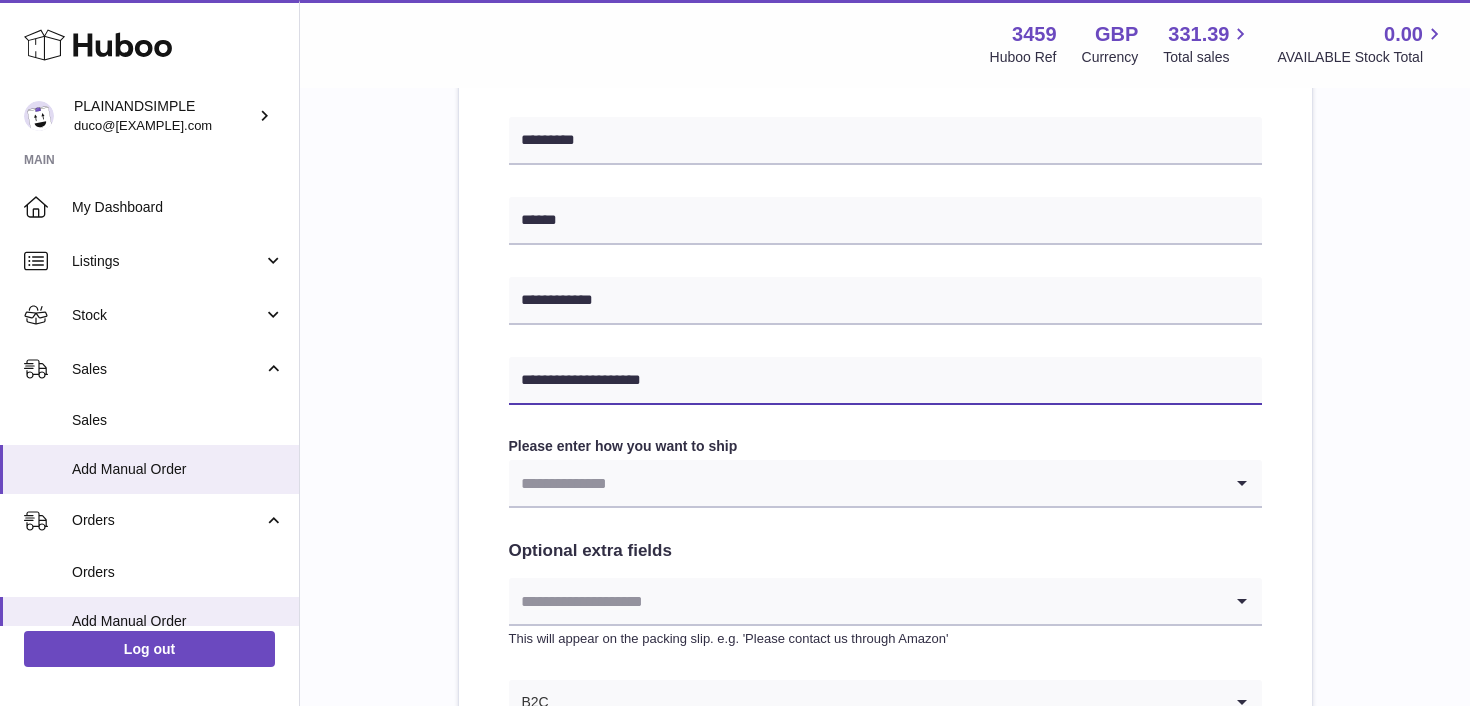 type on "**********" 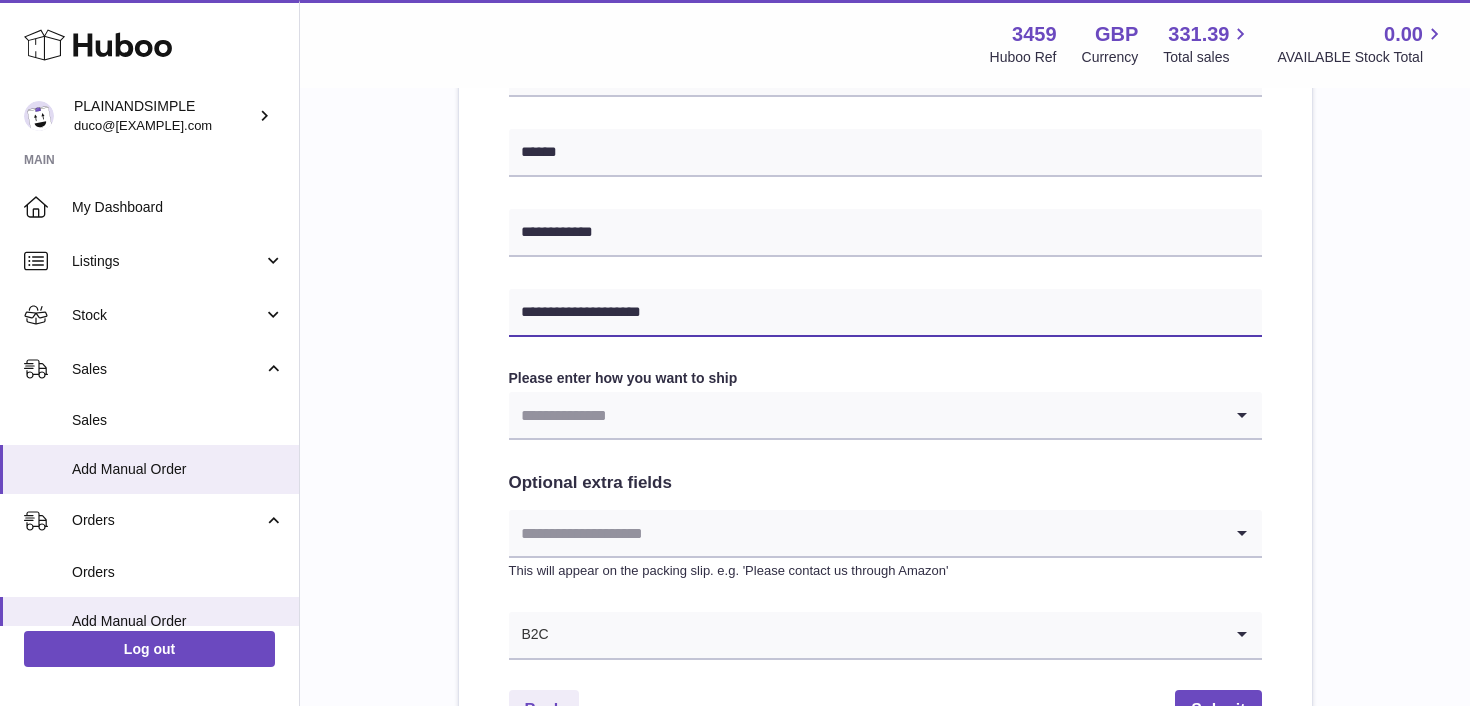 scroll, scrollTop: 974, scrollLeft: 0, axis: vertical 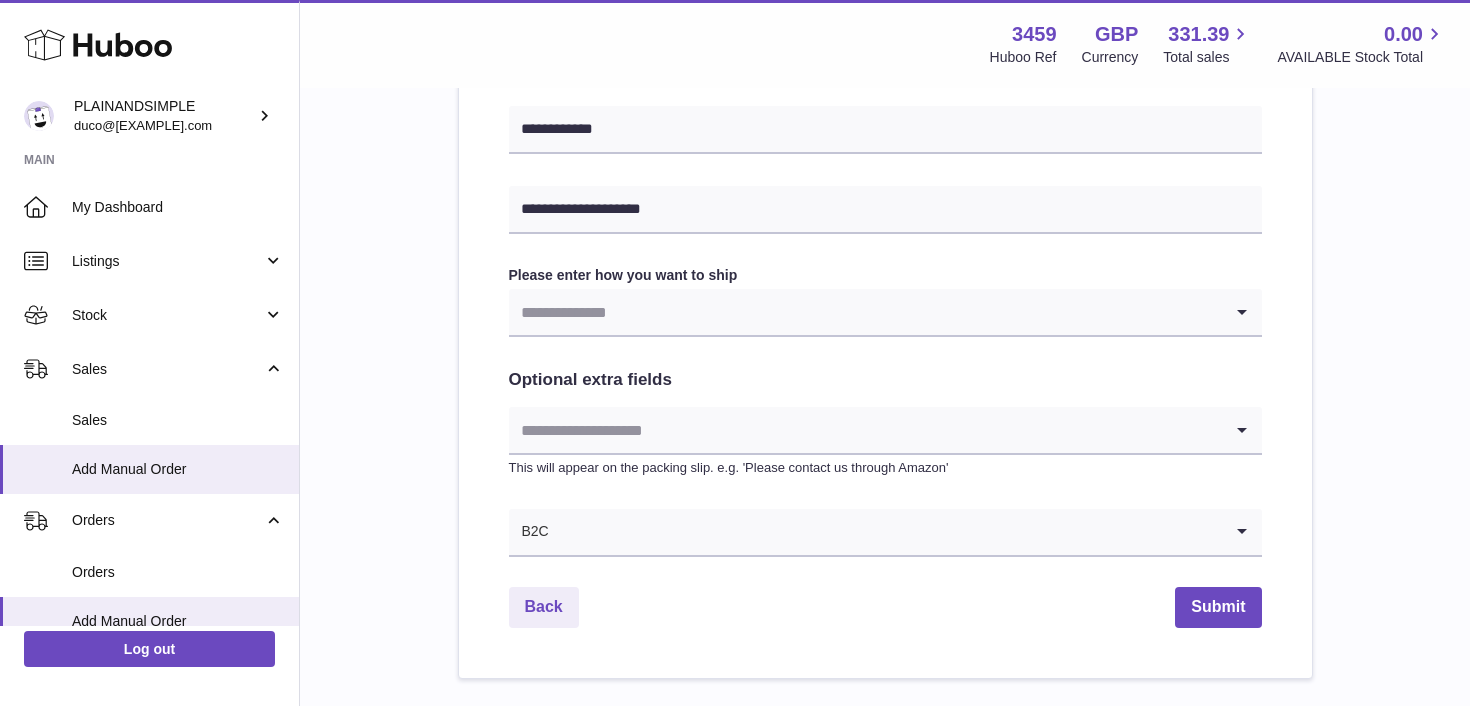 click at bounding box center [865, 312] 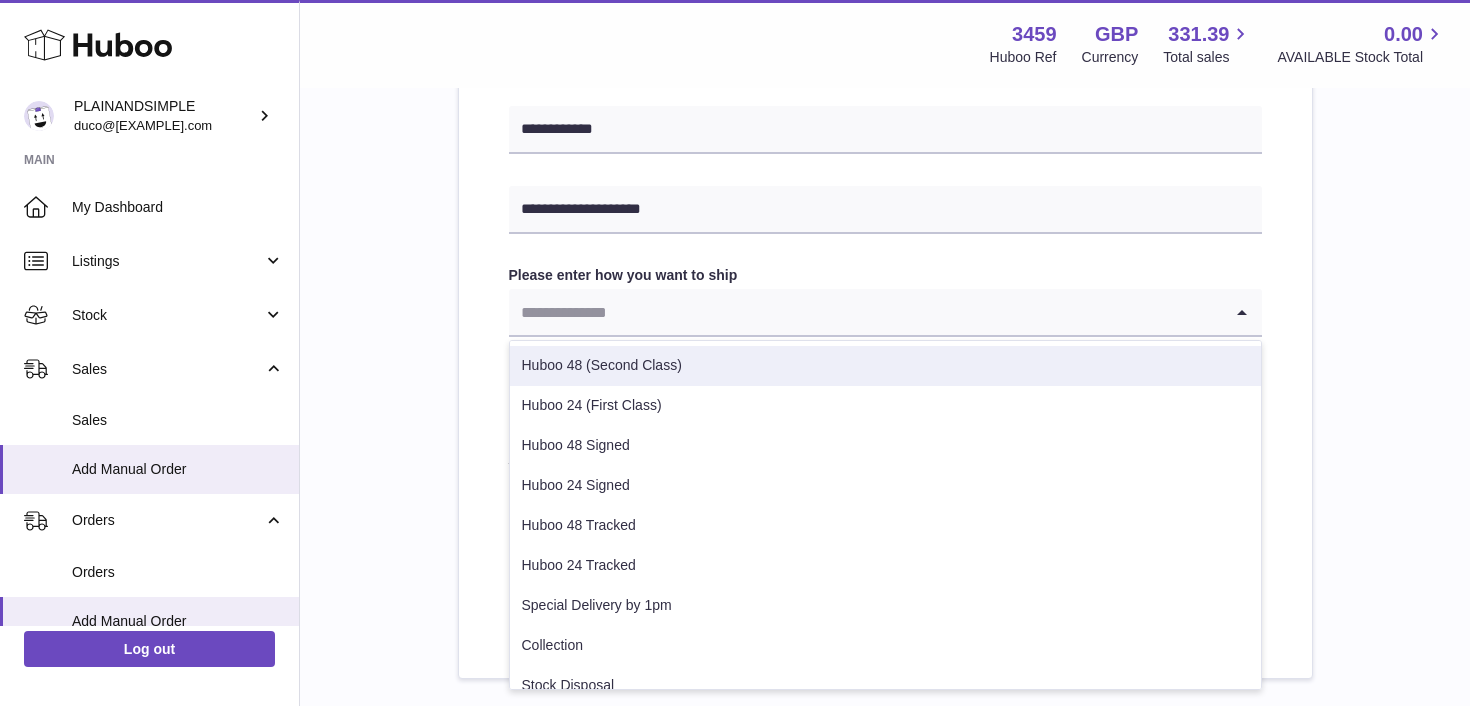 click on "Huboo 48 (Second Class)" at bounding box center [885, 366] 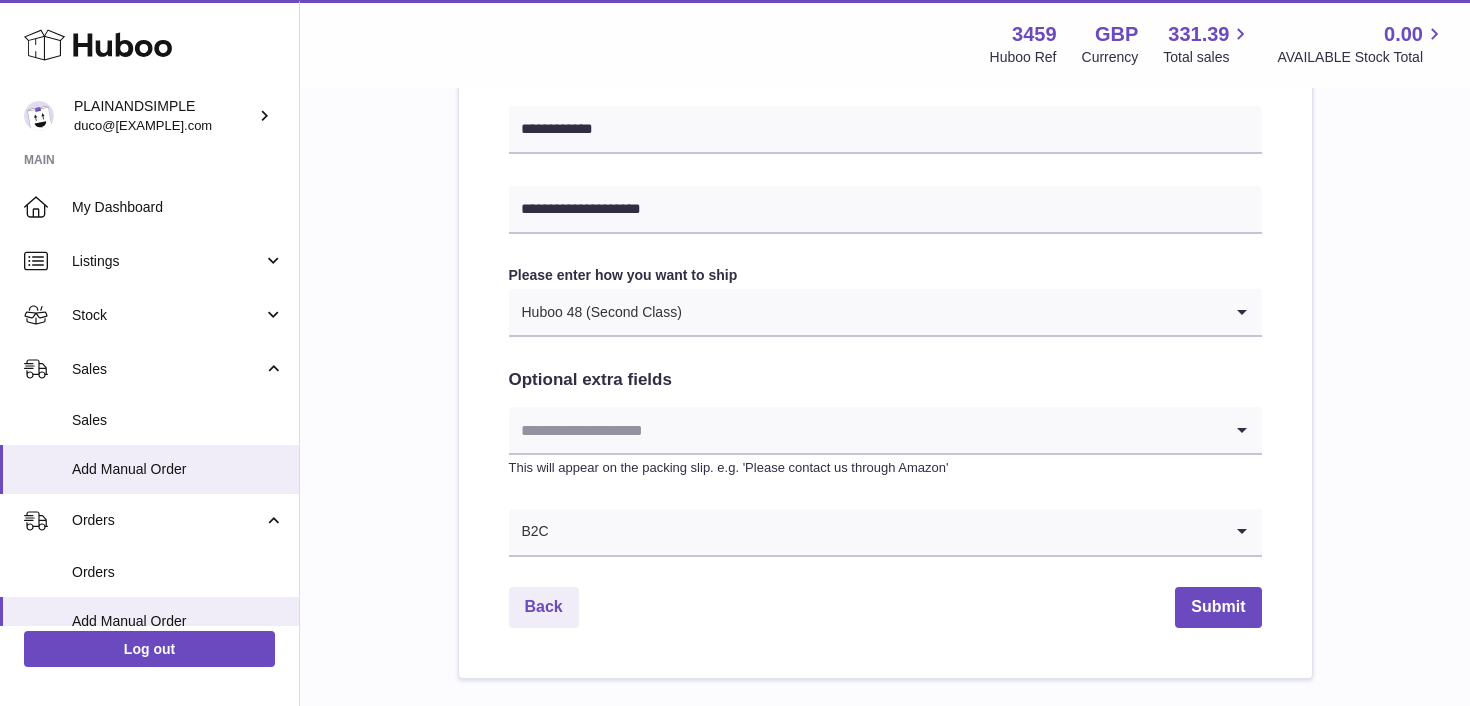 click at bounding box center (865, 430) 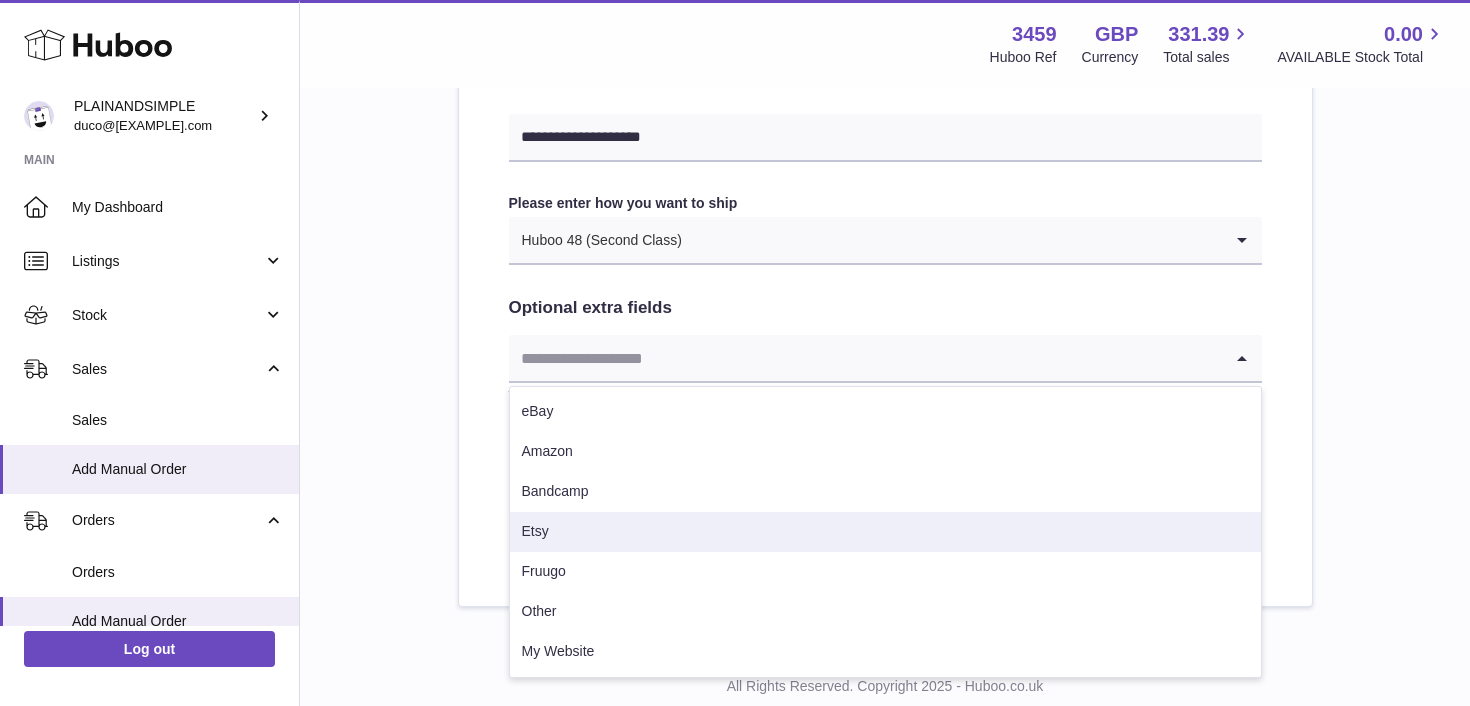 scroll, scrollTop: 1044, scrollLeft: 0, axis: vertical 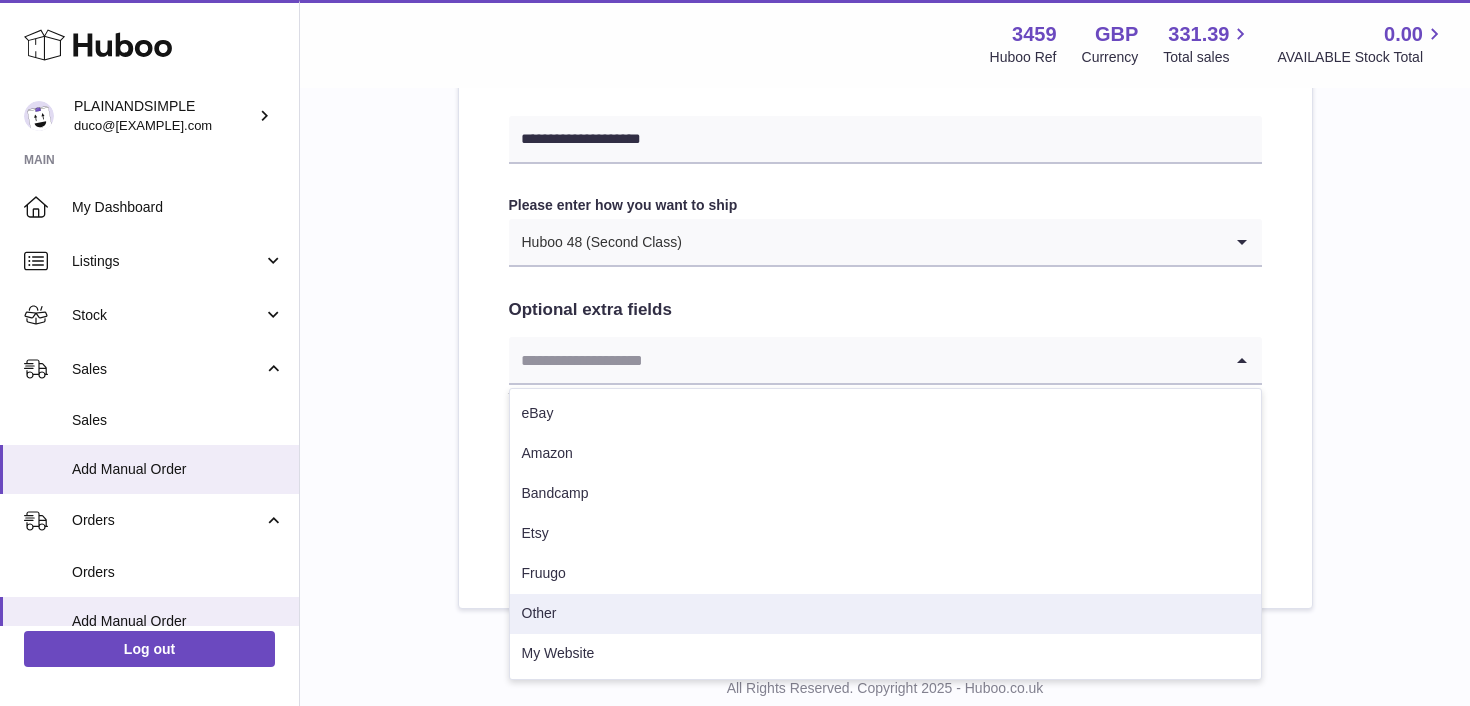 click on "Other" at bounding box center (885, 614) 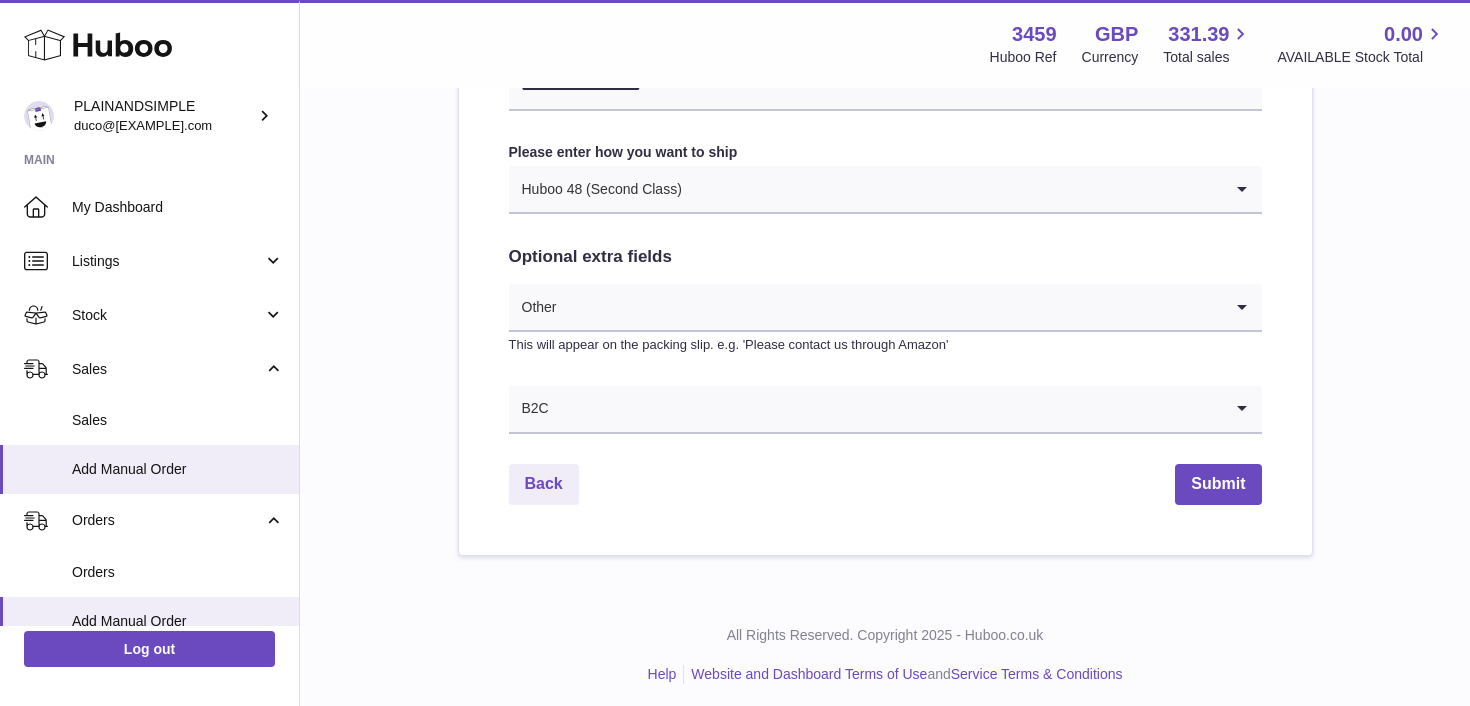 scroll, scrollTop: 1104, scrollLeft: 0, axis: vertical 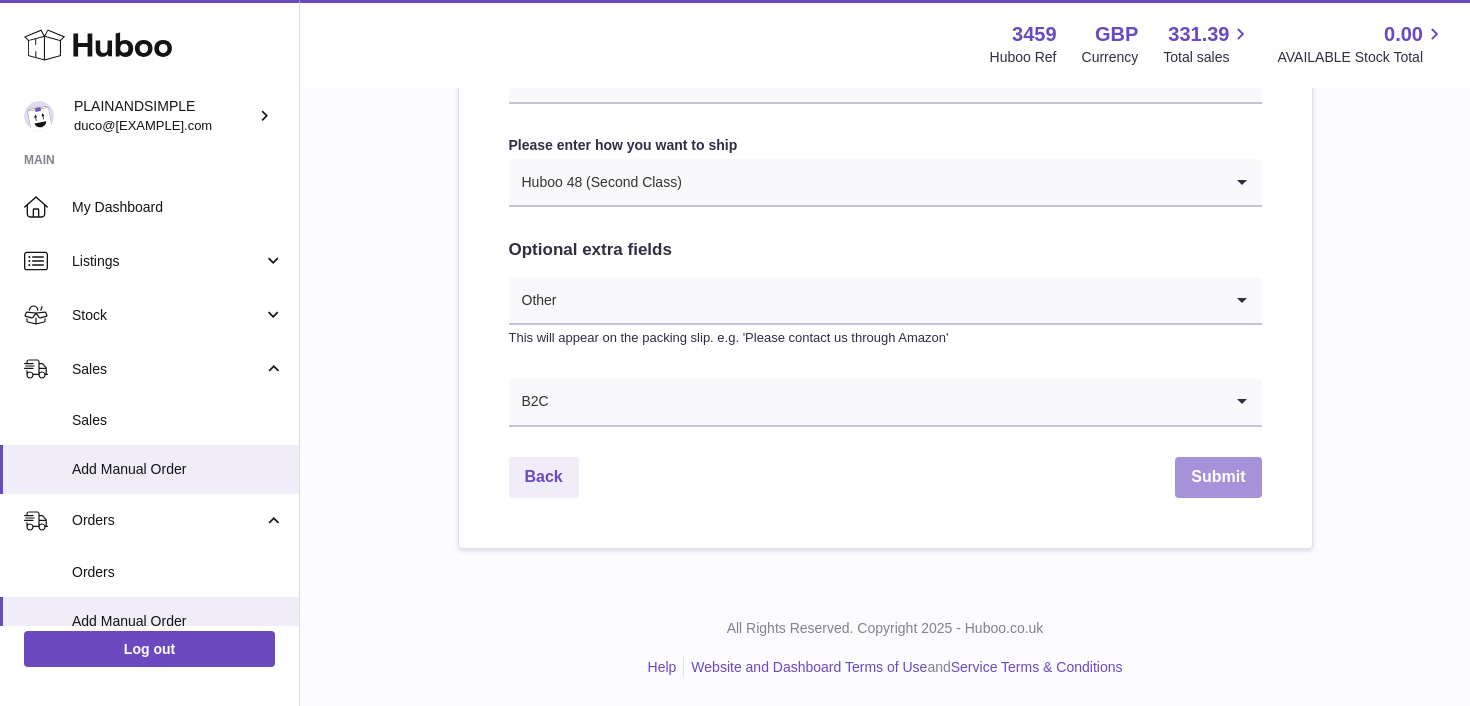 click on "Submit" at bounding box center [1218, 477] 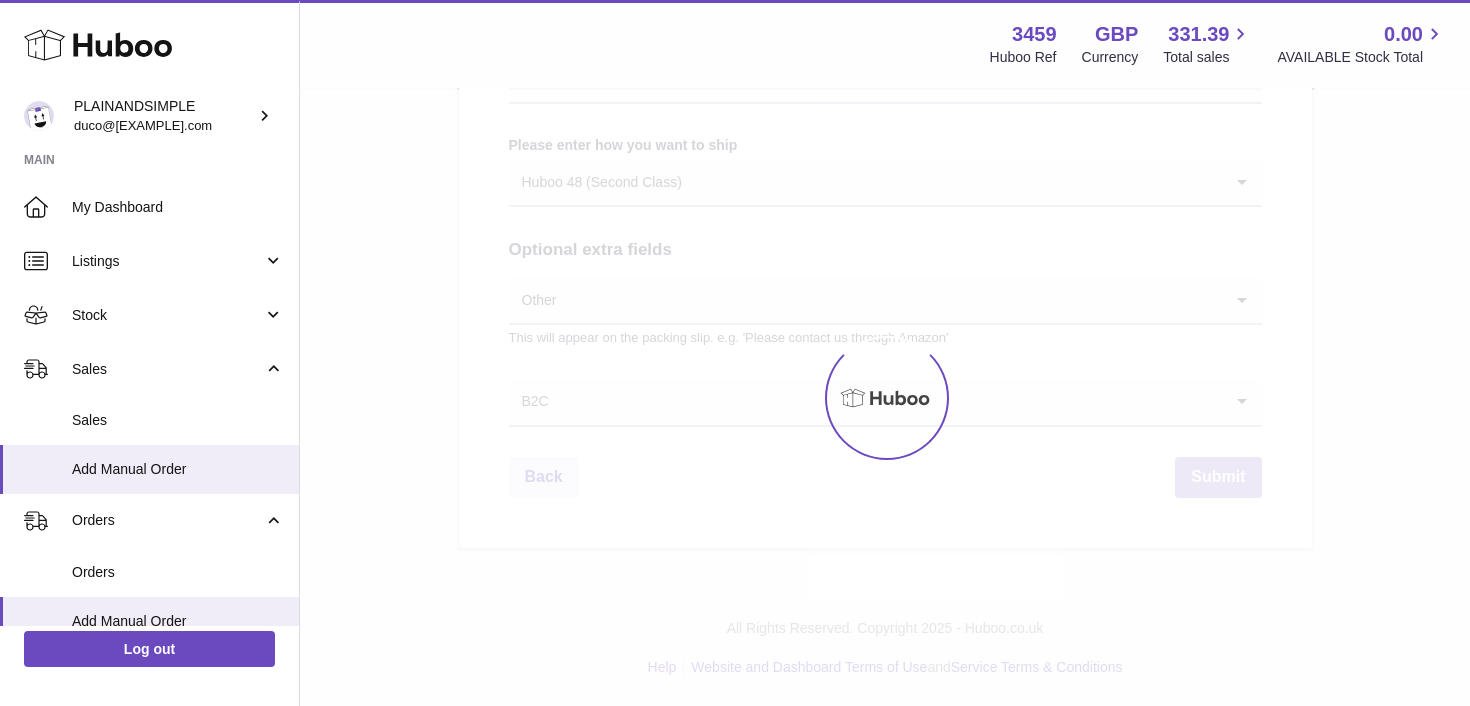 scroll, scrollTop: 1124, scrollLeft: 0, axis: vertical 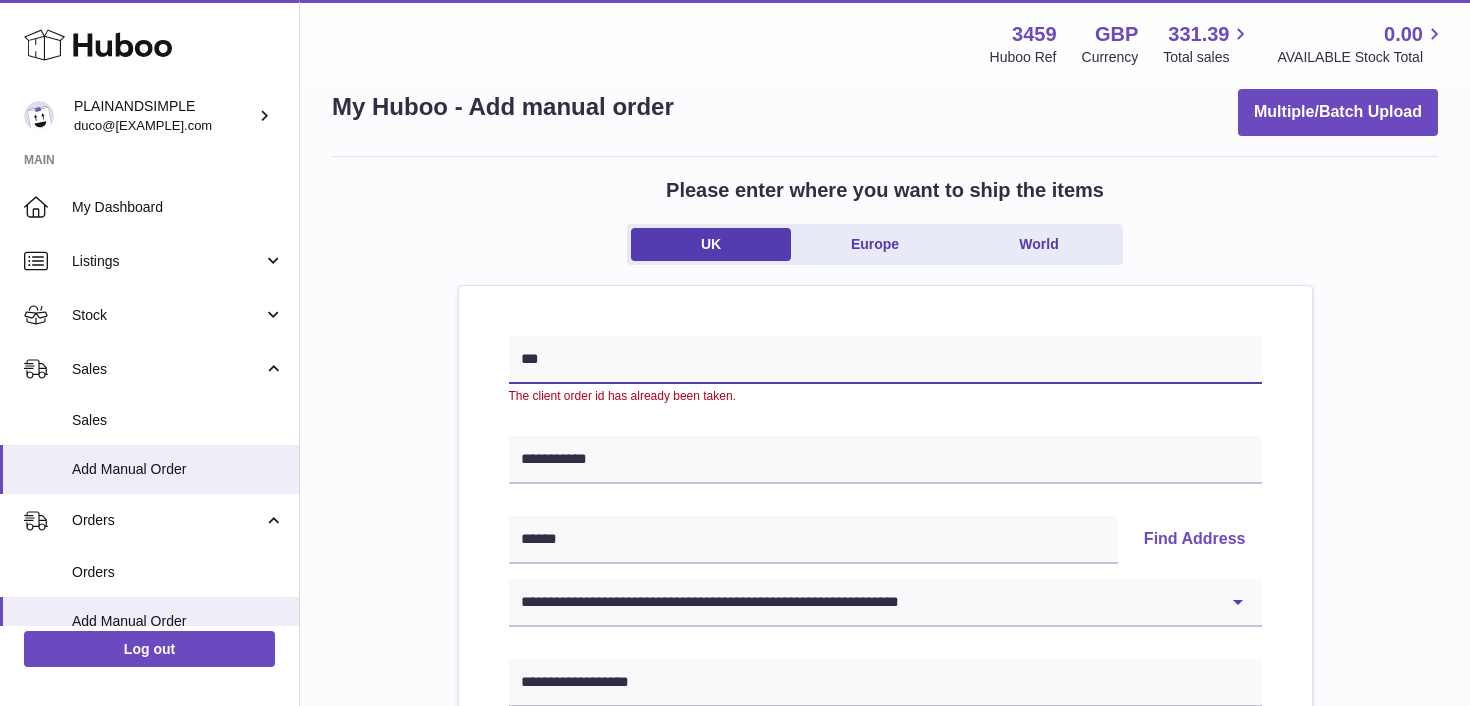 click on "***" at bounding box center [885, 360] 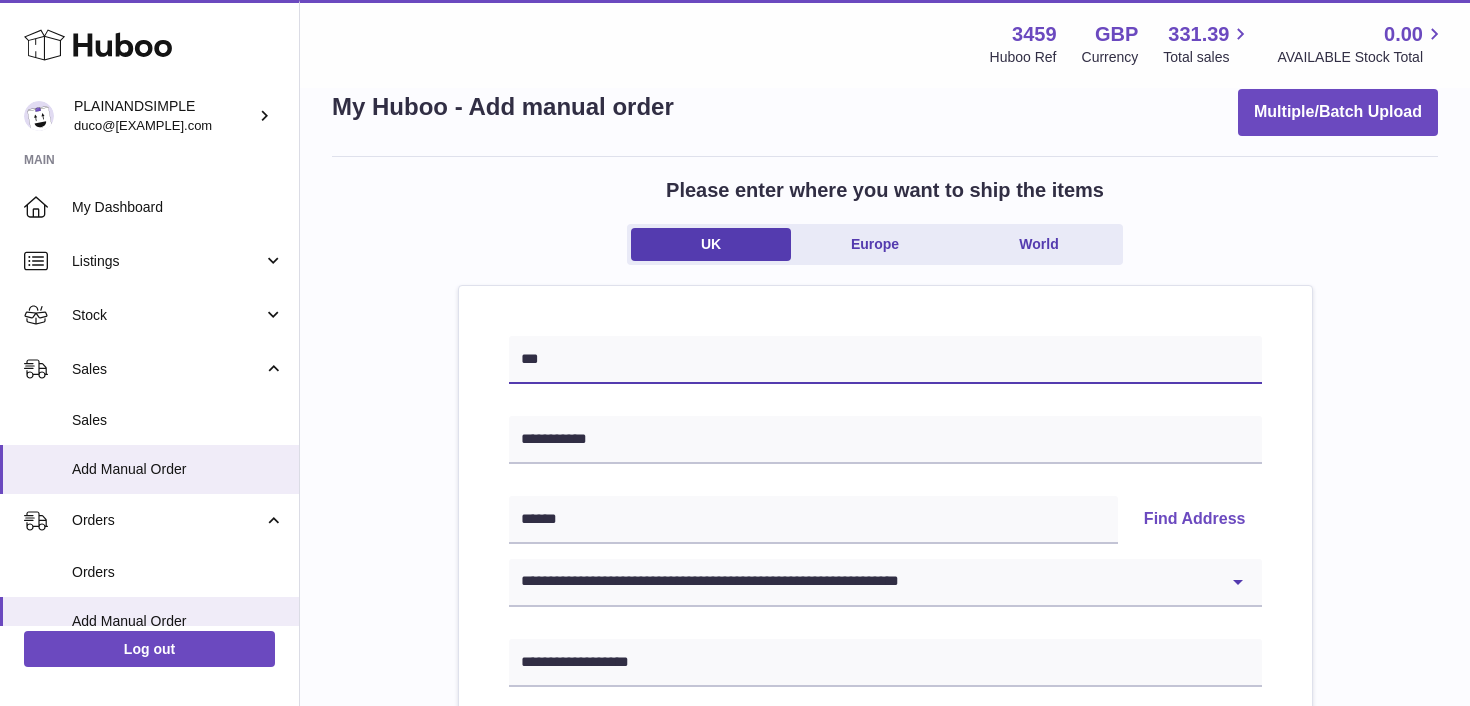 type on "***" 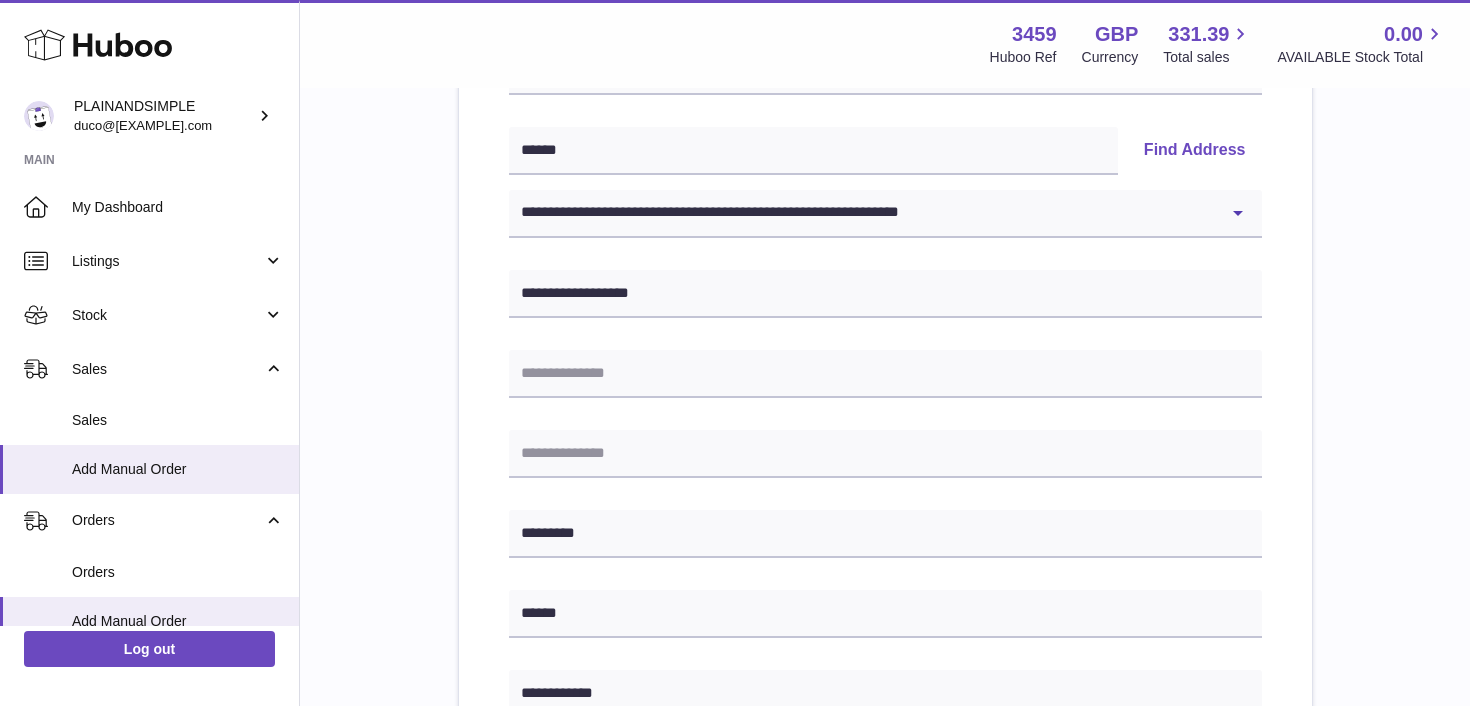 scroll, scrollTop: 1104, scrollLeft: 0, axis: vertical 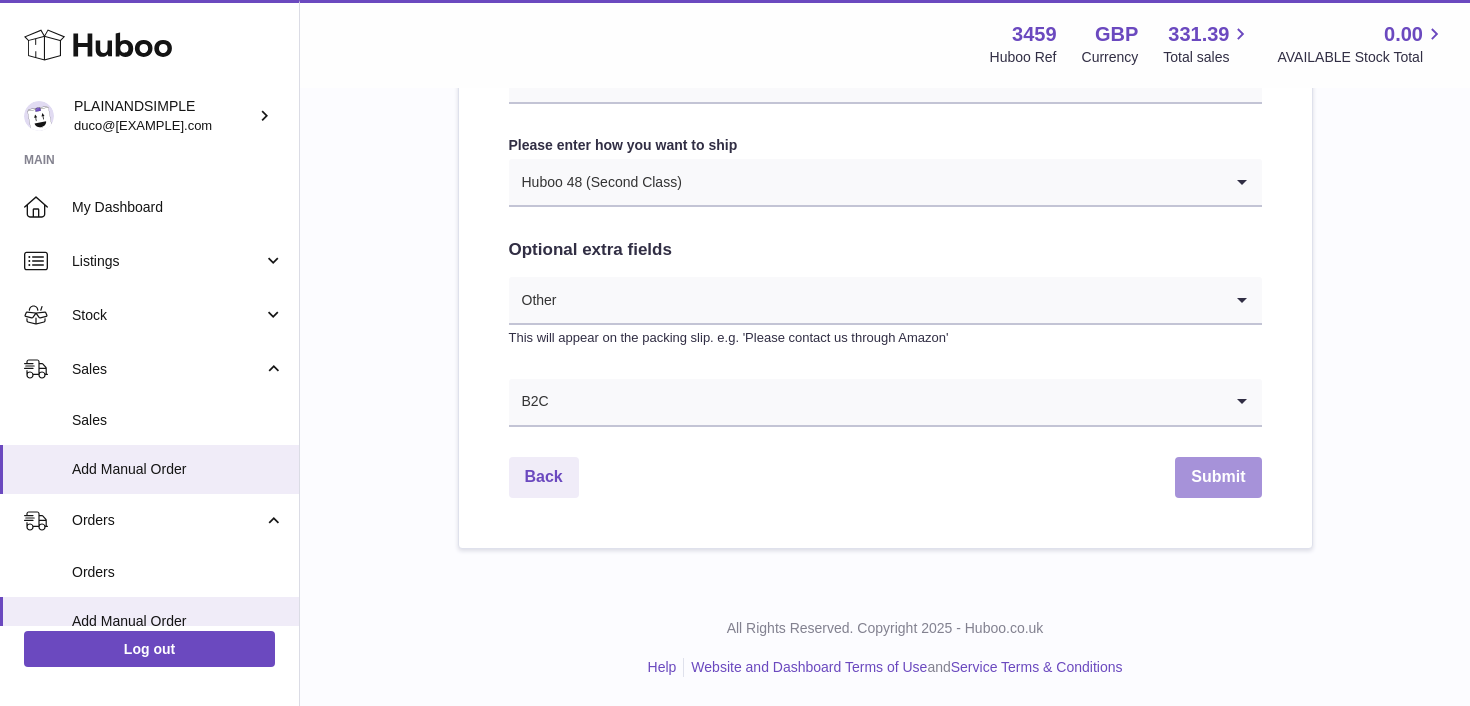 click on "Submit" at bounding box center (1218, 477) 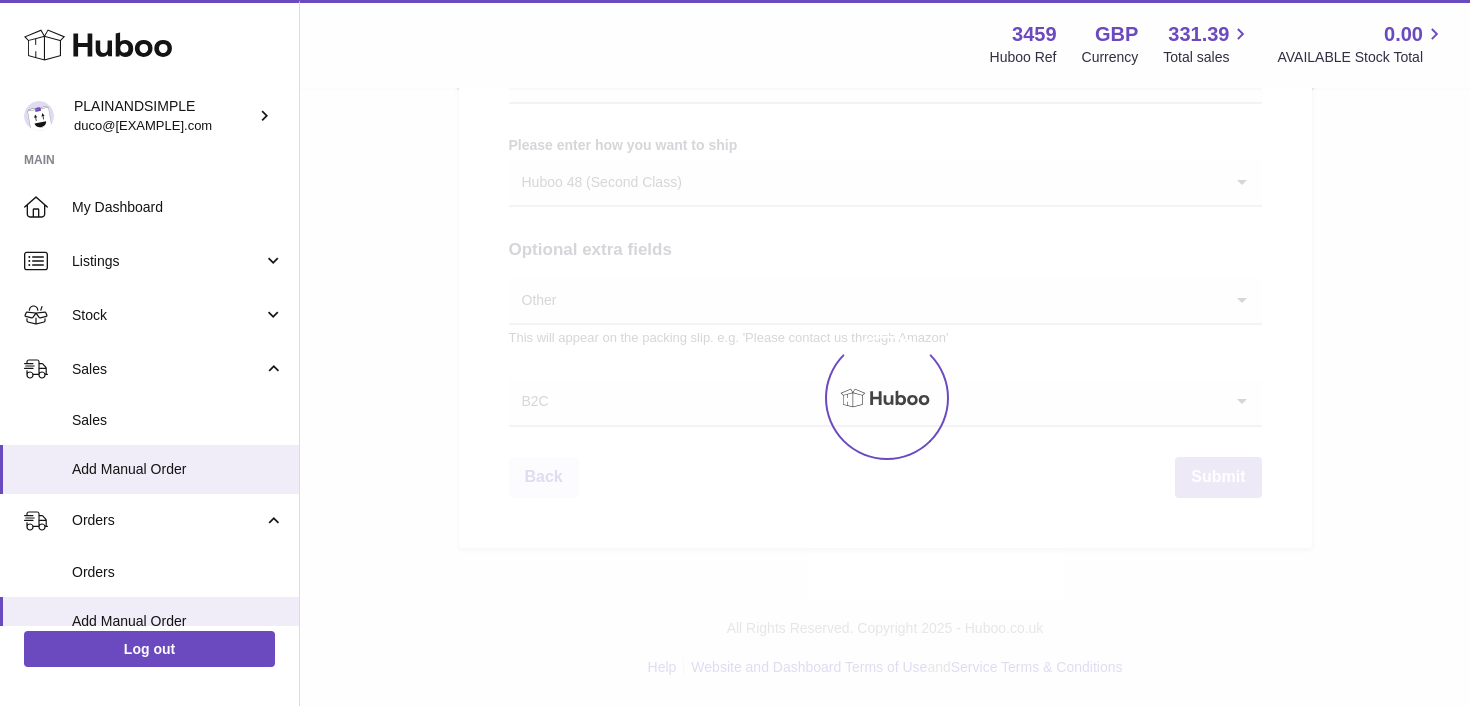 select on "***" 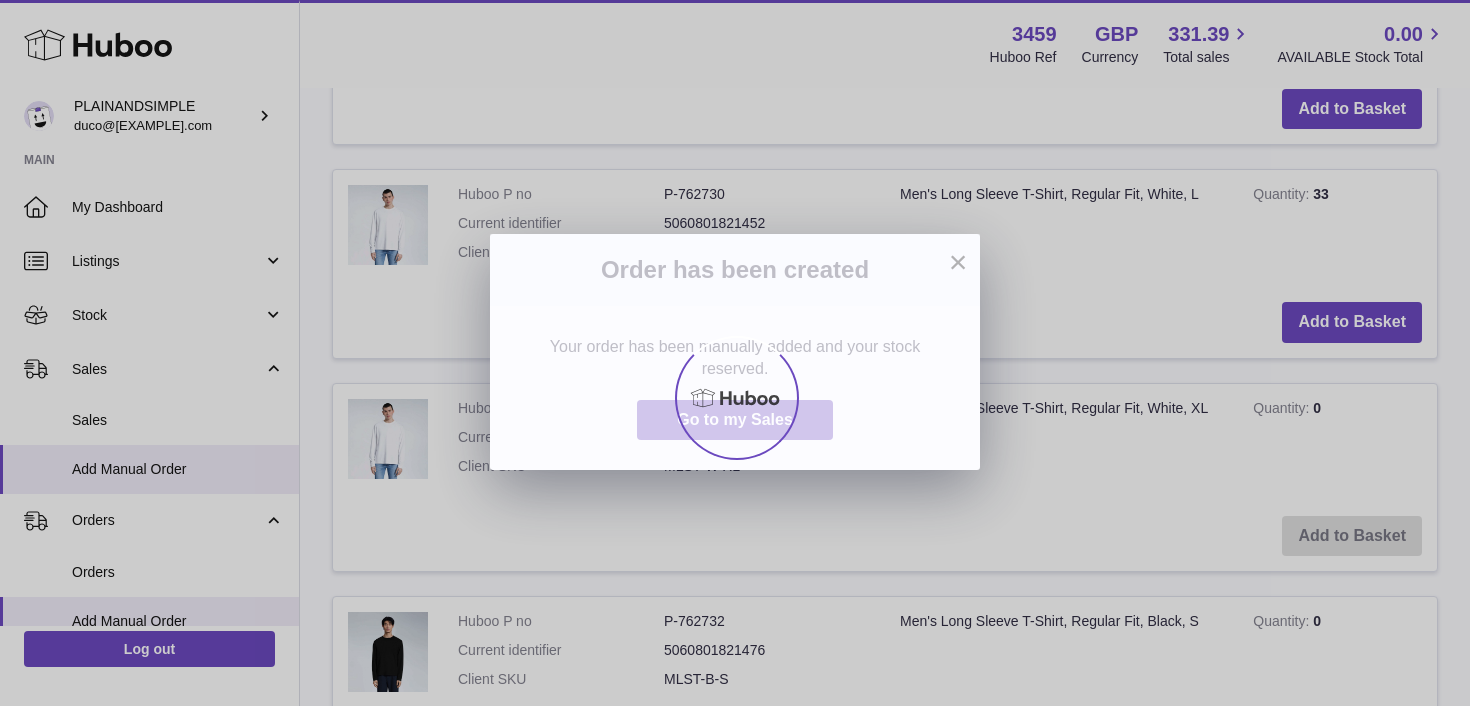 scroll, scrollTop: 0, scrollLeft: 0, axis: both 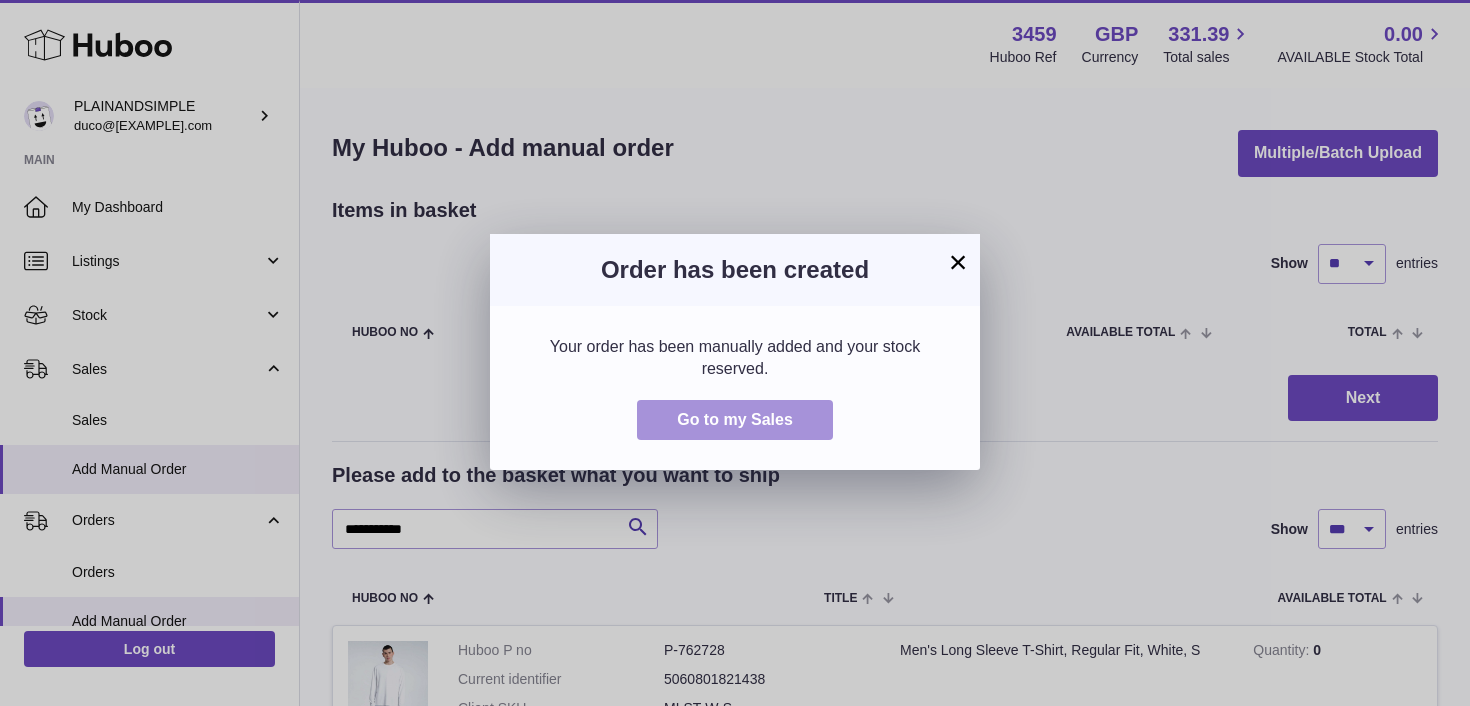 click on "Go to my Sales" at bounding box center (735, 419) 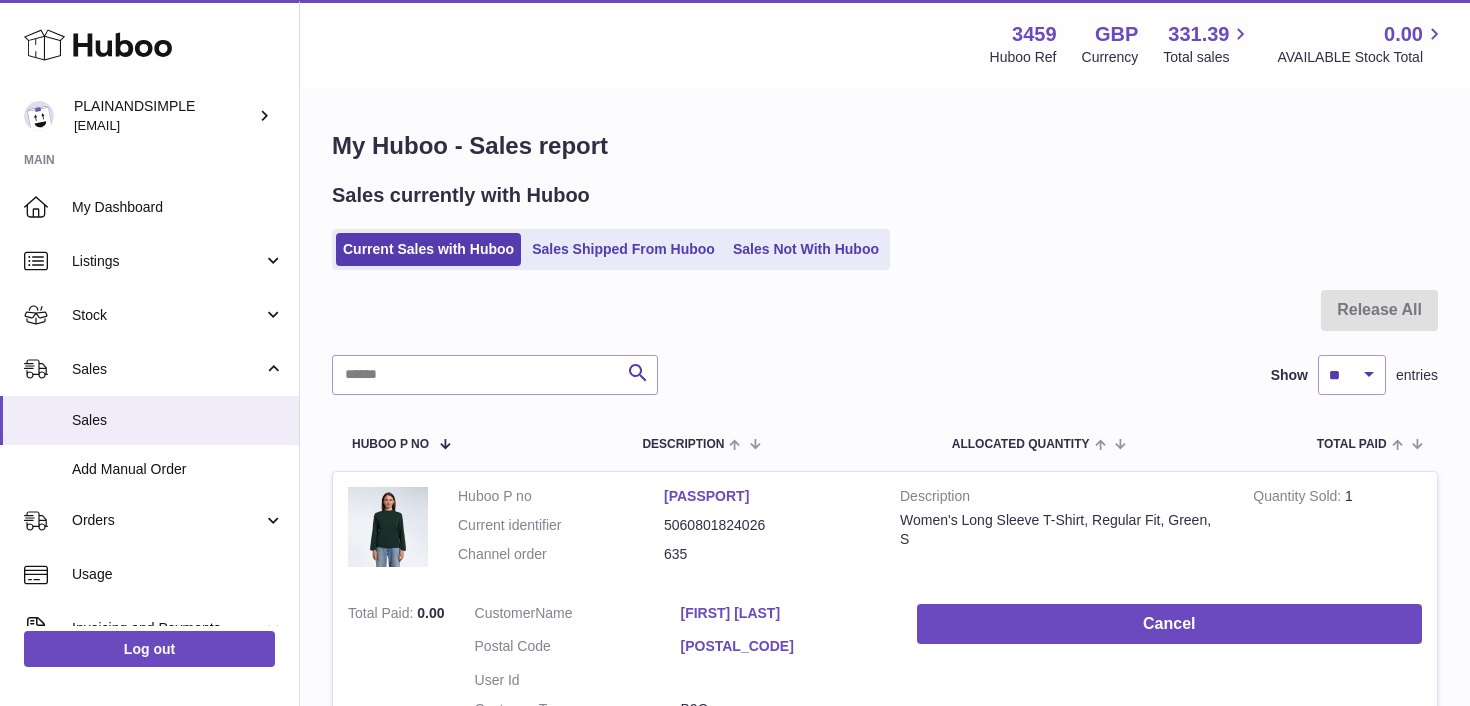 scroll, scrollTop: 0, scrollLeft: 0, axis: both 